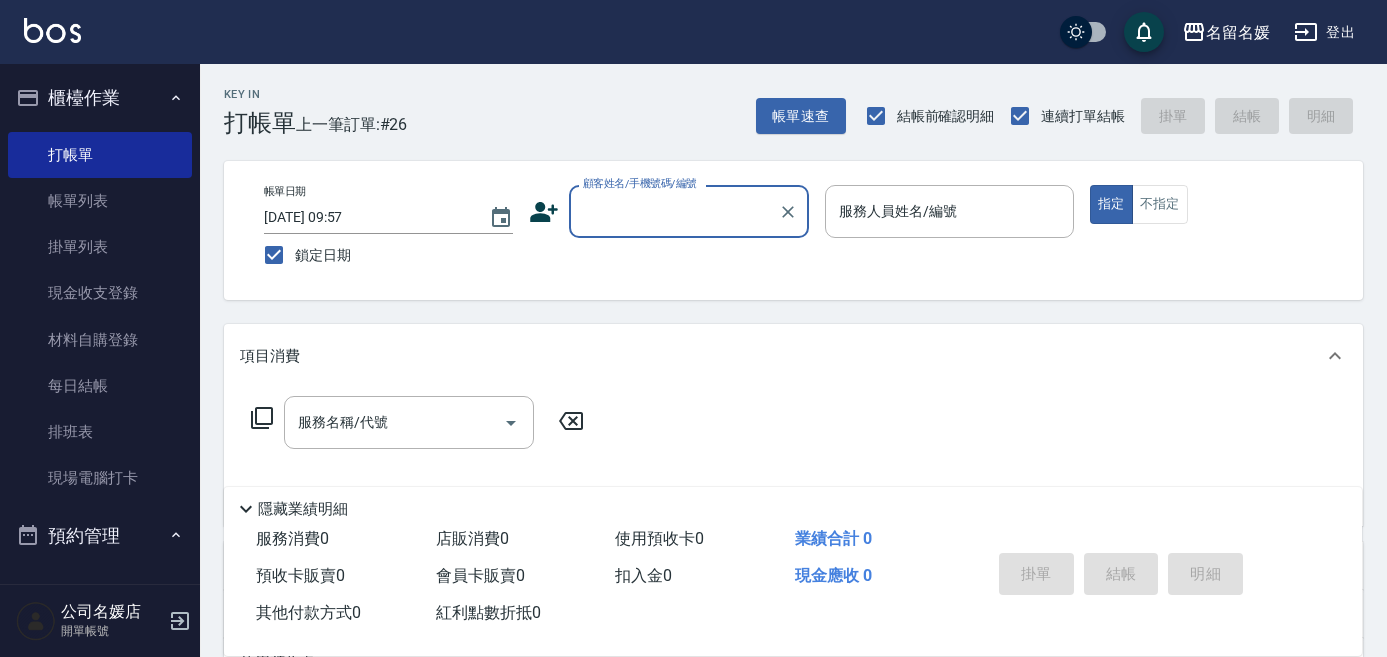 scroll, scrollTop: 0, scrollLeft: 0, axis: both 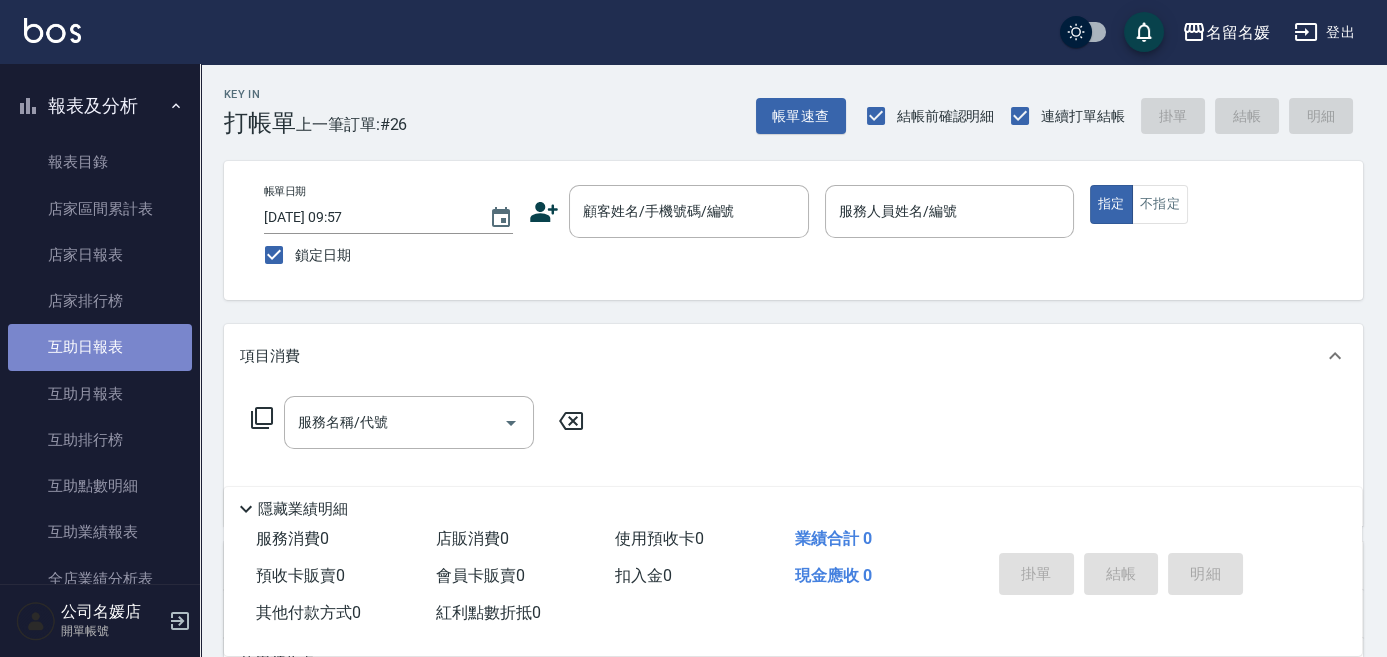 click on "互助日報表" at bounding box center (100, 347) 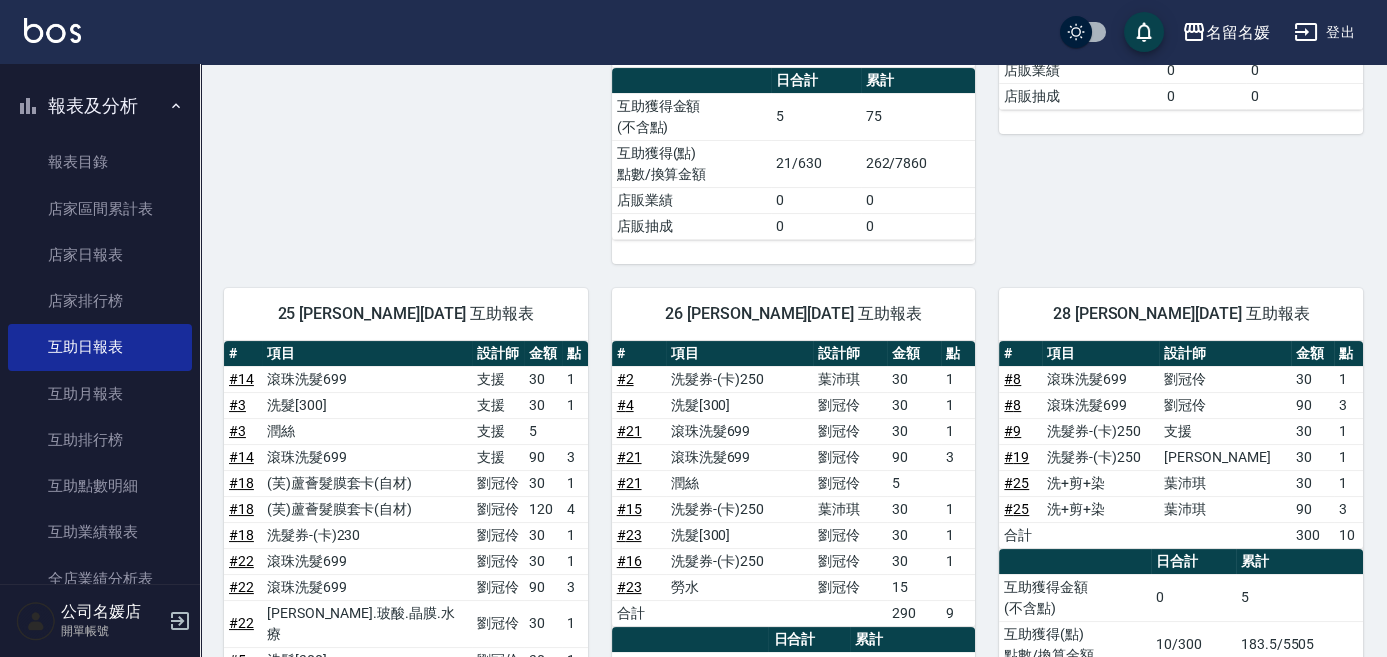 scroll, scrollTop: 818, scrollLeft: 0, axis: vertical 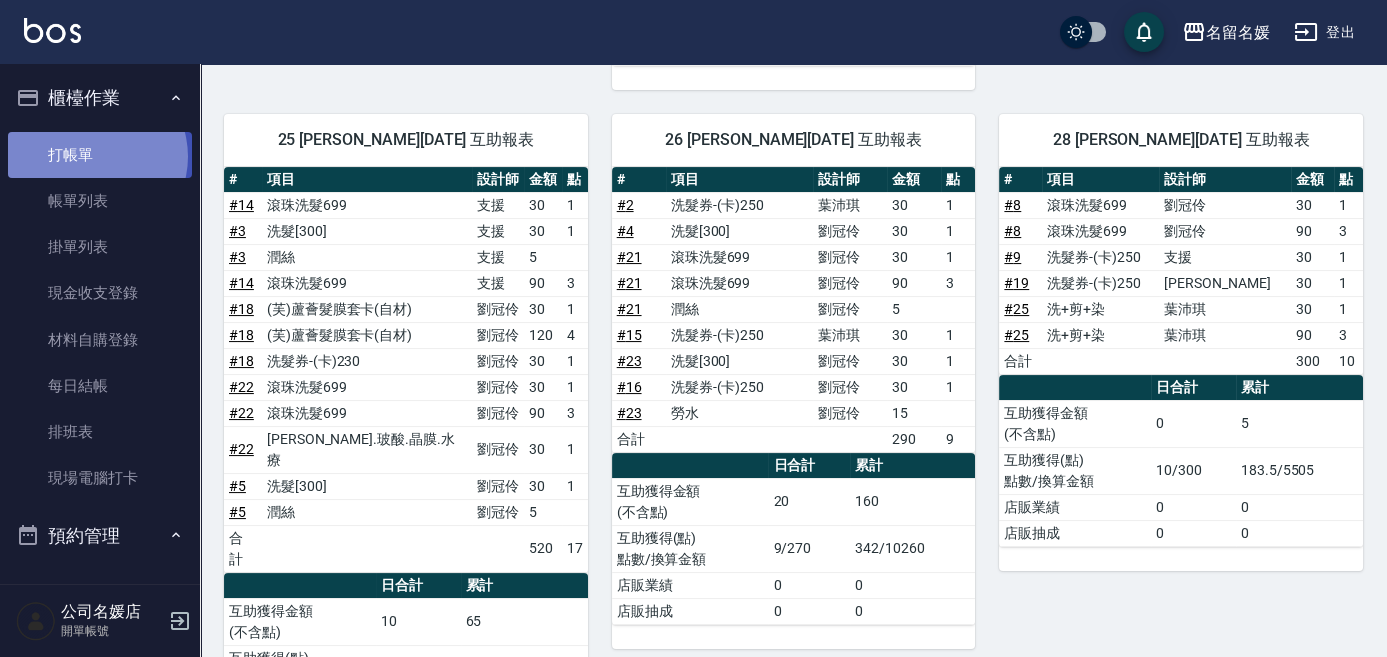 click on "打帳單" at bounding box center [100, 155] 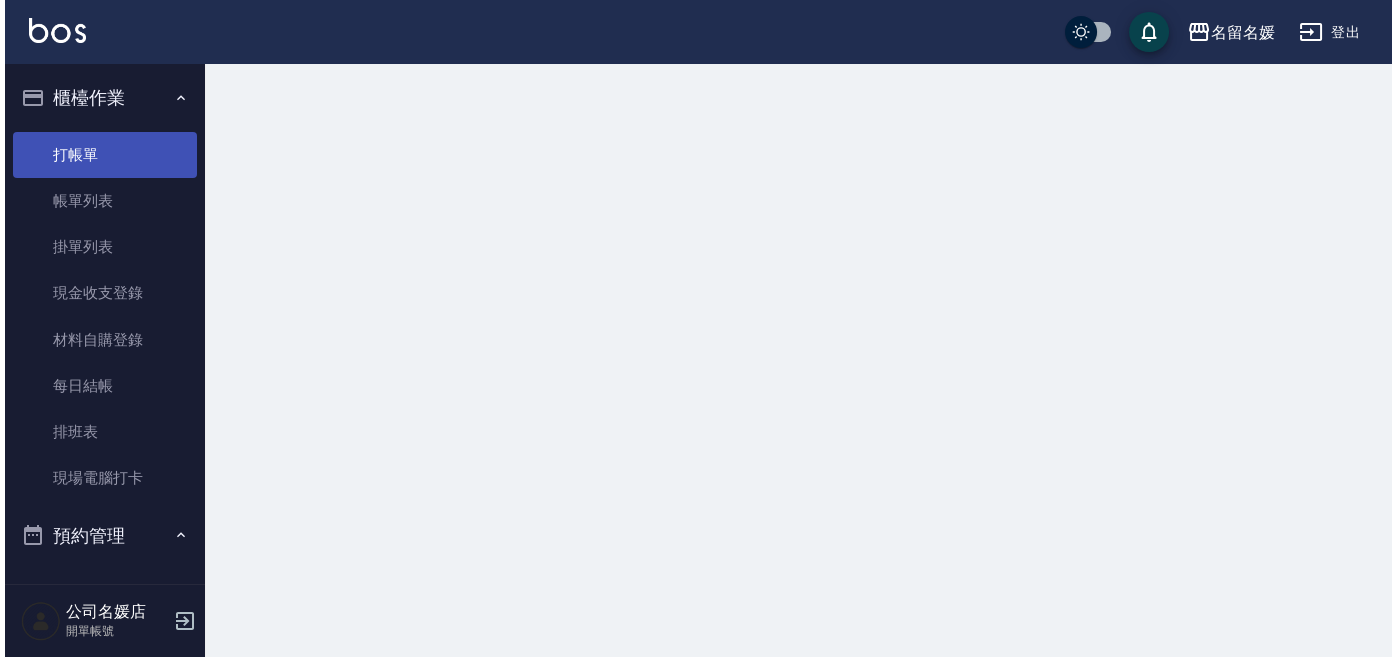 scroll, scrollTop: 0, scrollLeft: 0, axis: both 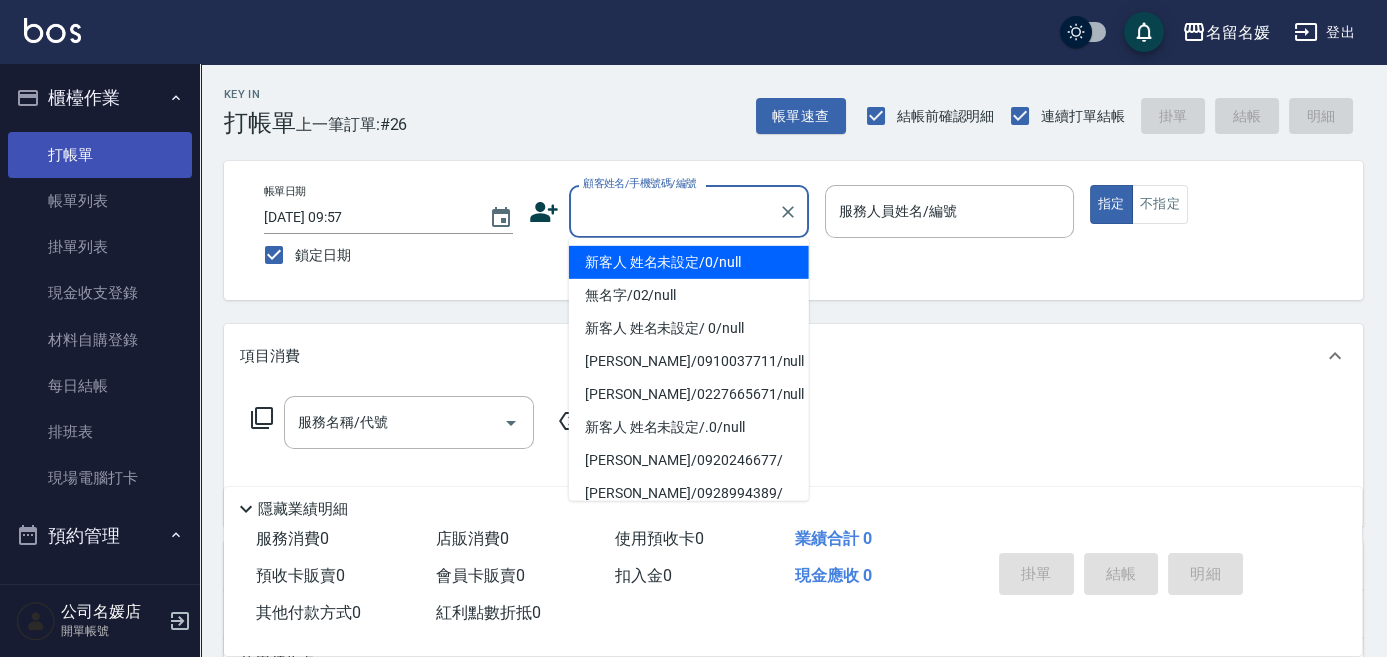 type on "0" 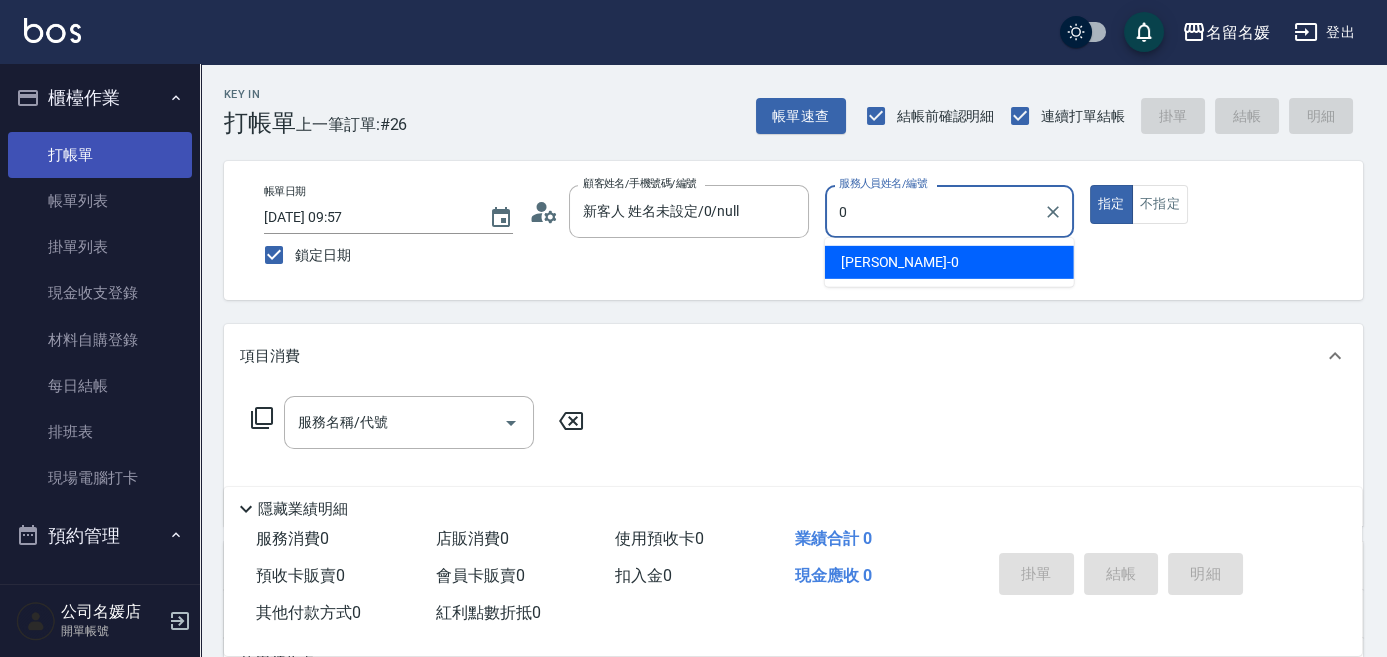 type on "新客人 姓名未設定/0/null" 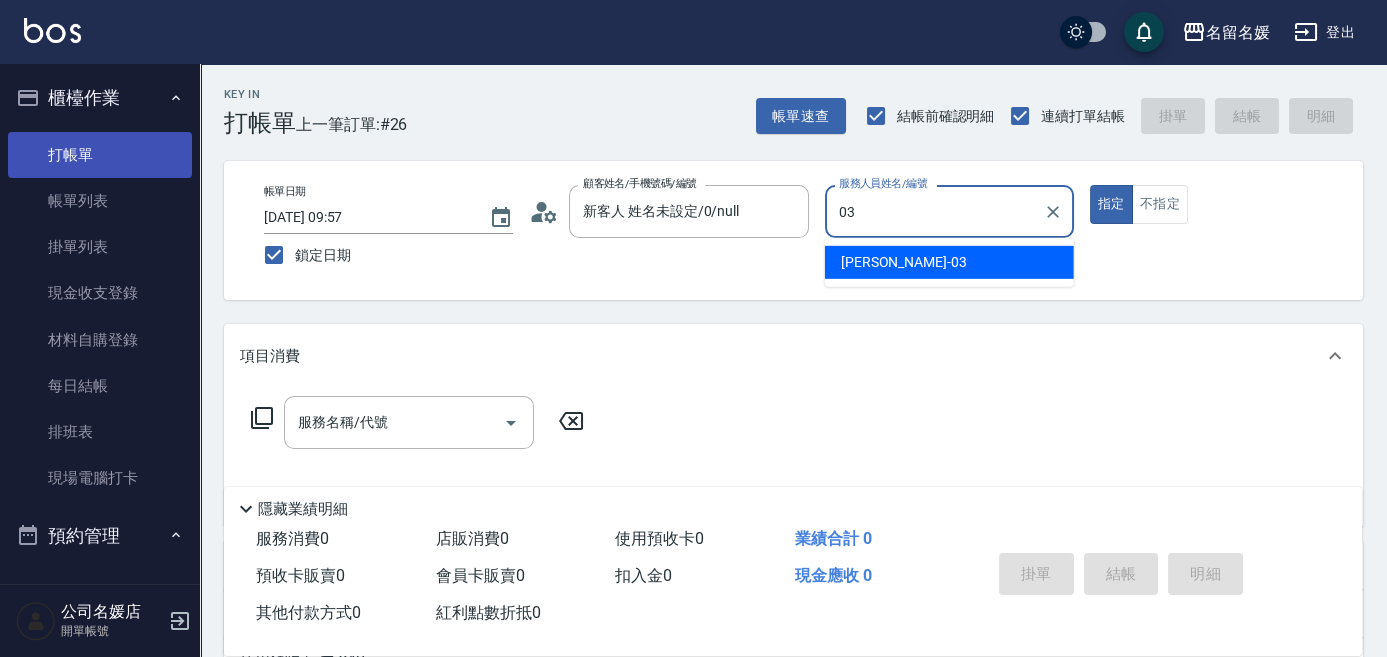 type on "[PERSON_NAME]-03" 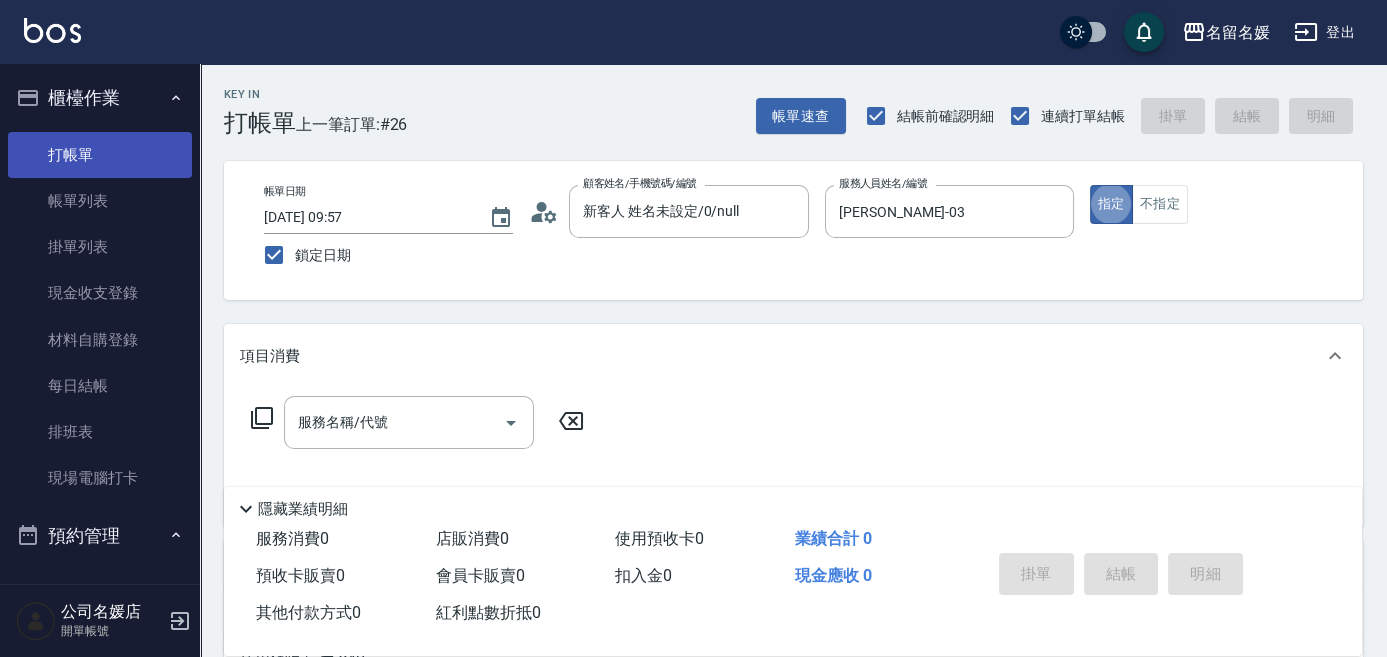 type on "true" 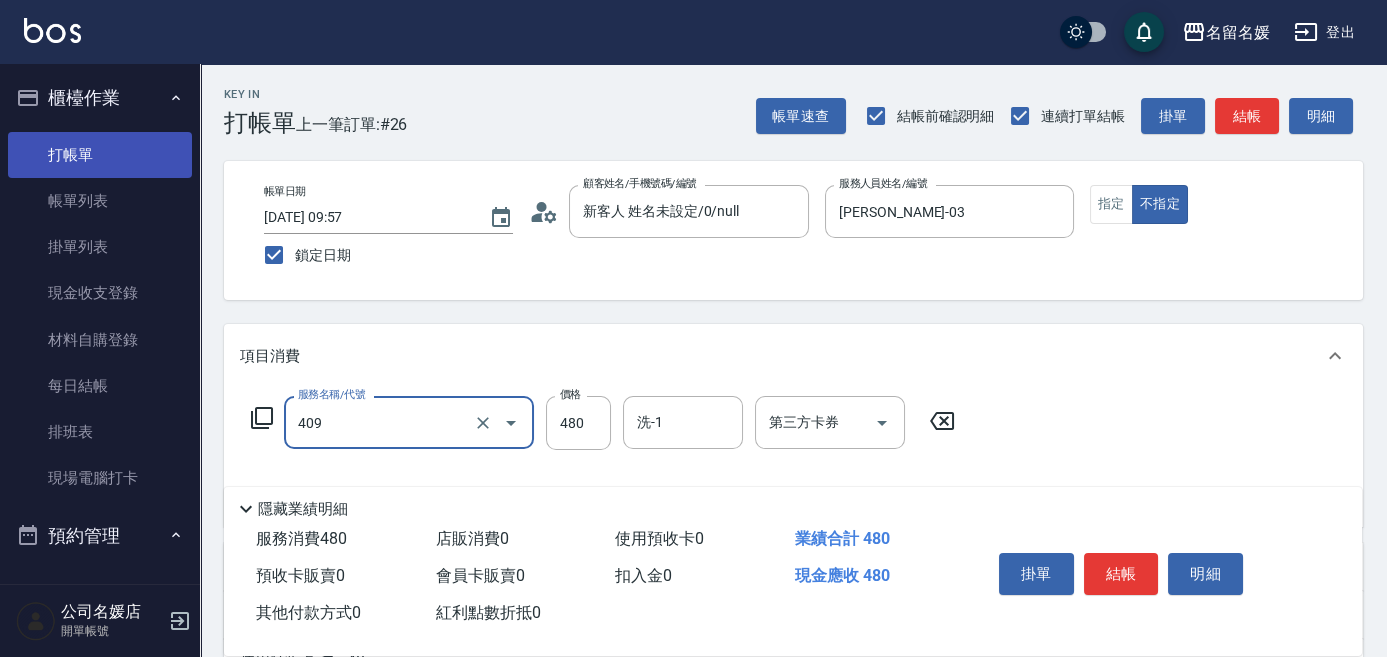 type on "洗+剪(409)" 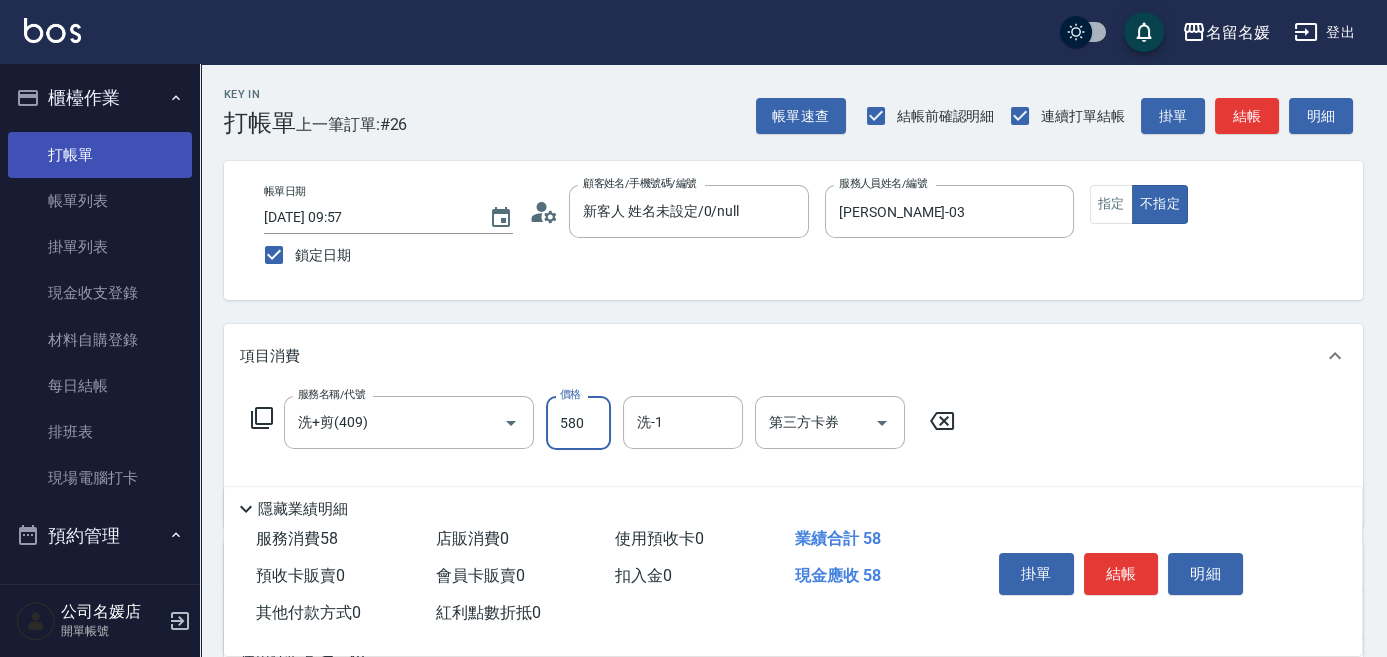 type on "580" 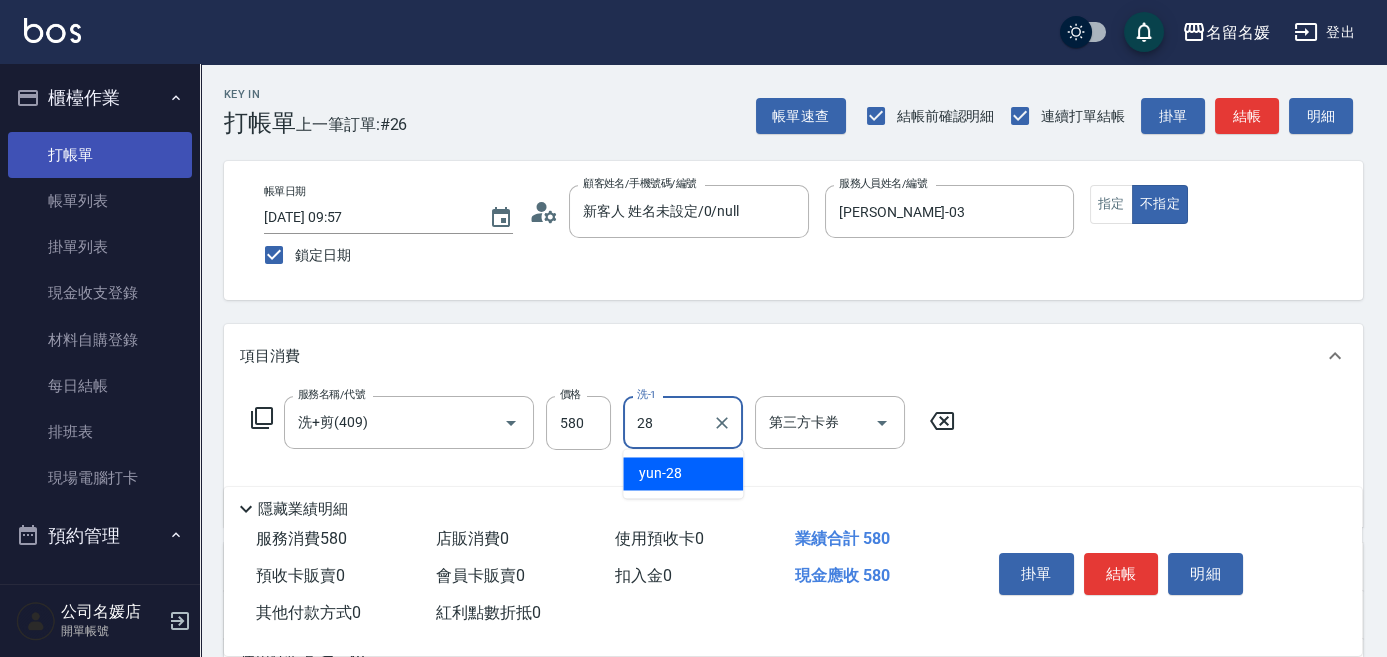 type on "yun-28" 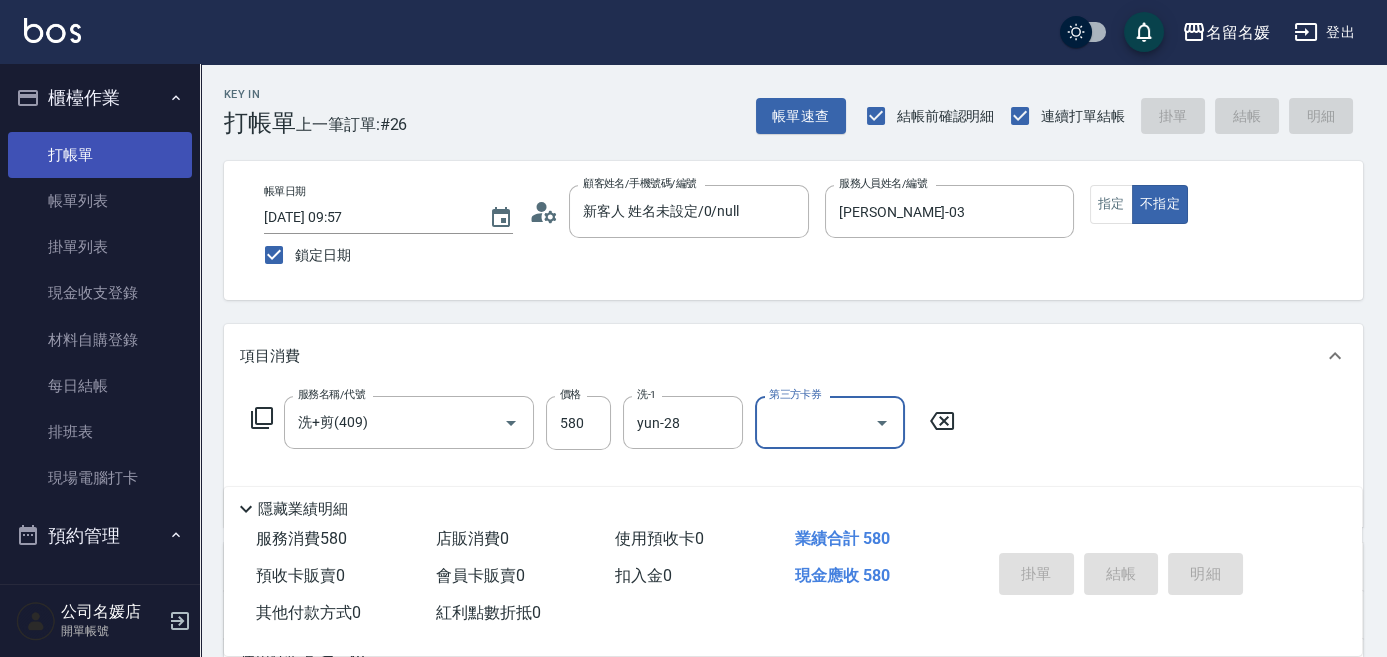 type 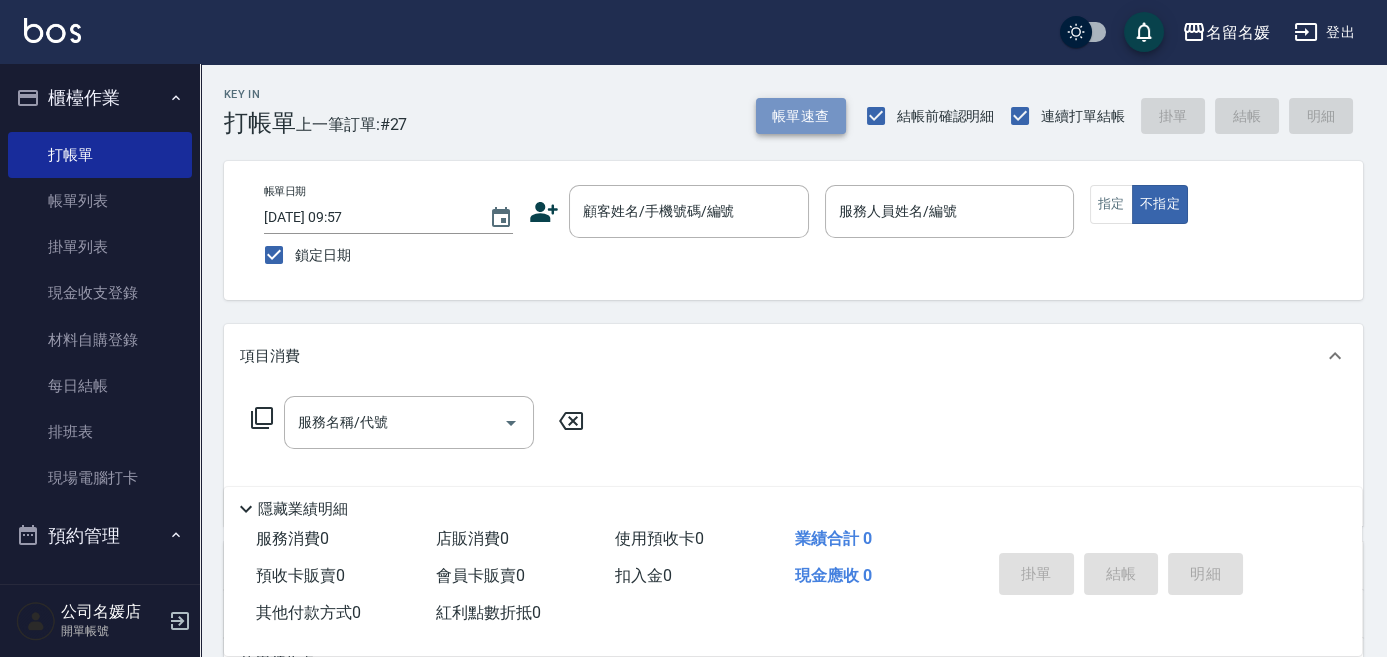 click on "帳單速查" at bounding box center (801, 116) 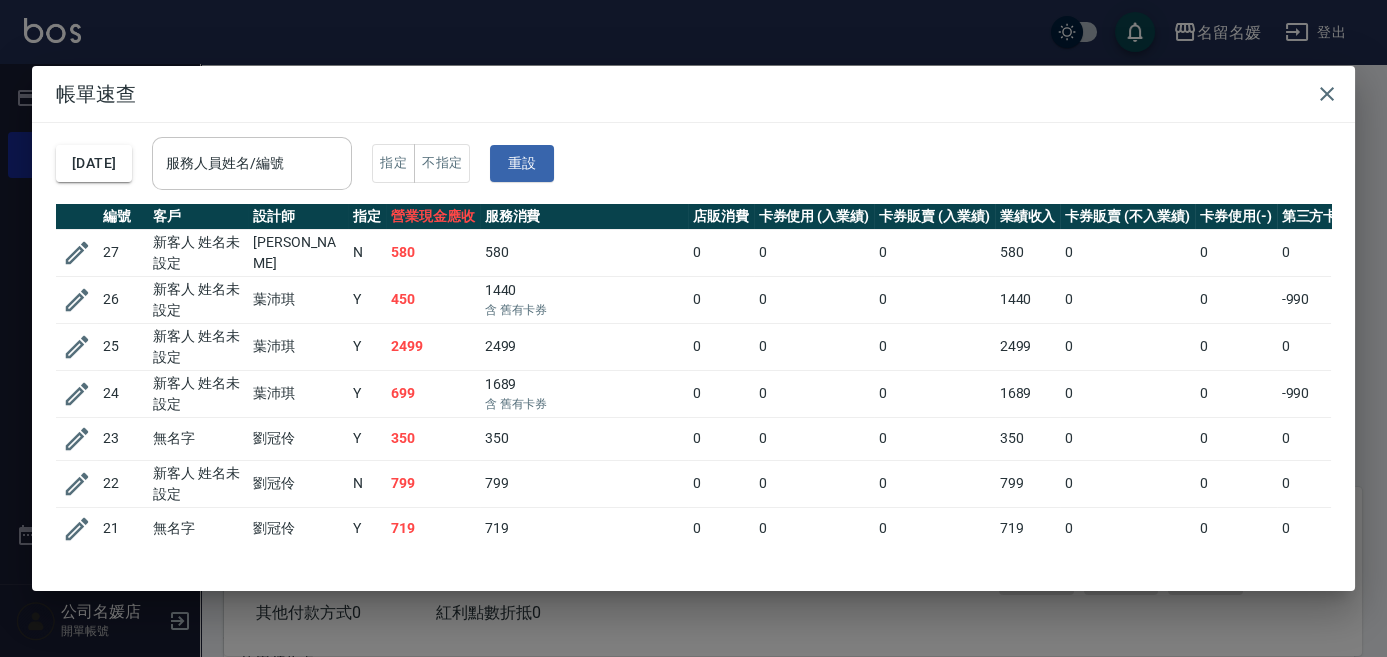 click on "服務人員姓名/編號" at bounding box center [252, 163] 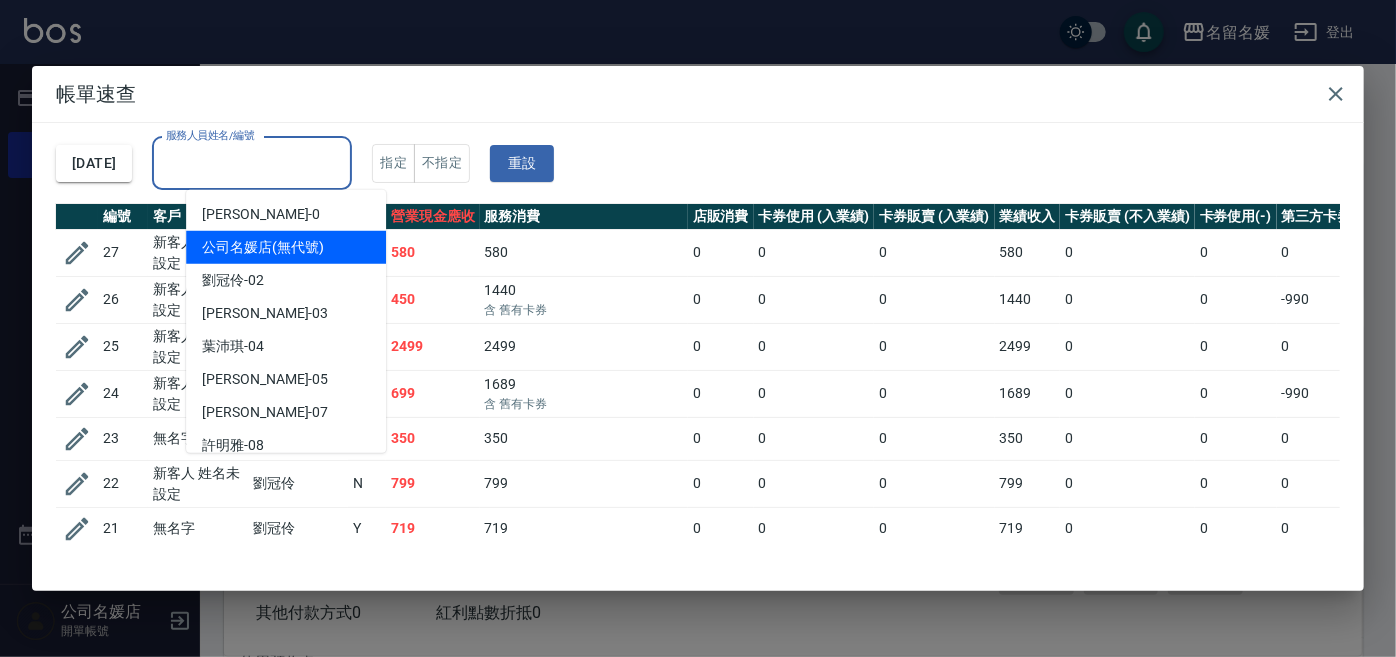 click on "公司名媛店 (無代號)" at bounding box center [286, 247] 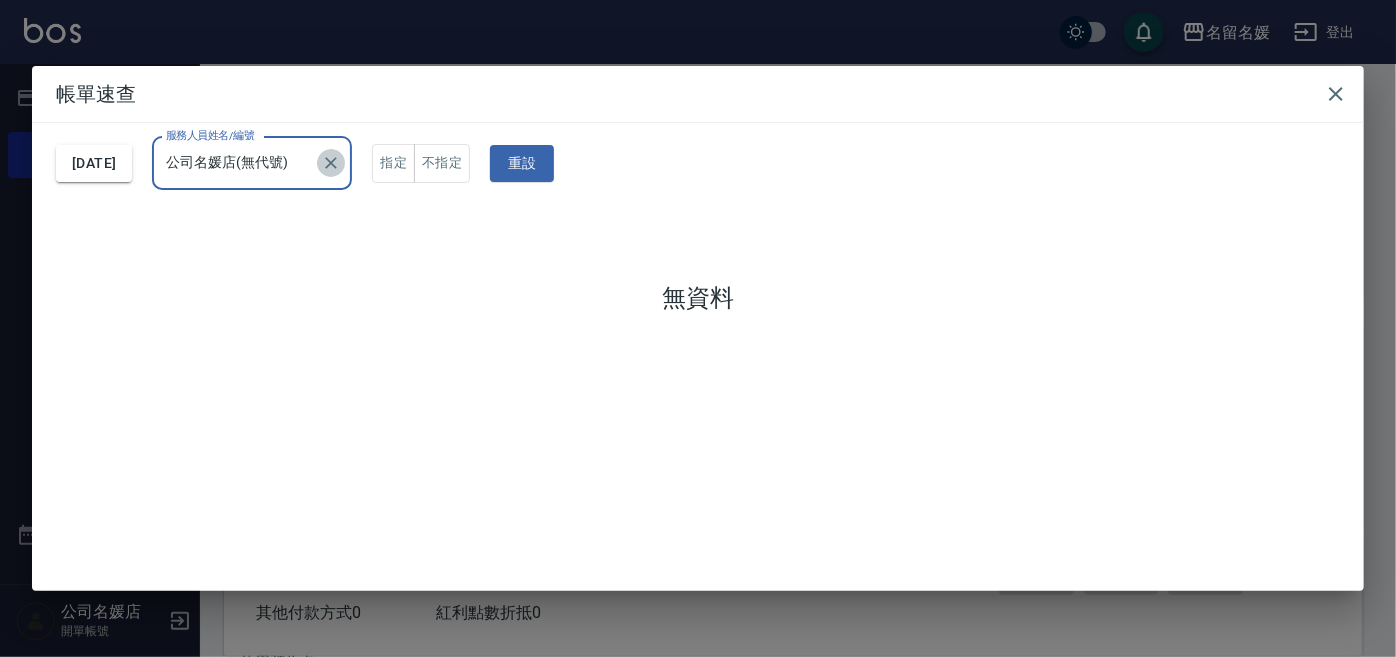click 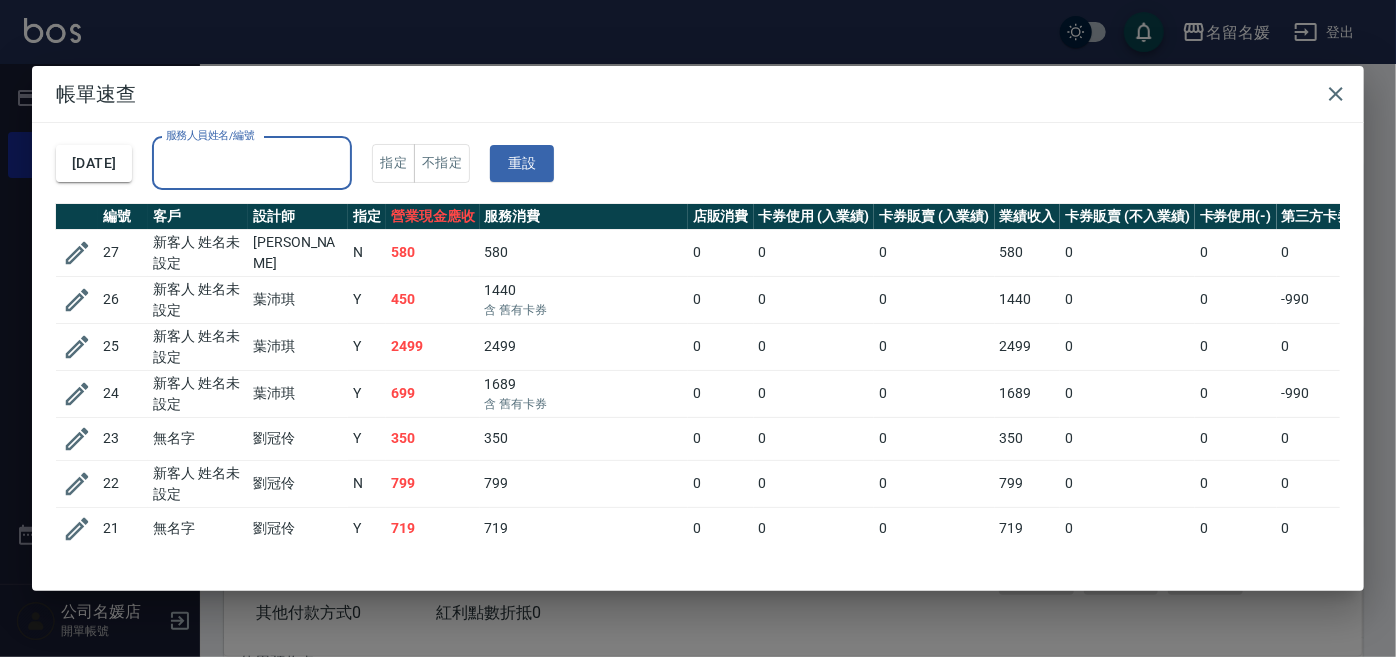click on "服務人員姓名/編號" 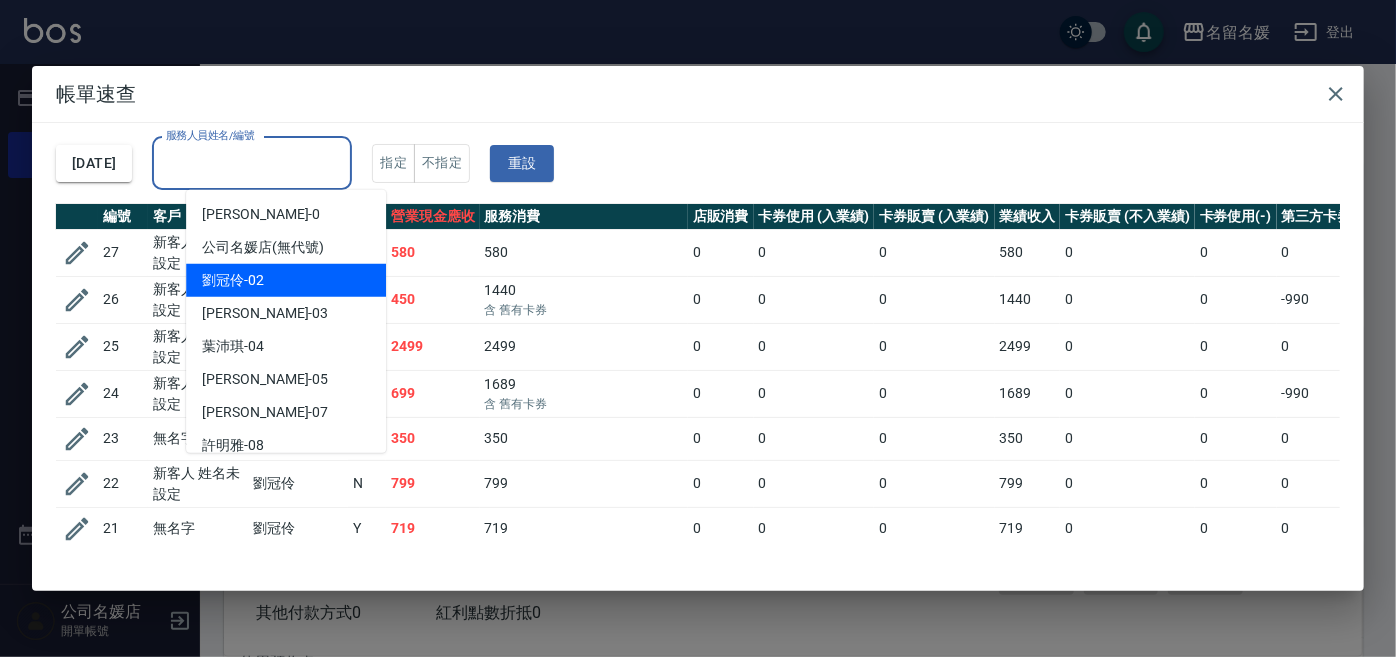 click on "[PERSON_NAME]-02" at bounding box center [286, 280] 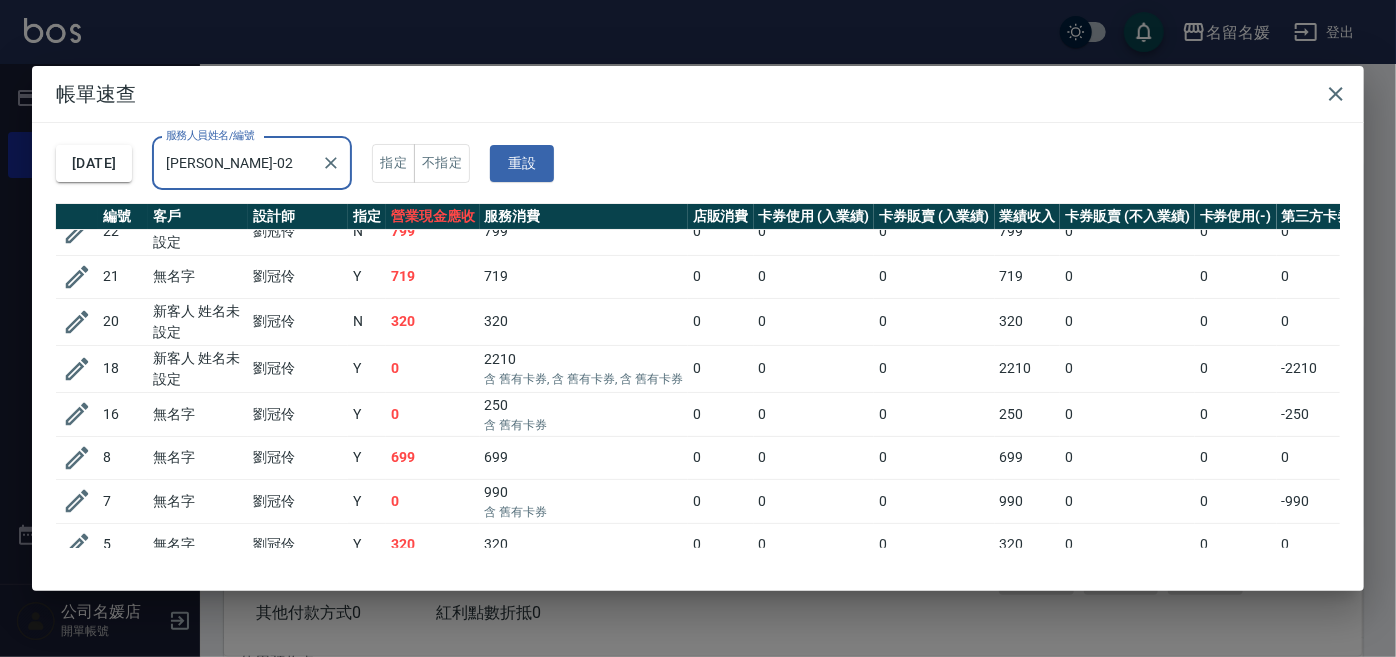 scroll, scrollTop: 0, scrollLeft: 0, axis: both 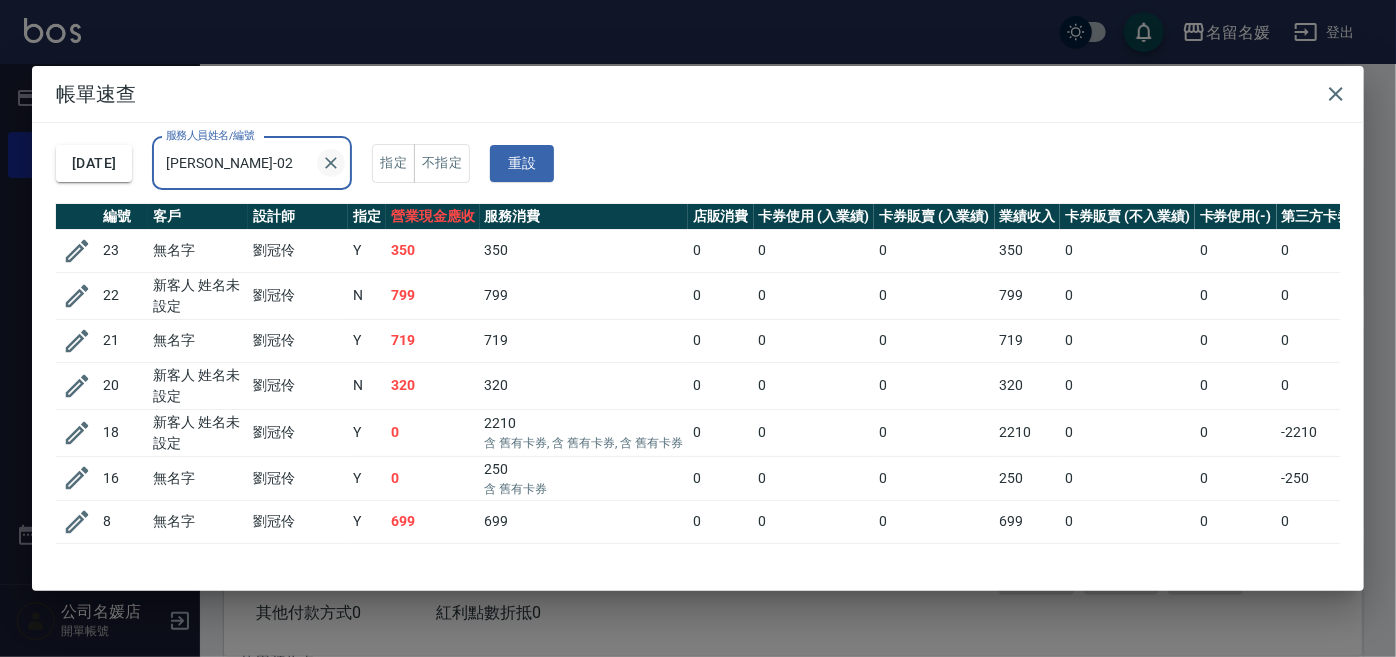 click 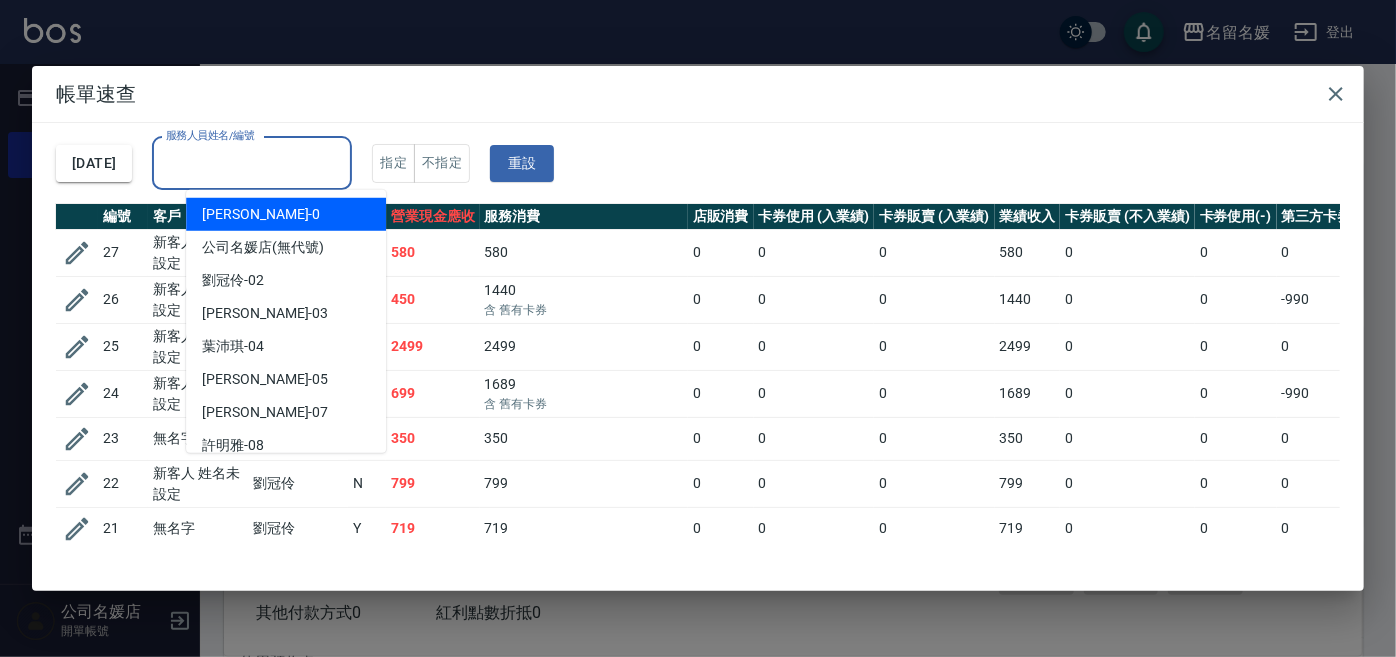 click on "服務人員姓名/編號" at bounding box center (252, 163) 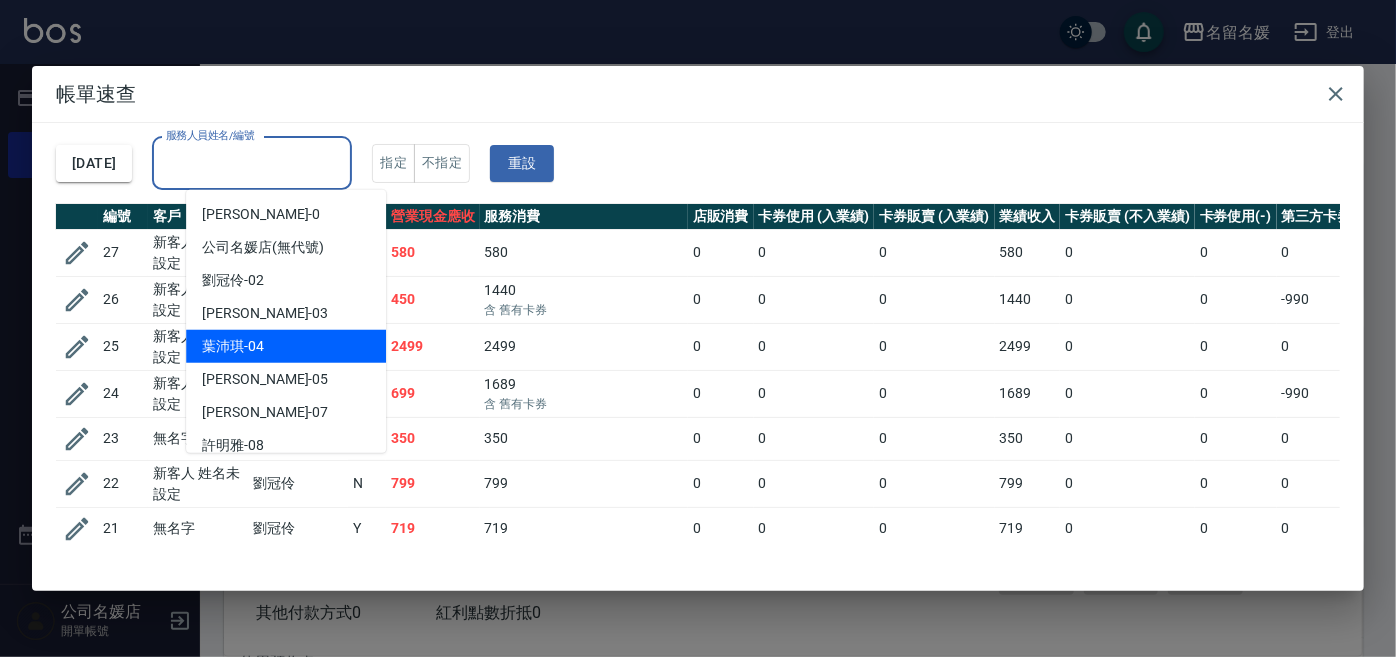 click on "[PERSON_NAME]-04" at bounding box center [286, 346] 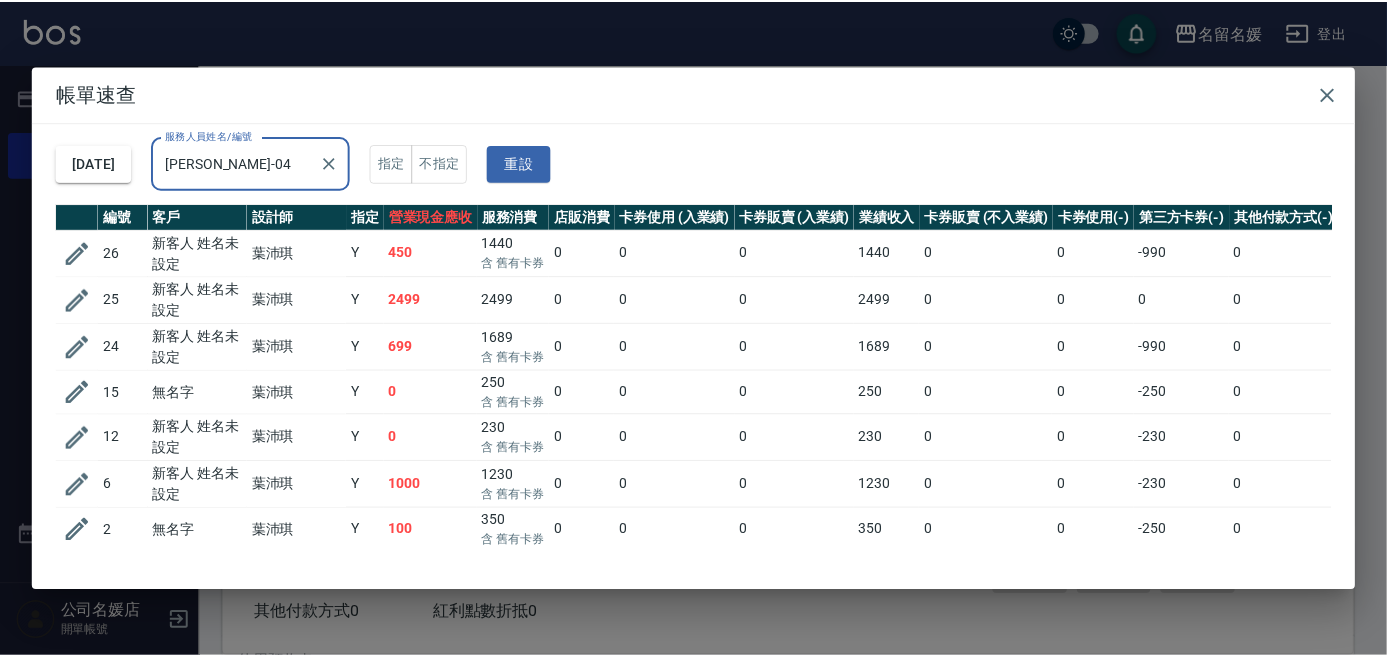 scroll, scrollTop: 88, scrollLeft: 0, axis: vertical 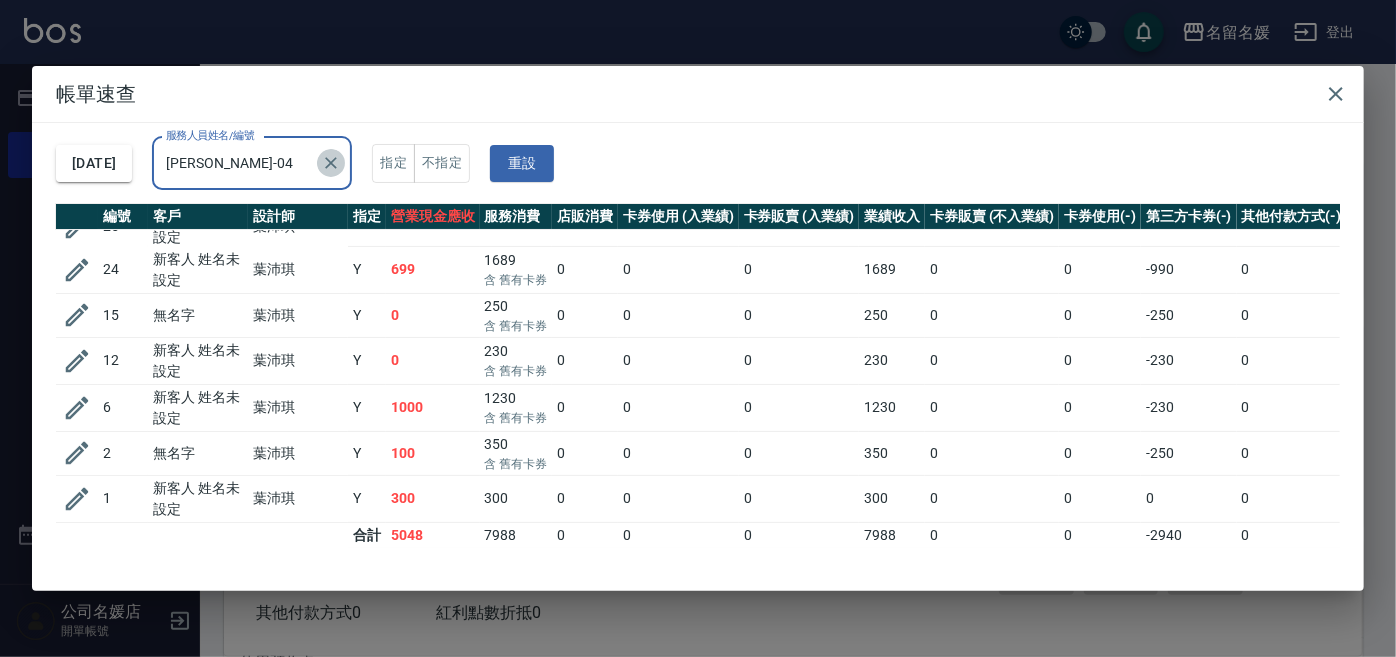 click 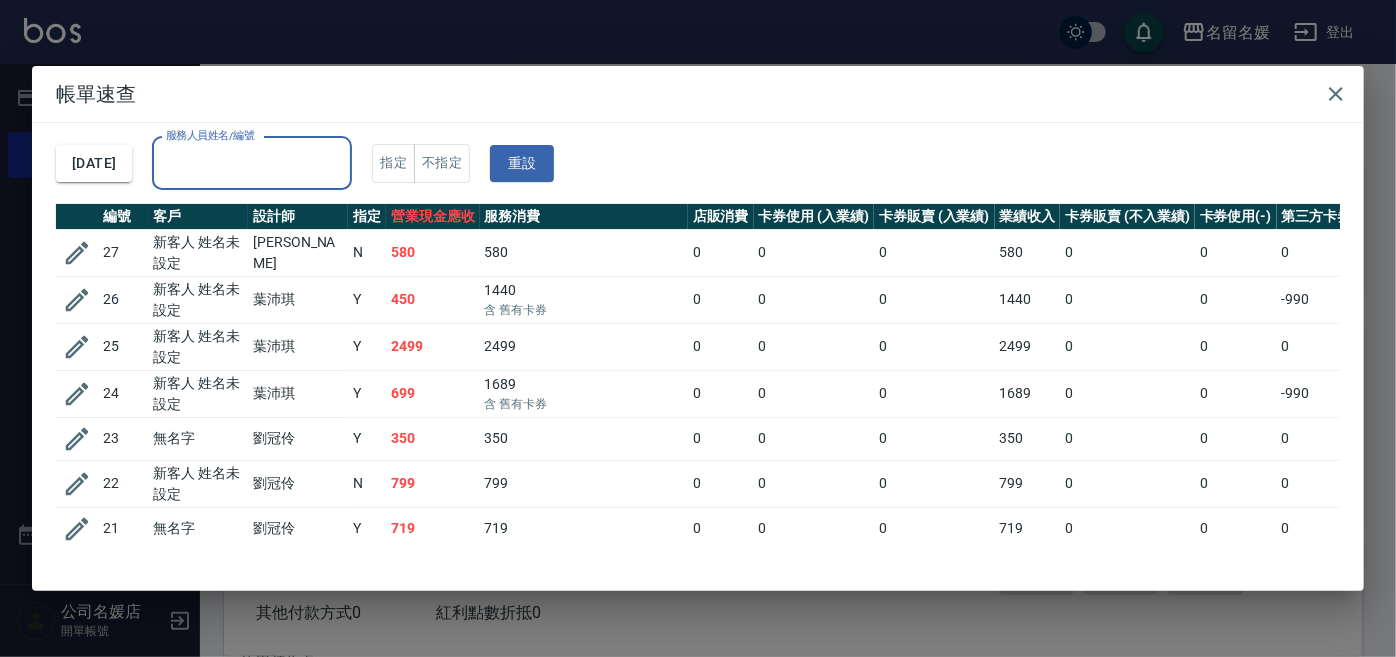click on "服務人員姓名/編號" at bounding box center [252, 163] 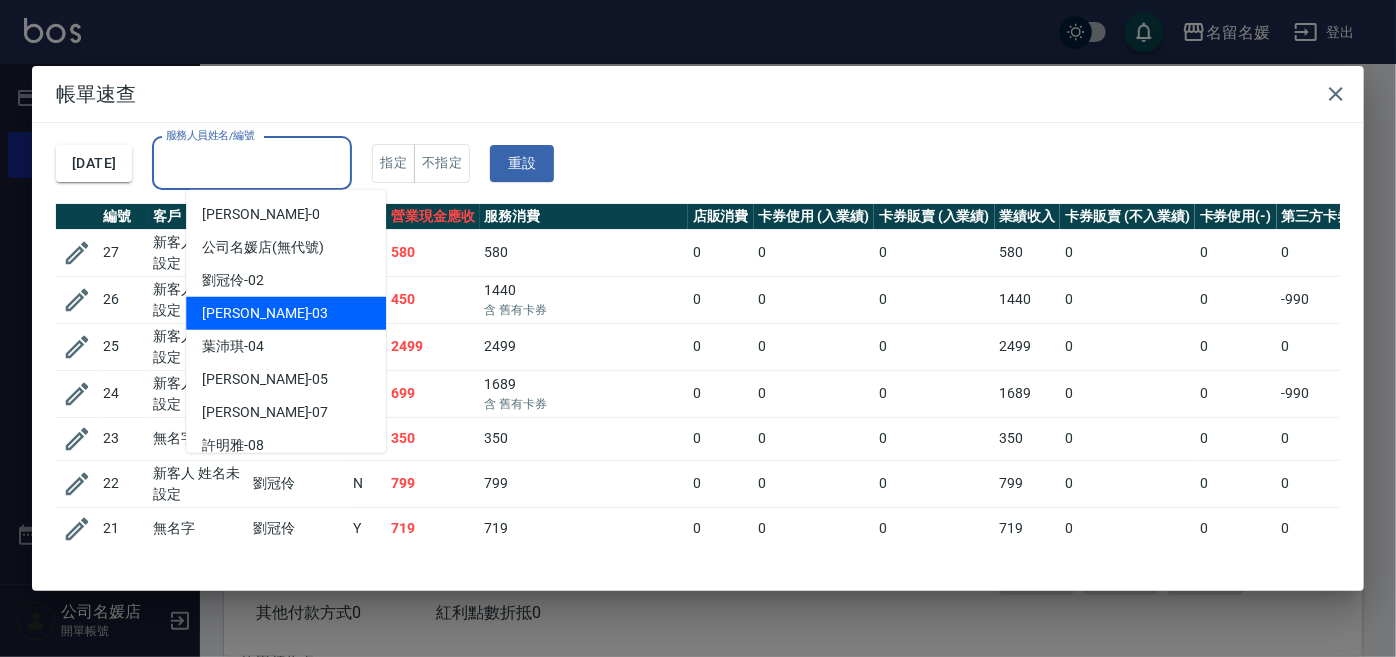 click on "[PERSON_NAME]-03" at bounding box center [286, 313] 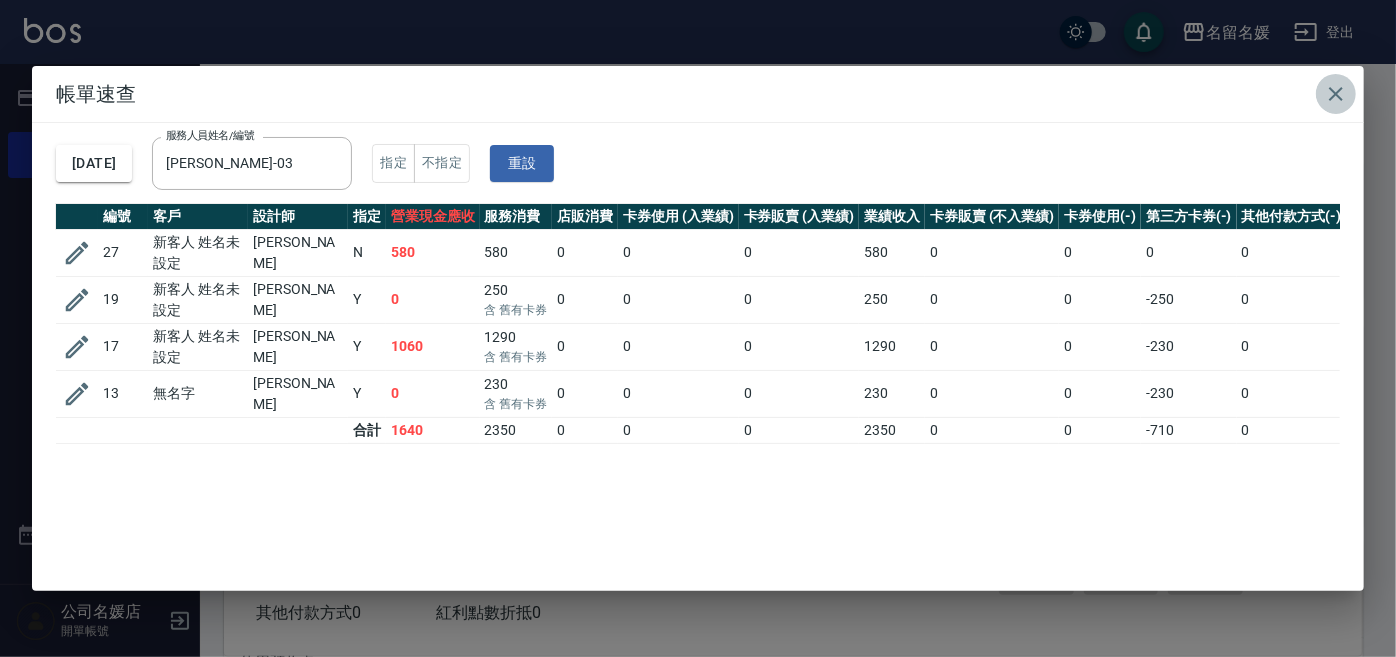 click 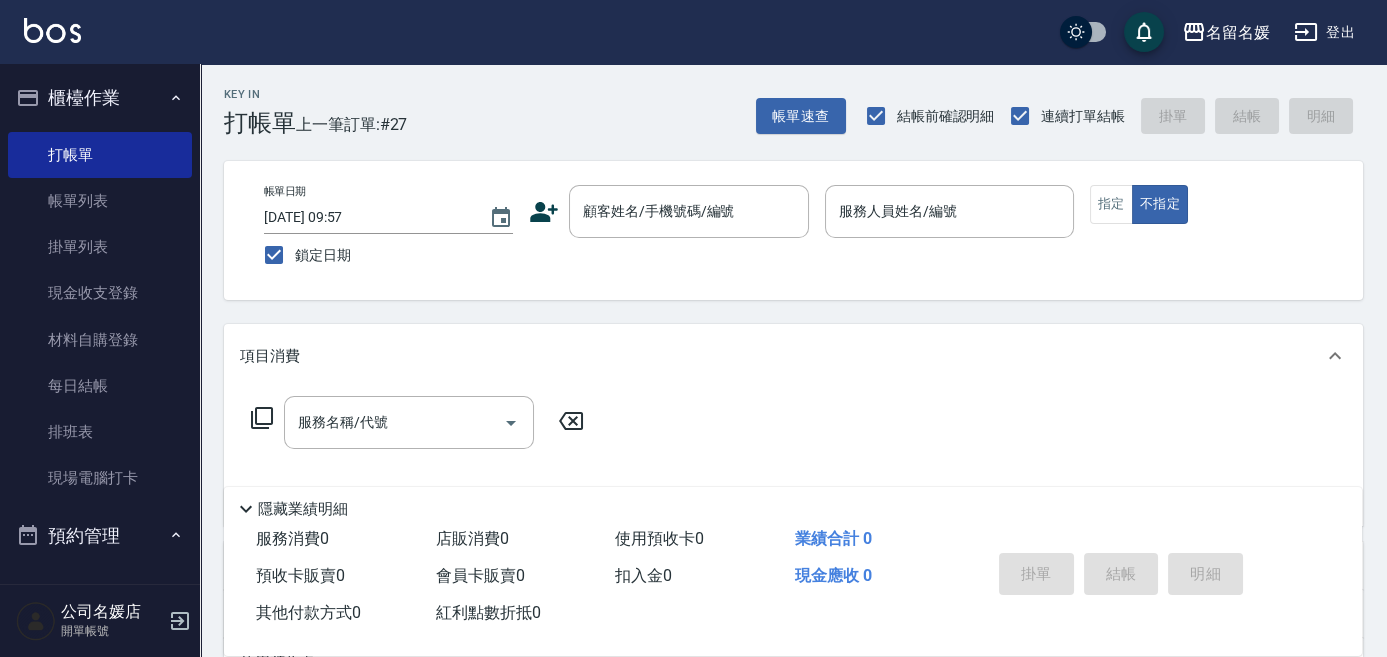 click on "帳單日期 [DATE] 09:57 鎖定日期 顧客姓名/手機號碼/編號 顧客姓名/手機號碼/編號 服務人員姓名/編號 服務人員姓名/編號 指定 不指定" at bounding box center (793, 230) 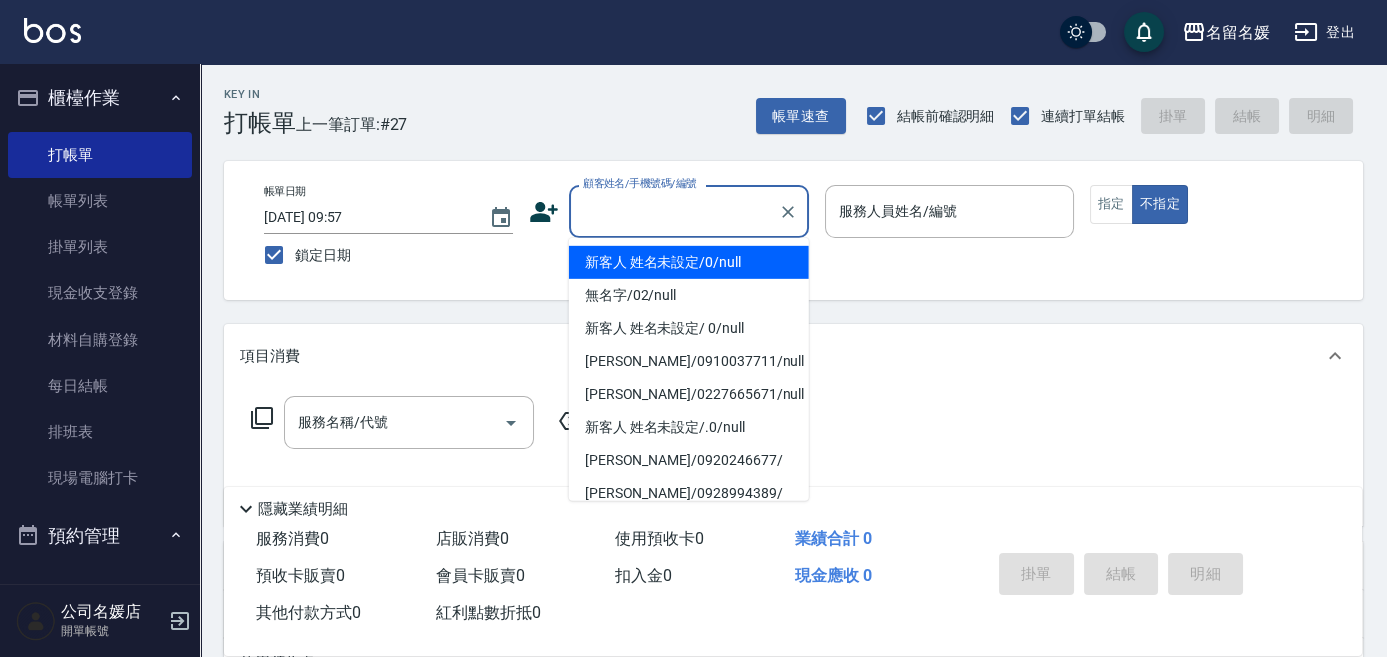 click on "顧客姓名/手機號碼/編號 顧客姓名/手機號碼/編號" at bounding box center (689, 211) 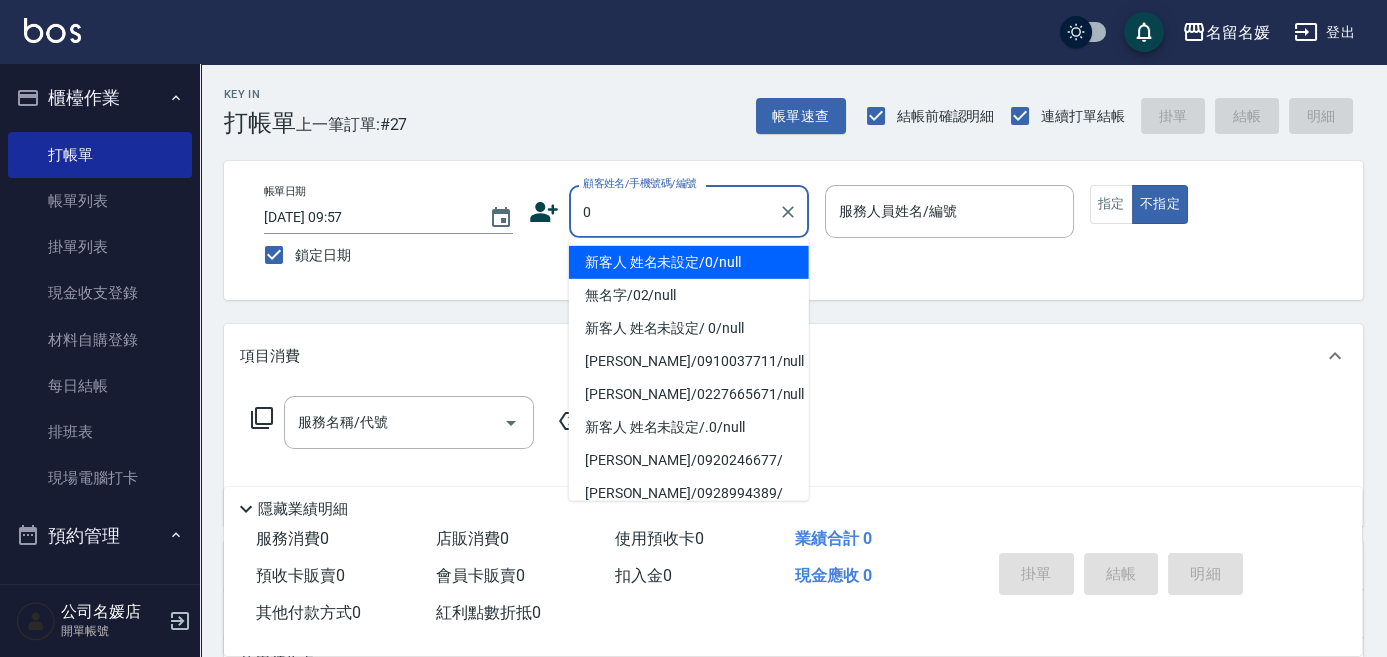 type on "新客人 姓名未設定/0/null" 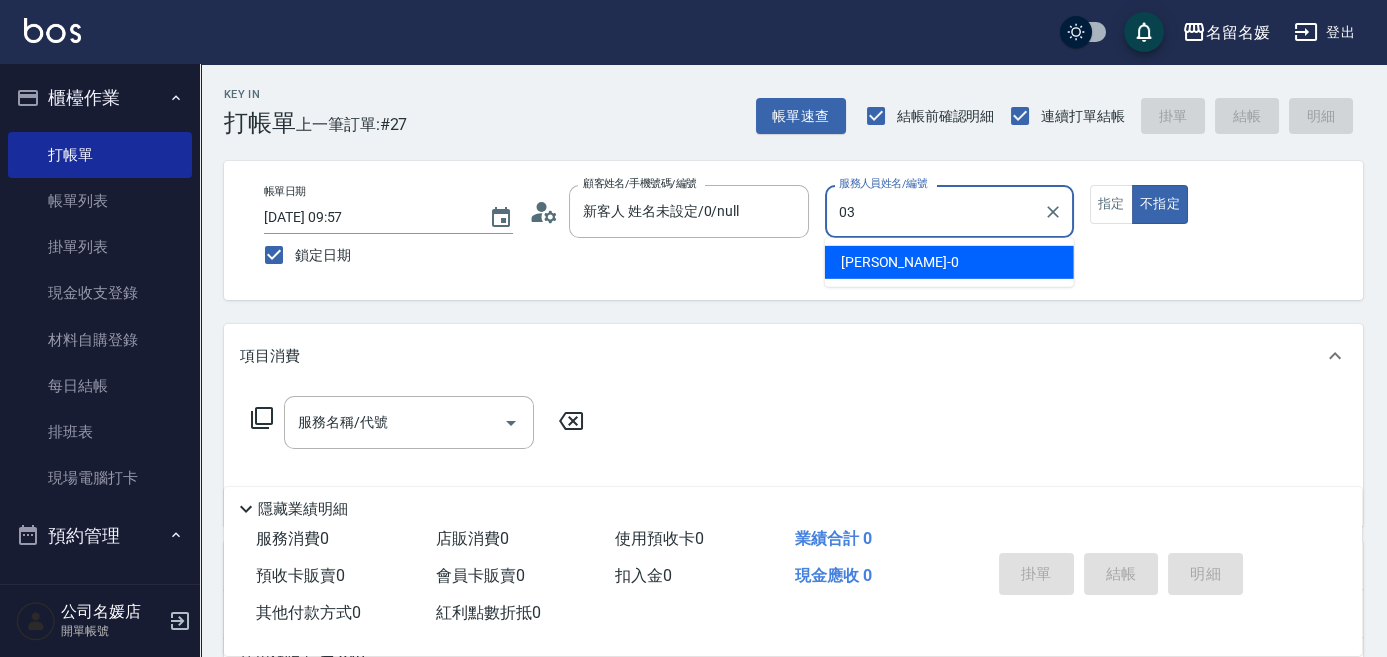 type on "03" 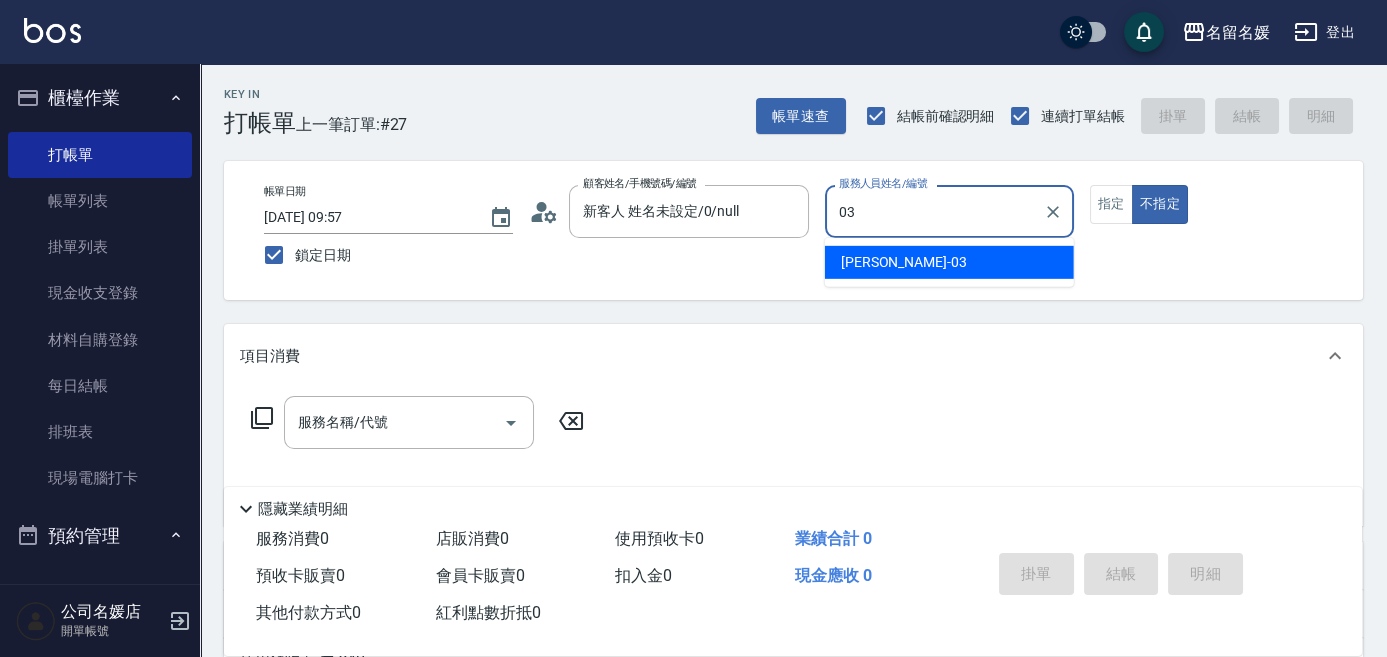 type on "false" 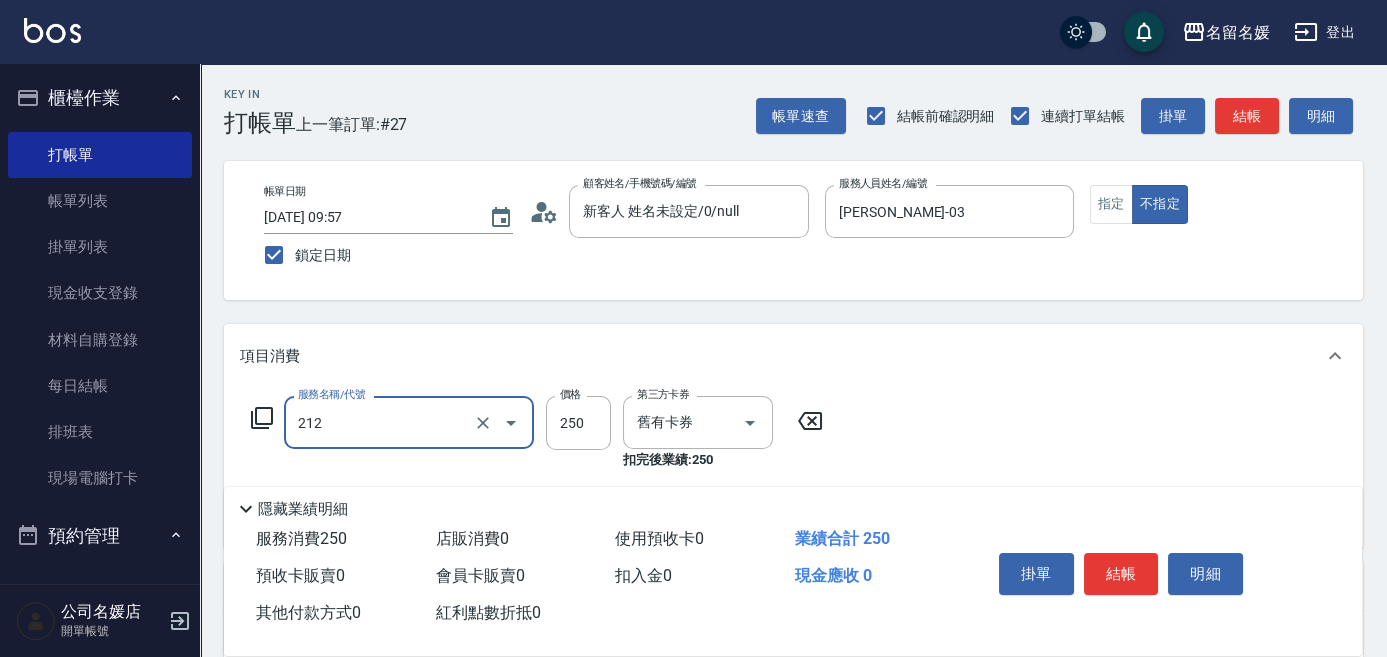 type on "洗髮券-(卡)250(212)" 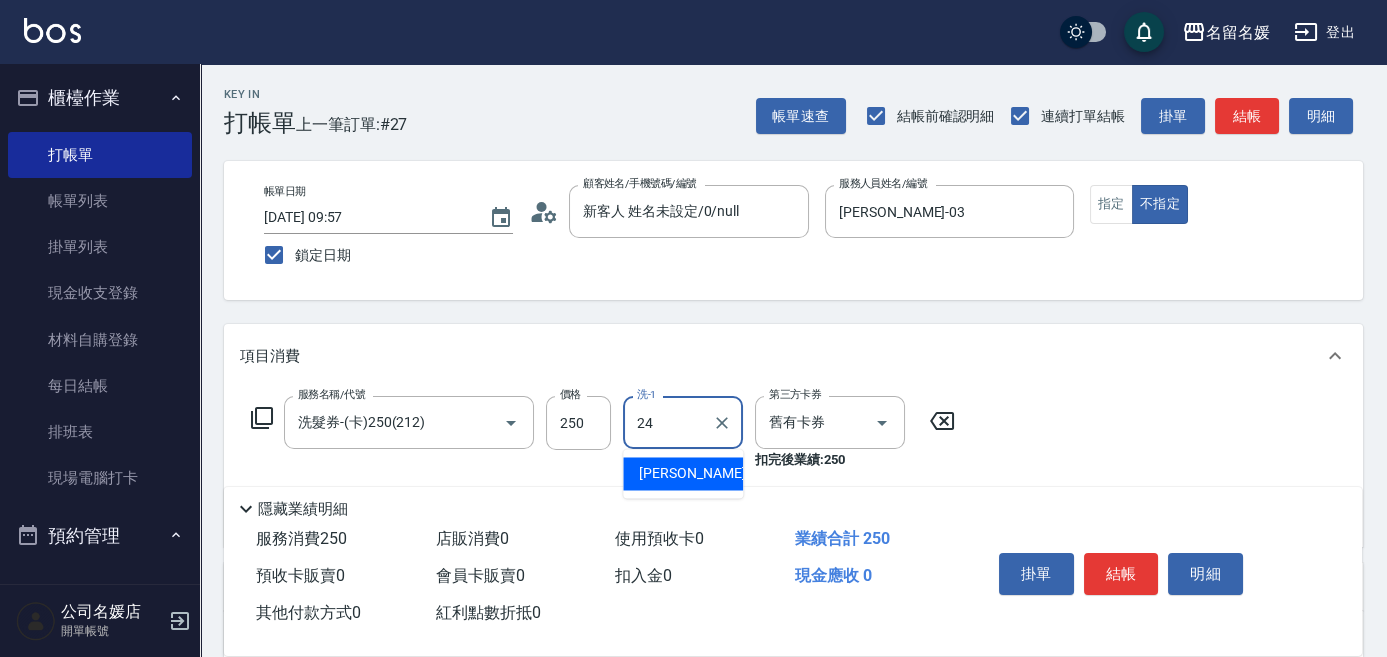 type on "[PERSON_NAME]-24" 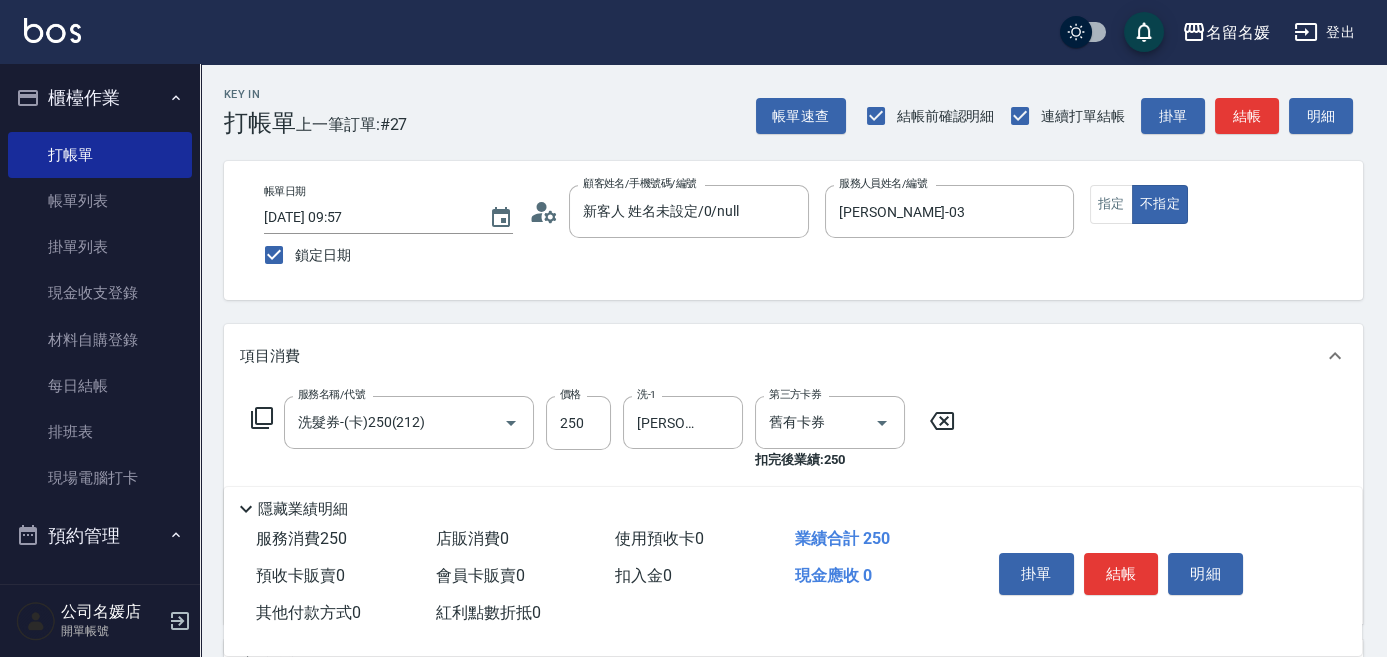 scroll, scrollTop: 181, scrollLeft: 0, axis: vertical 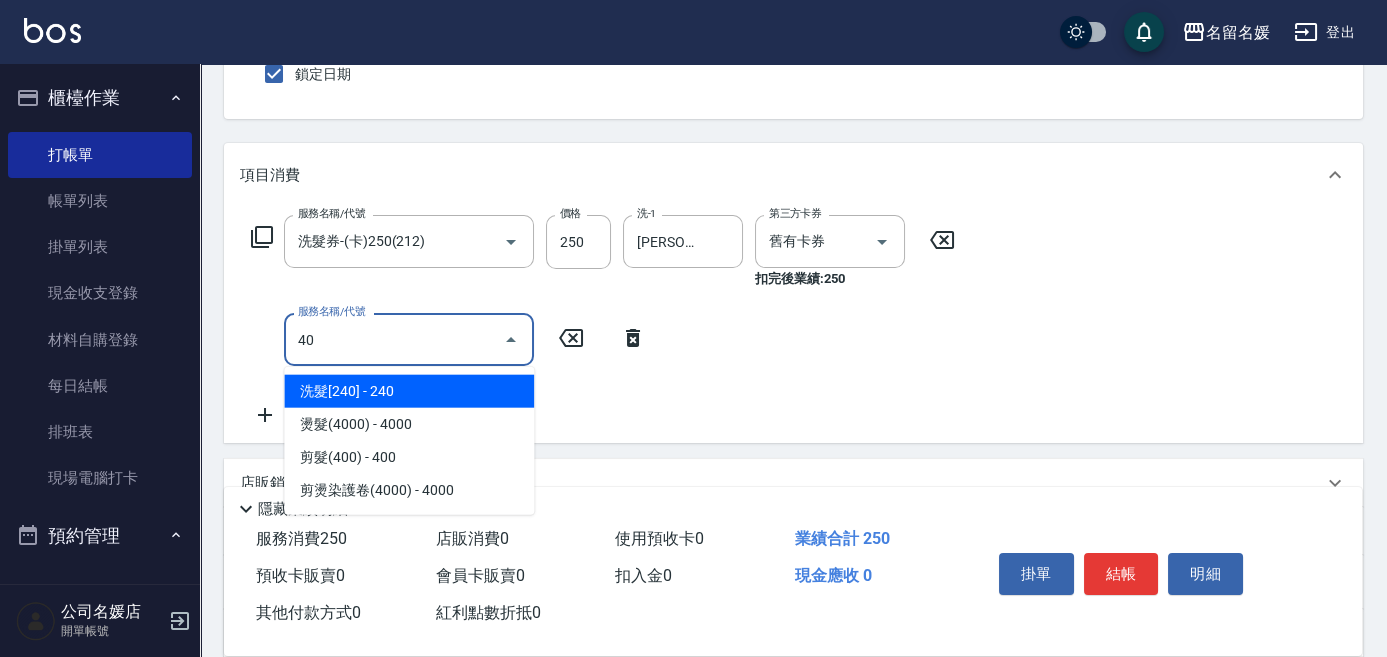 type on "408" 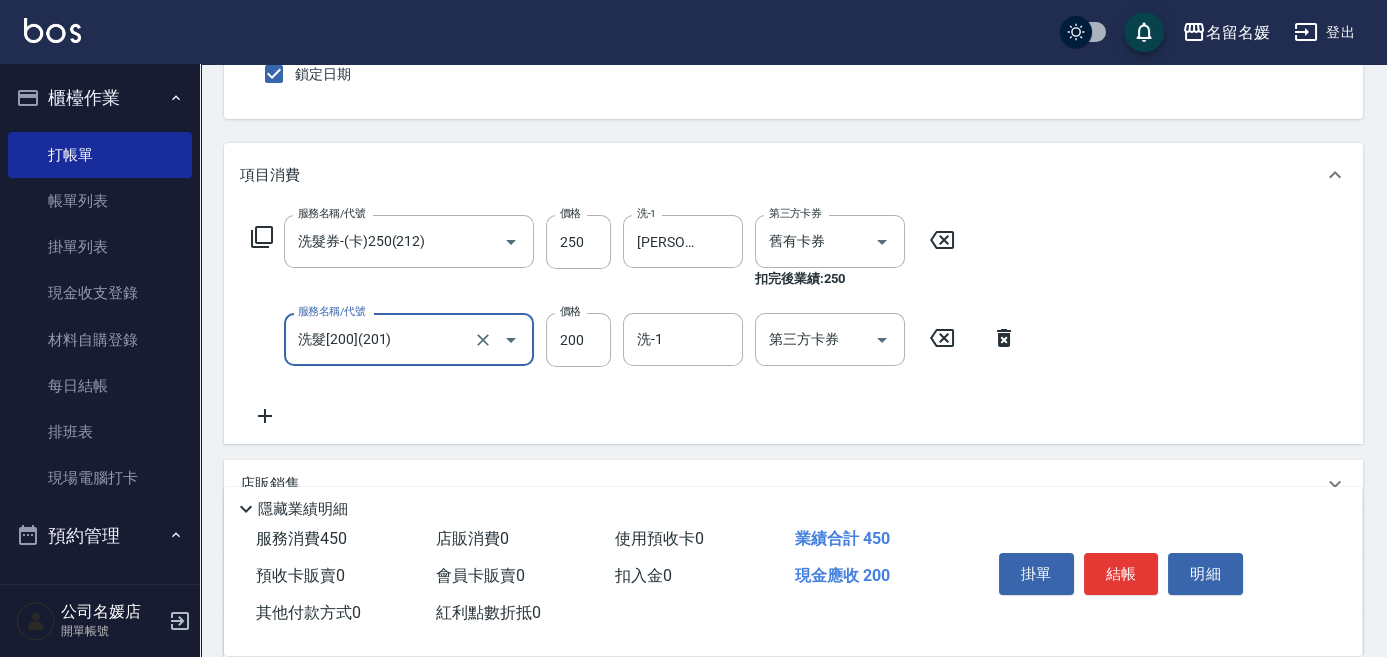type on "洗髮[200](201)" 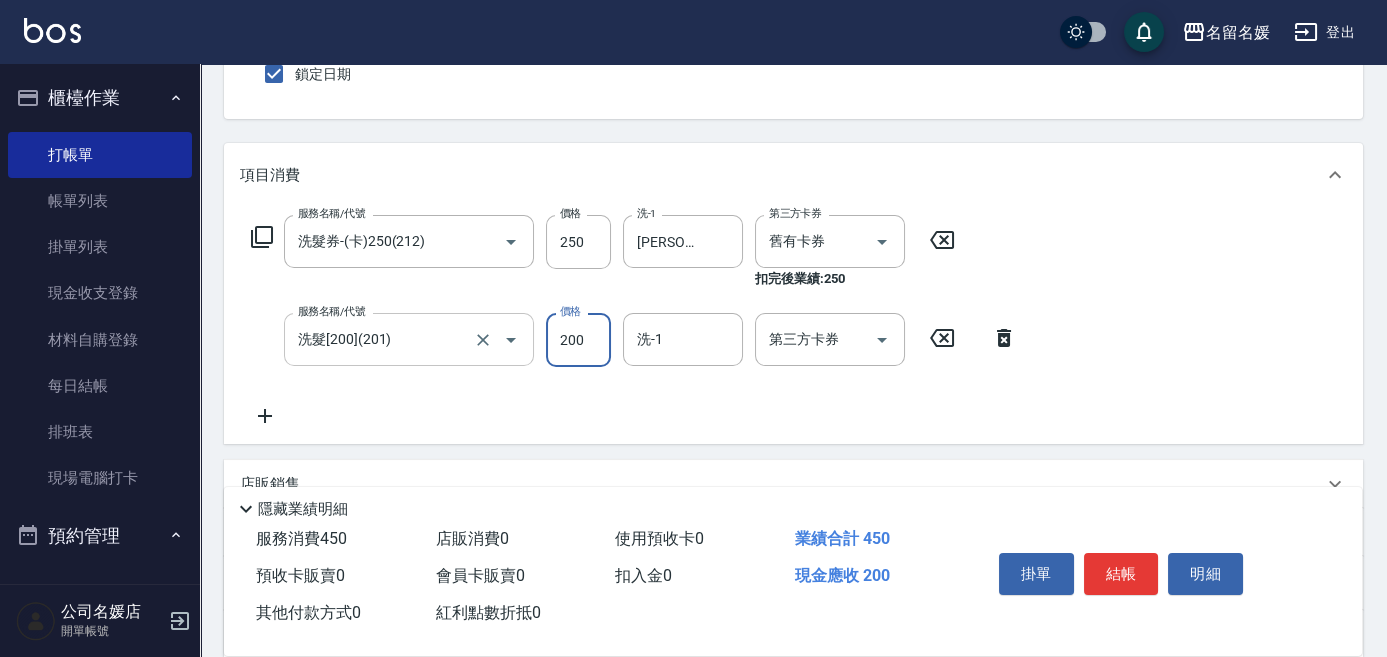click on "洗髮[200](201)" at bounding box center [381, 339] 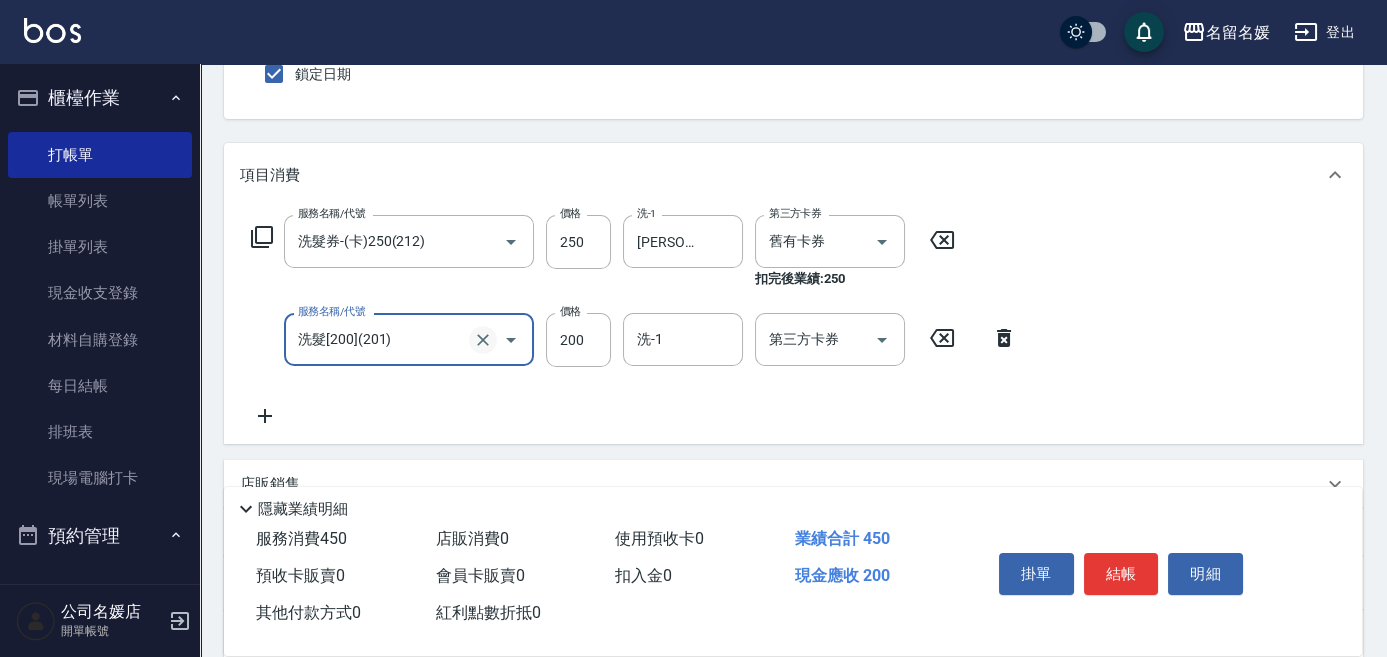 click 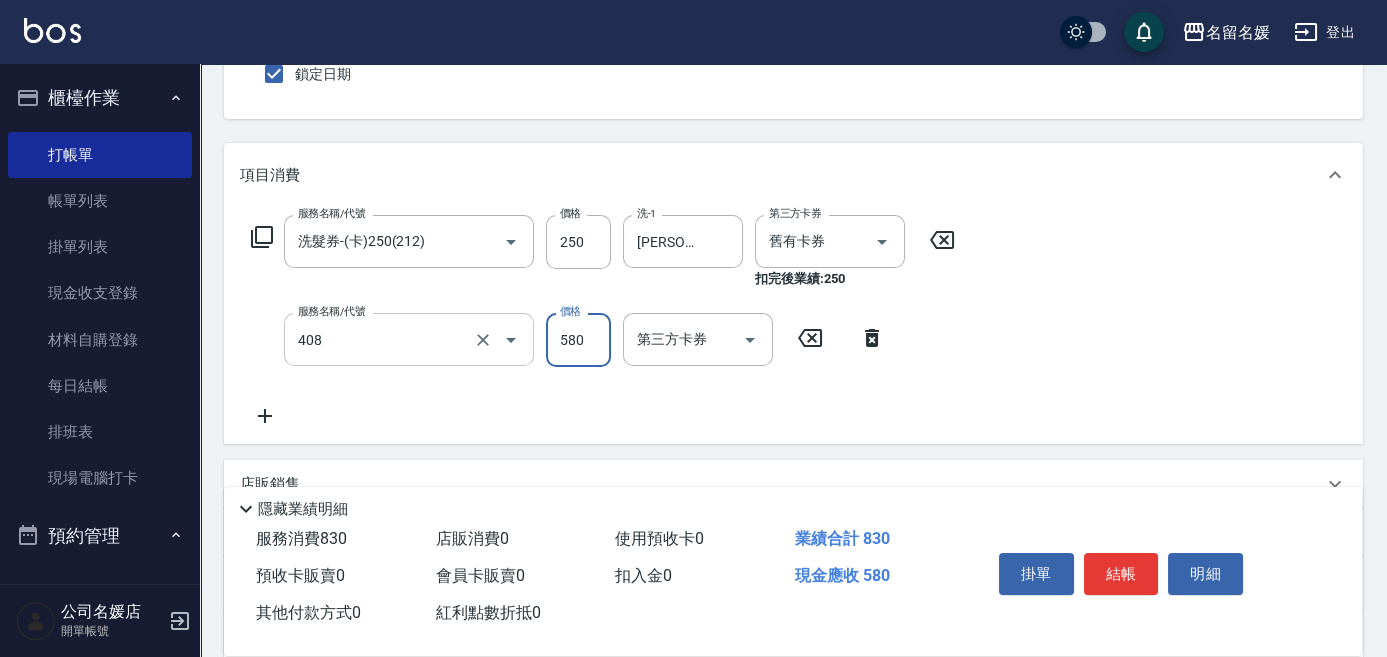 type on "剪髮(580)(408)" 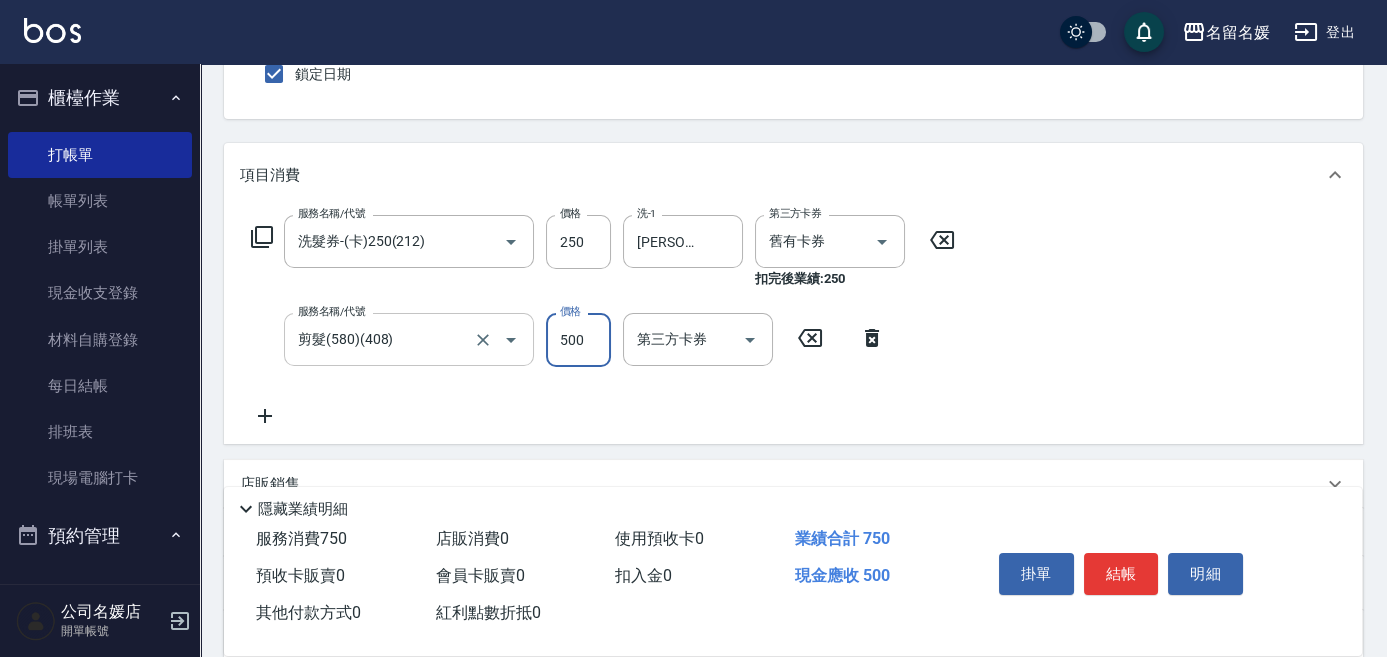 type on "500" 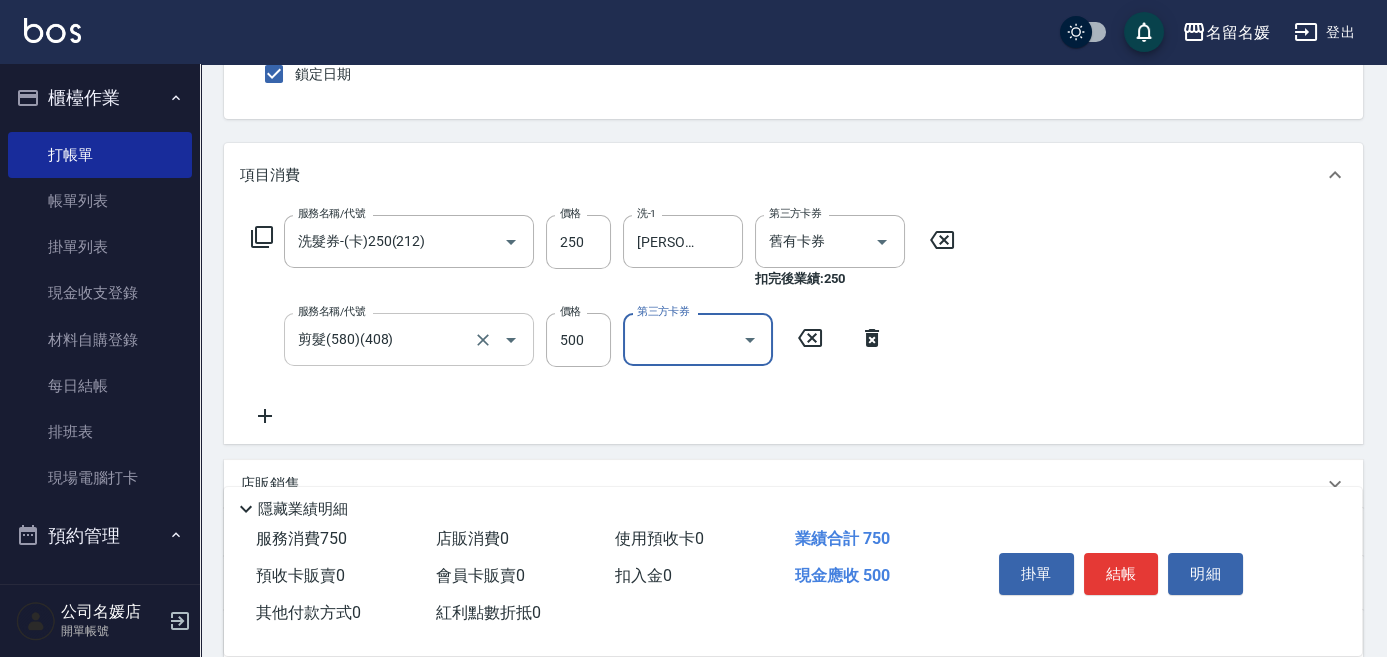 scroll, scrollTop: 0, scrollLeft: 0, axis: both 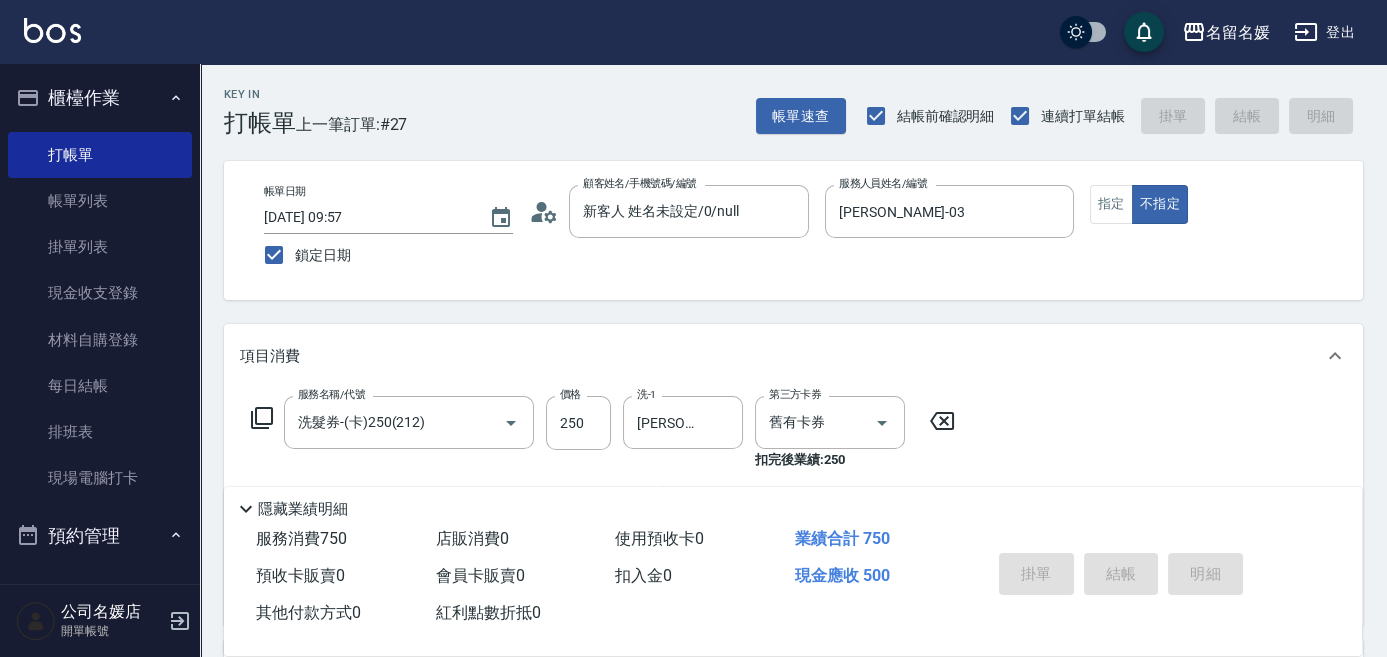 type 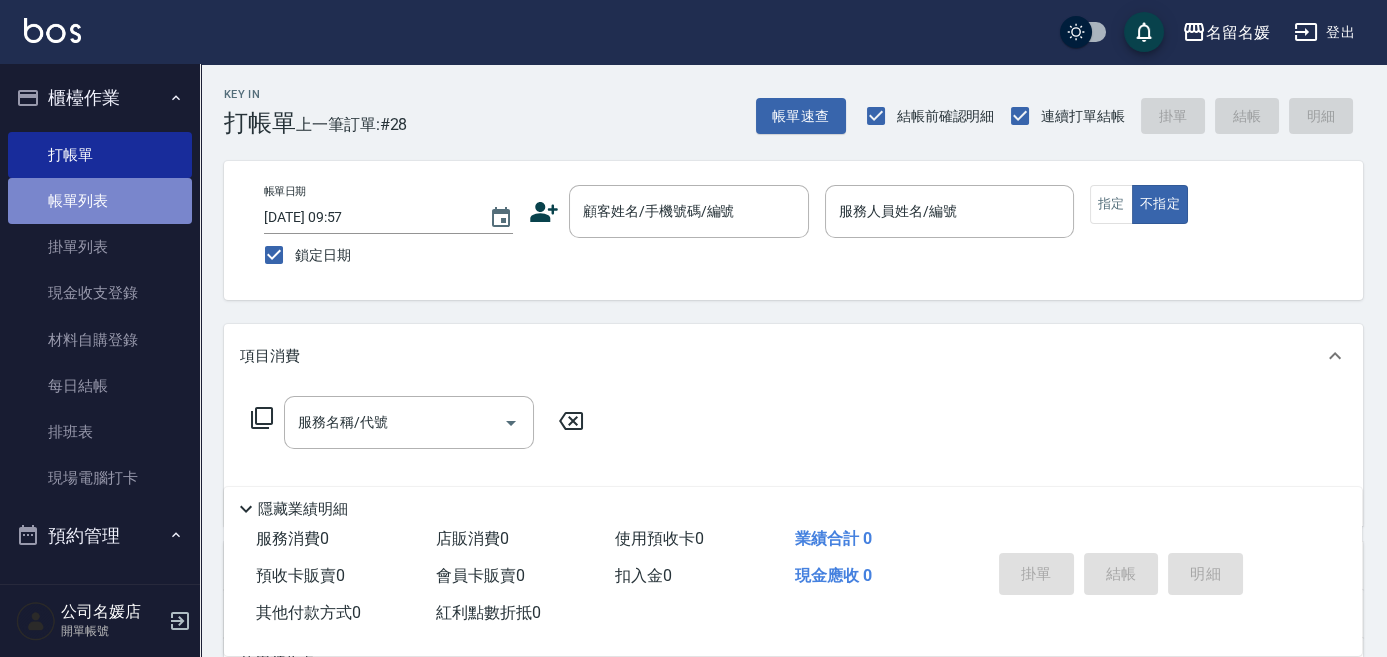 click on "帳單列表" at bounding box center (100, 201) 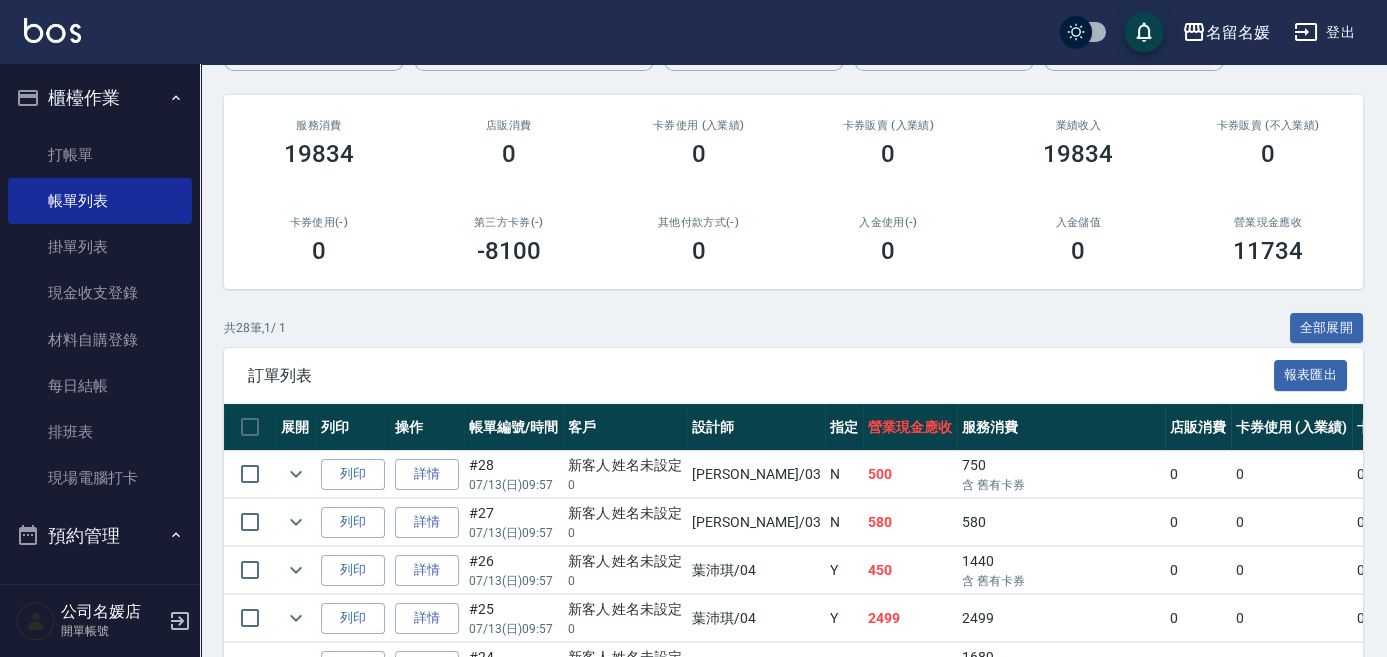 scroll, scrollTop: 272, scrollLeft: 0, axis: vertical 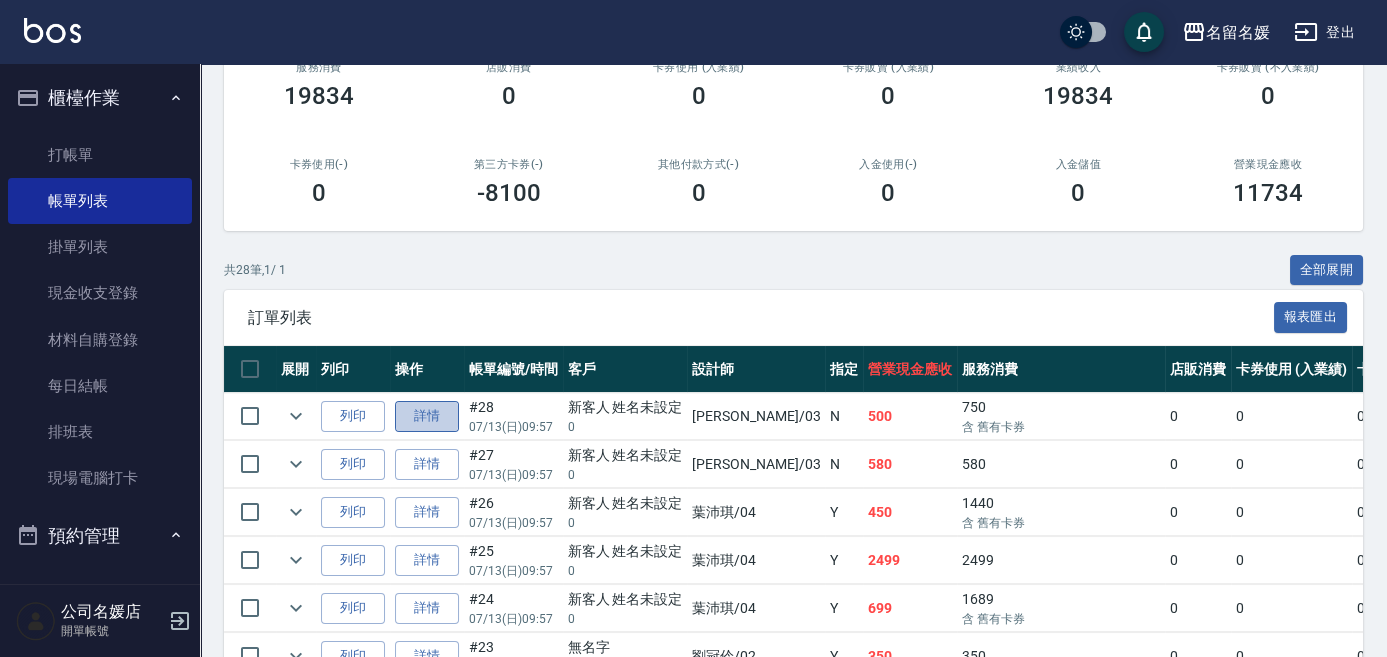 click on "詳情" at bounding box center (427, 416) 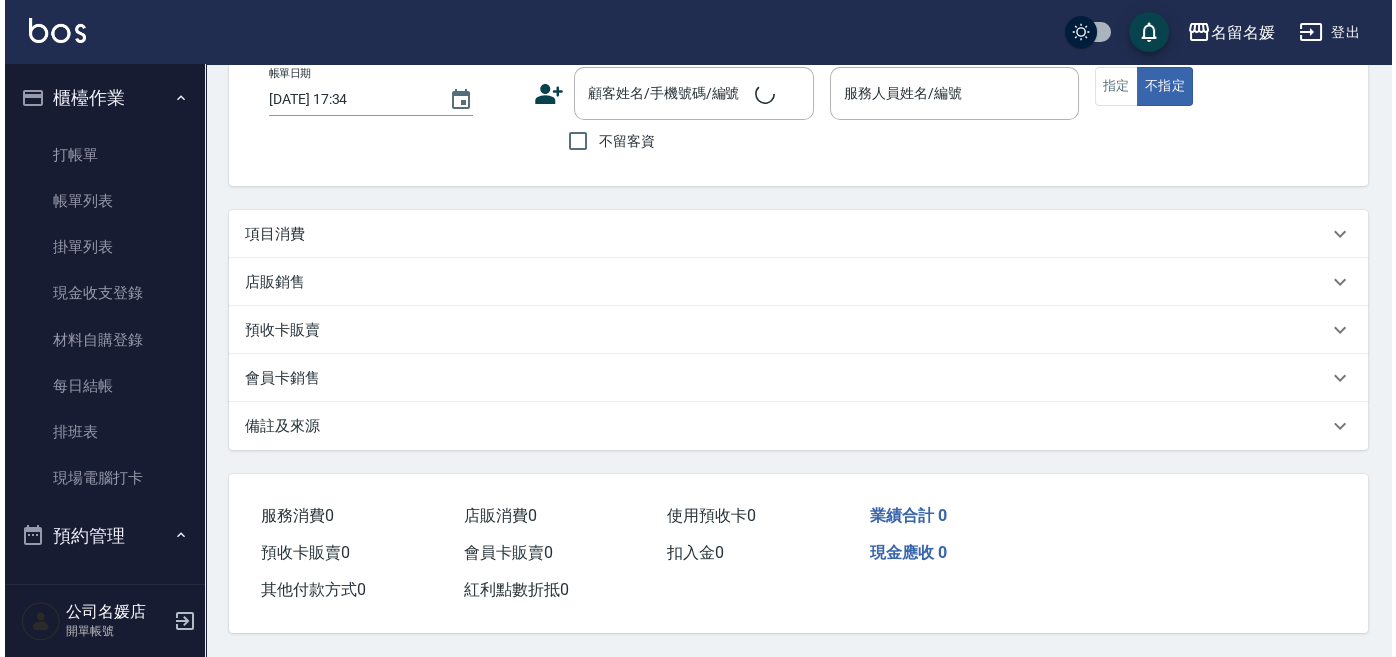 scroll, scrollTop: 0, scrollLeft: 0, axis: both 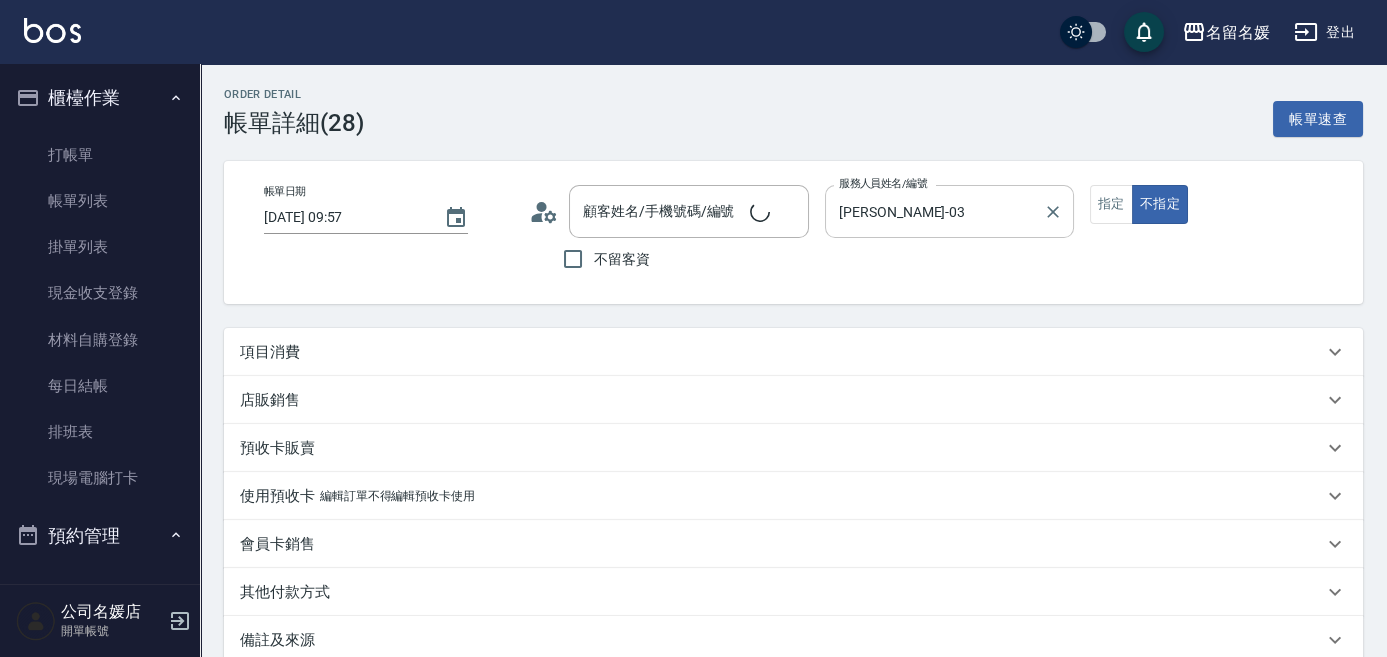 type on "[DATE] 09:57" 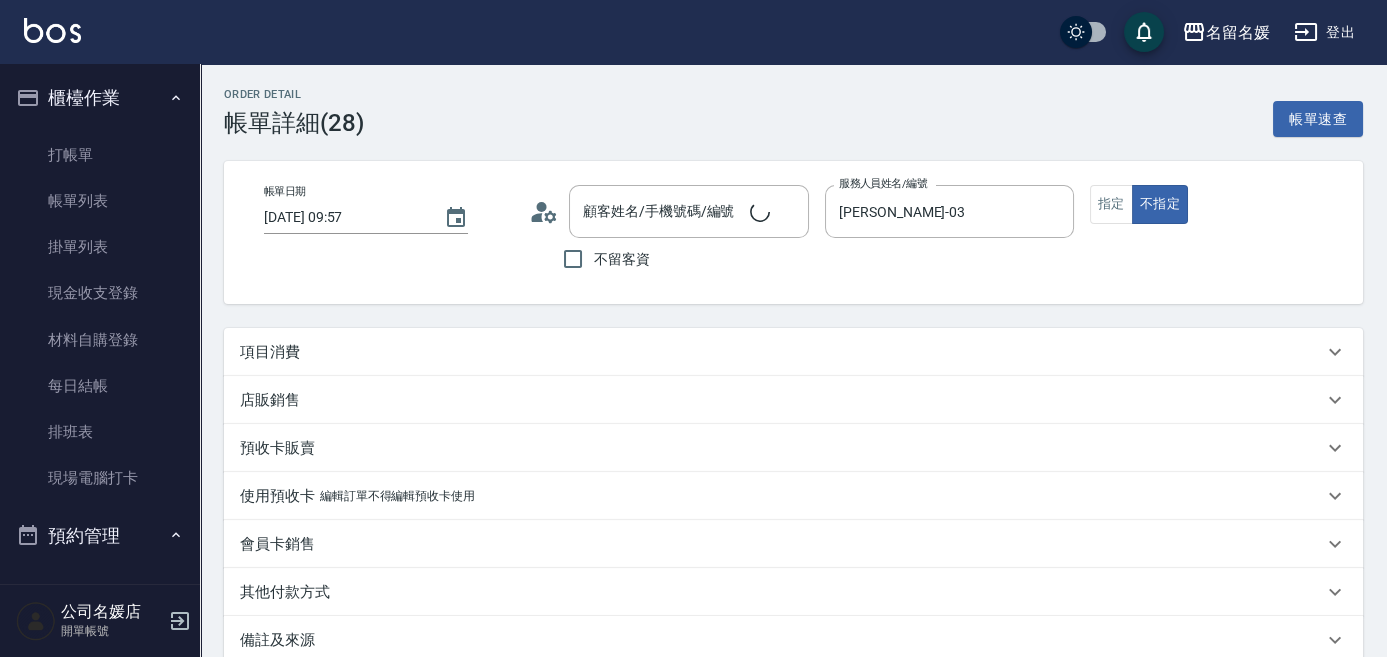 drag, startPoint x: 1101, startPoint y: 205, endPoint x: 947, endPoint y: 290, distance: 175.90054 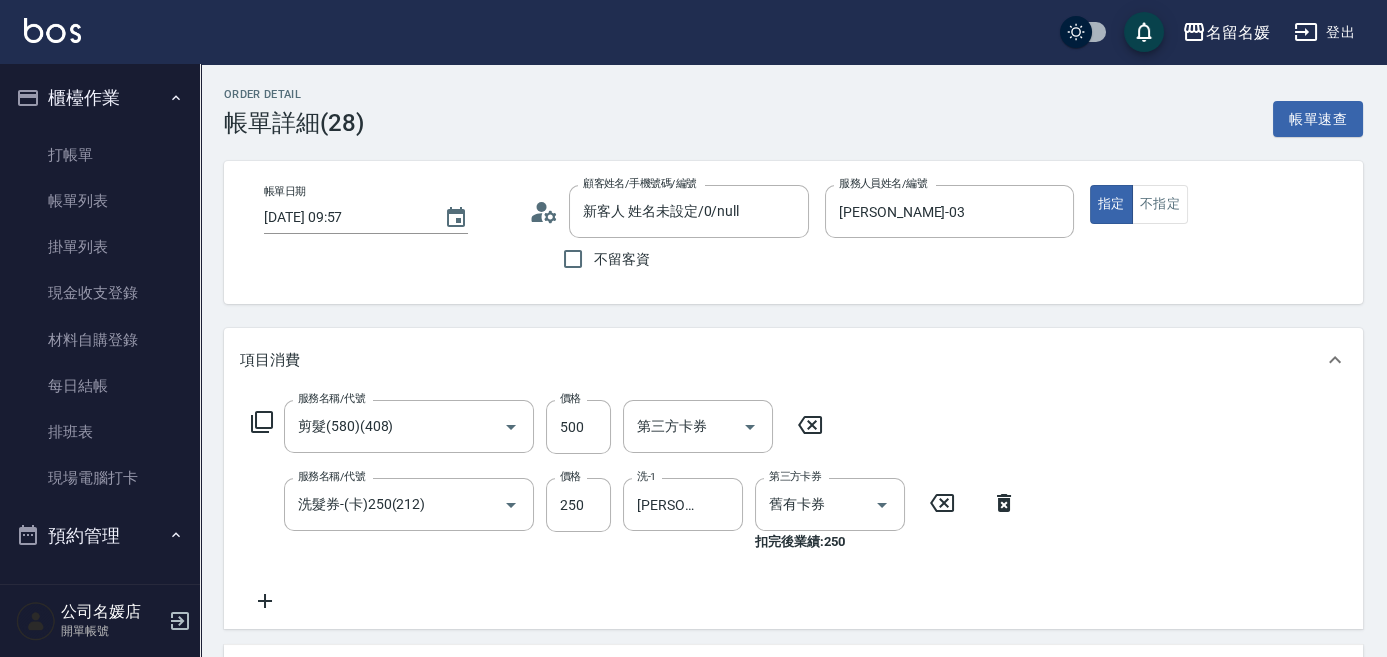 type on "新客人 姓名未設定/0/null" 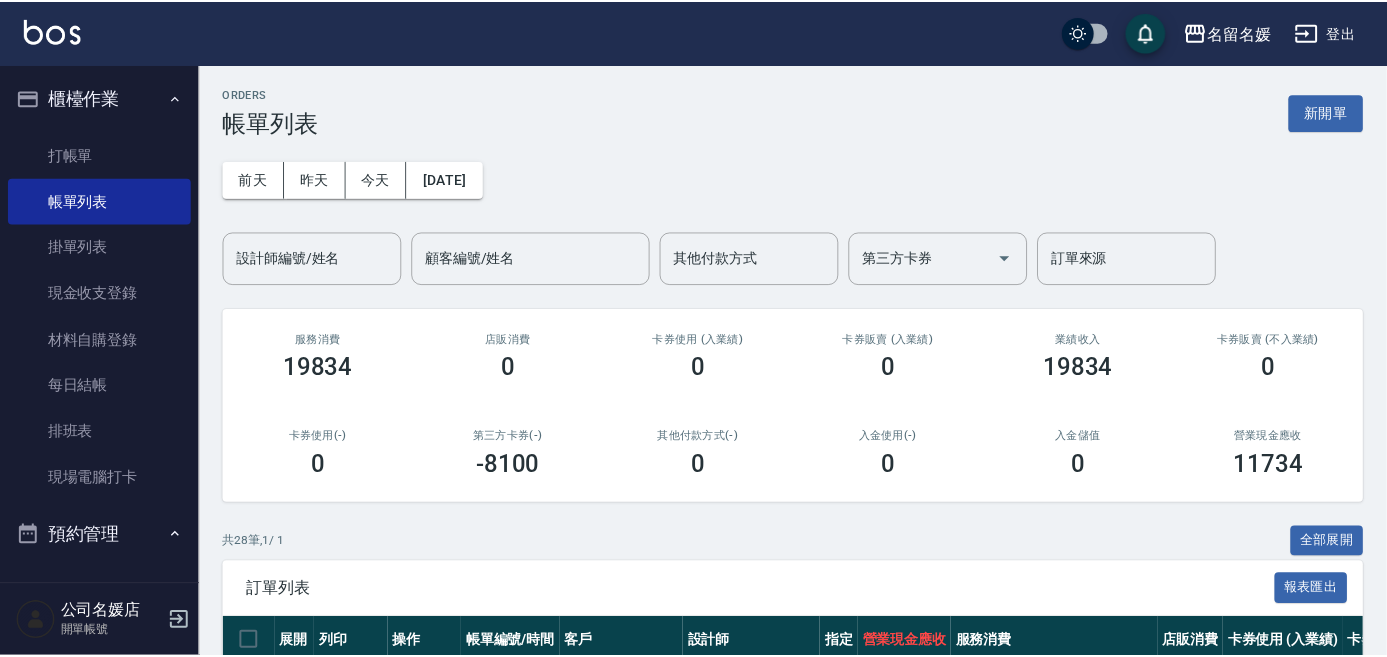 scroll, scrollTop: 272, scrollLeft: 0, axis: vertical 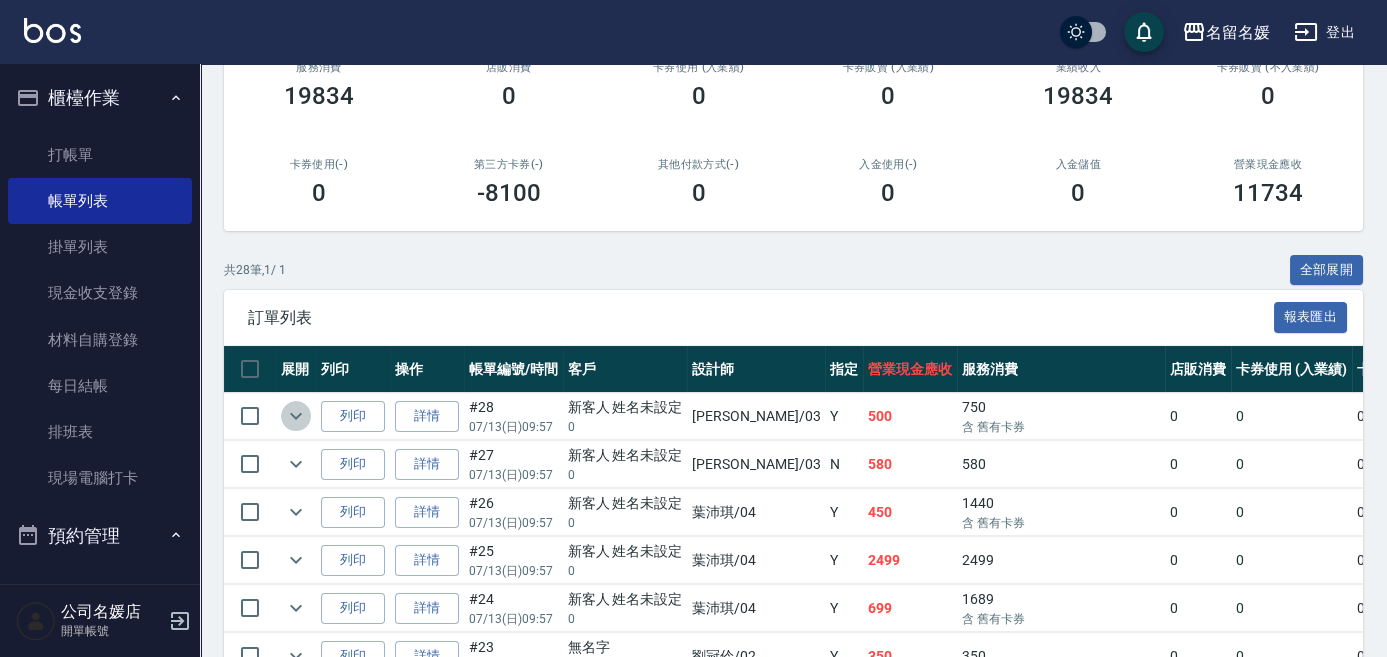 click 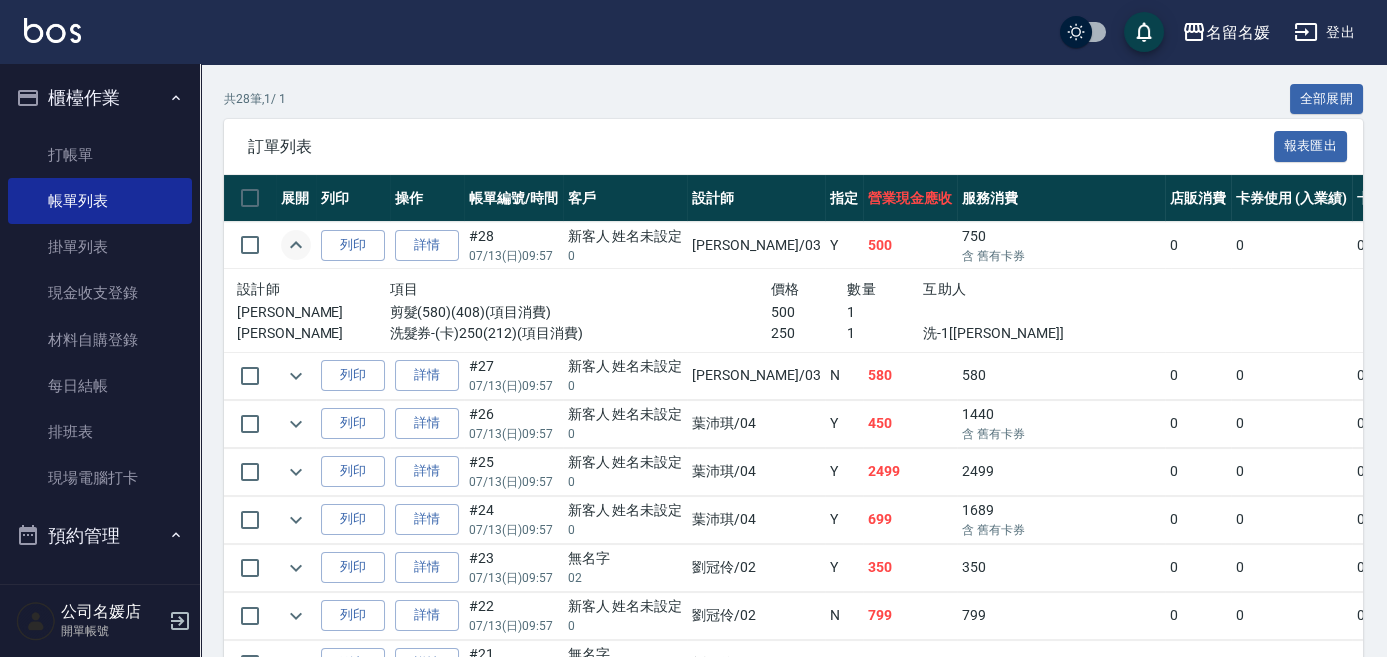 scroll, scrollTop: 454, scrollLeft: 0, axis: vertical 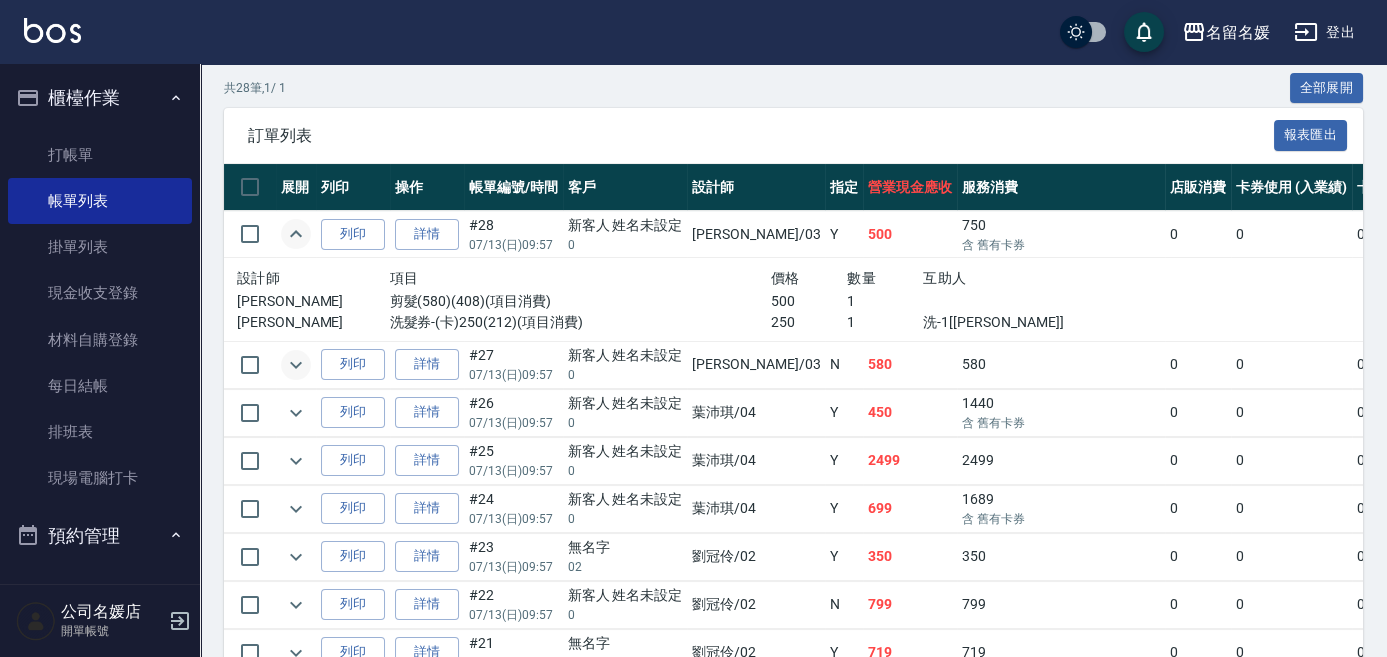 click 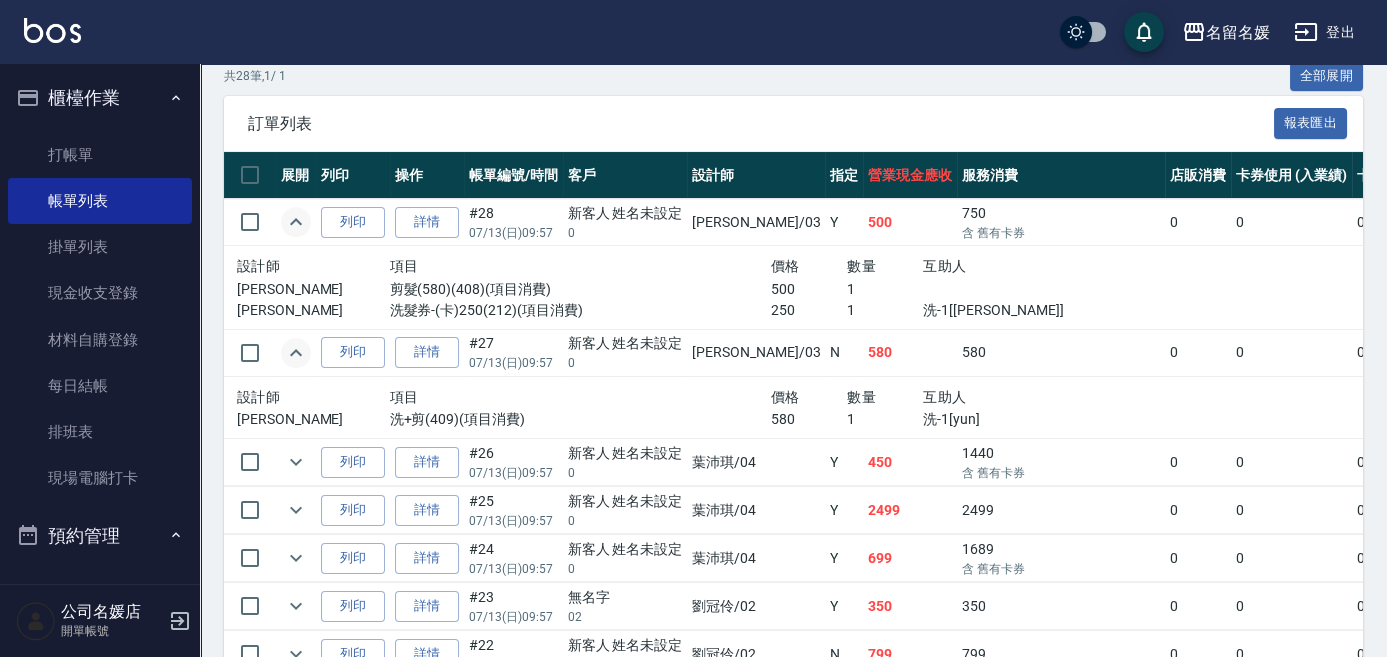 scroll, scrollTop: 545, scrollLeft: 0, axis: vertical 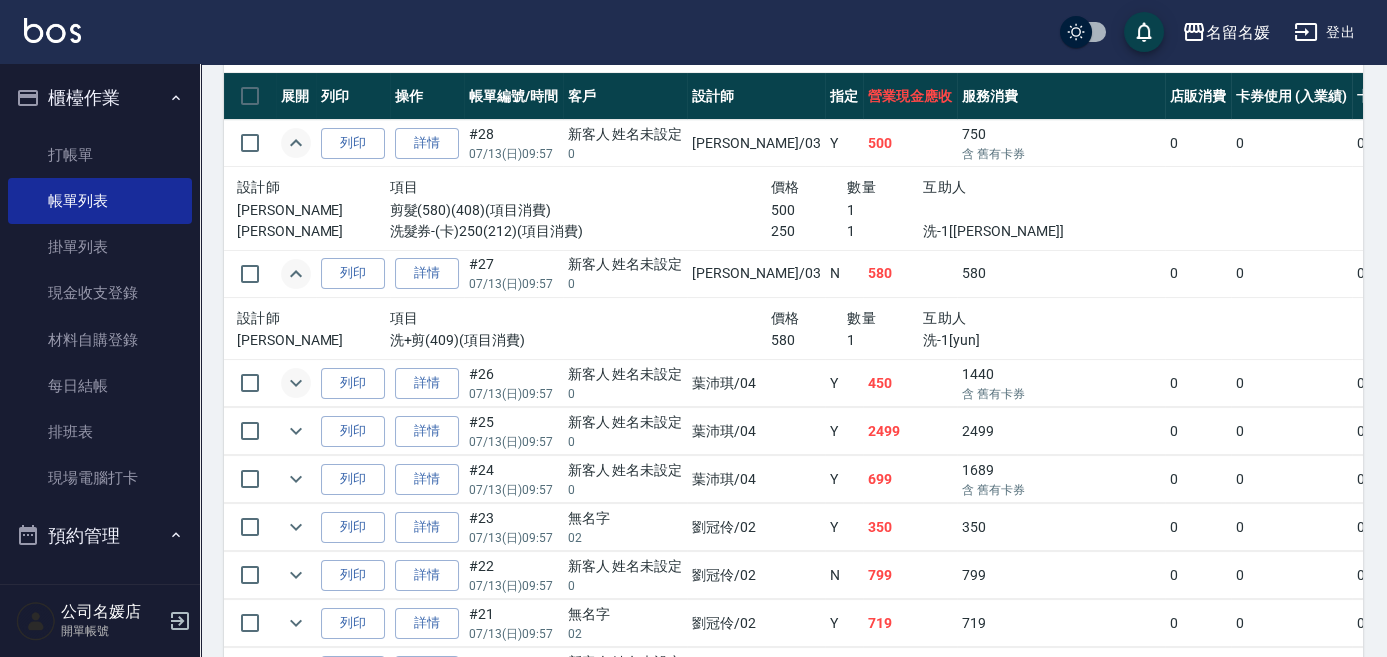 click 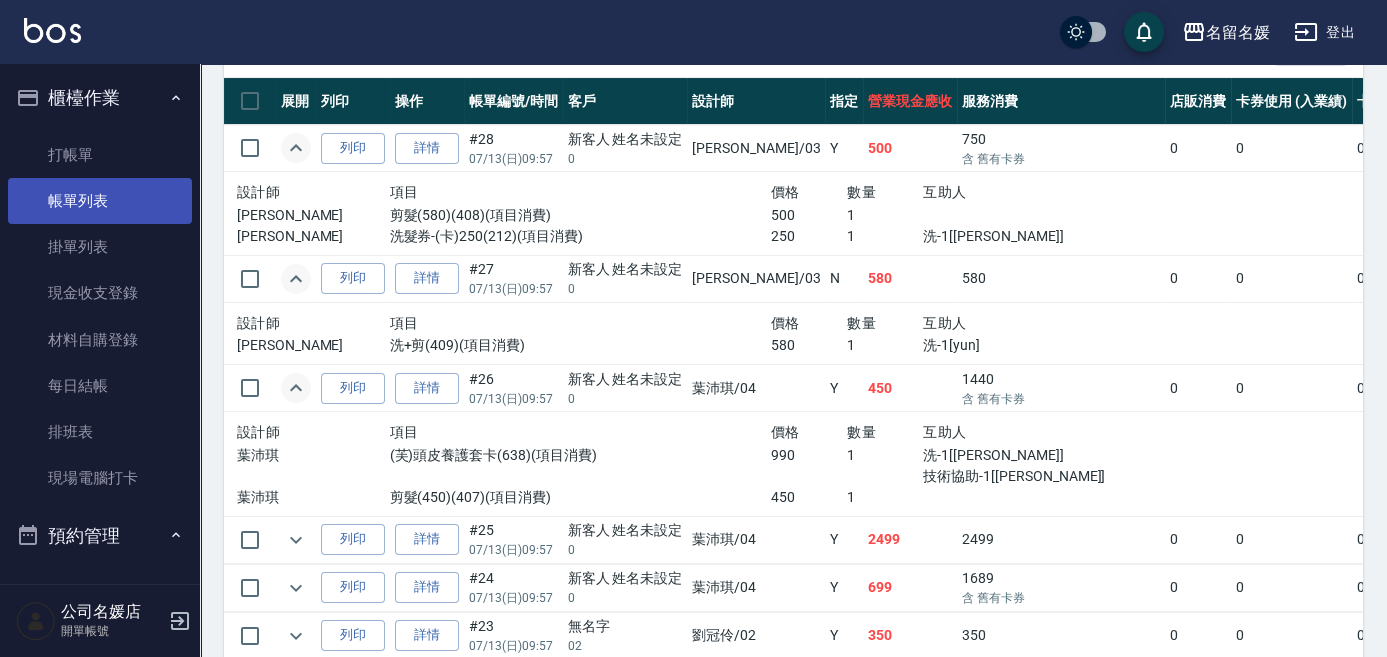 scroll, scrollTop: 363, scrollLeft: 0, axis: vertical 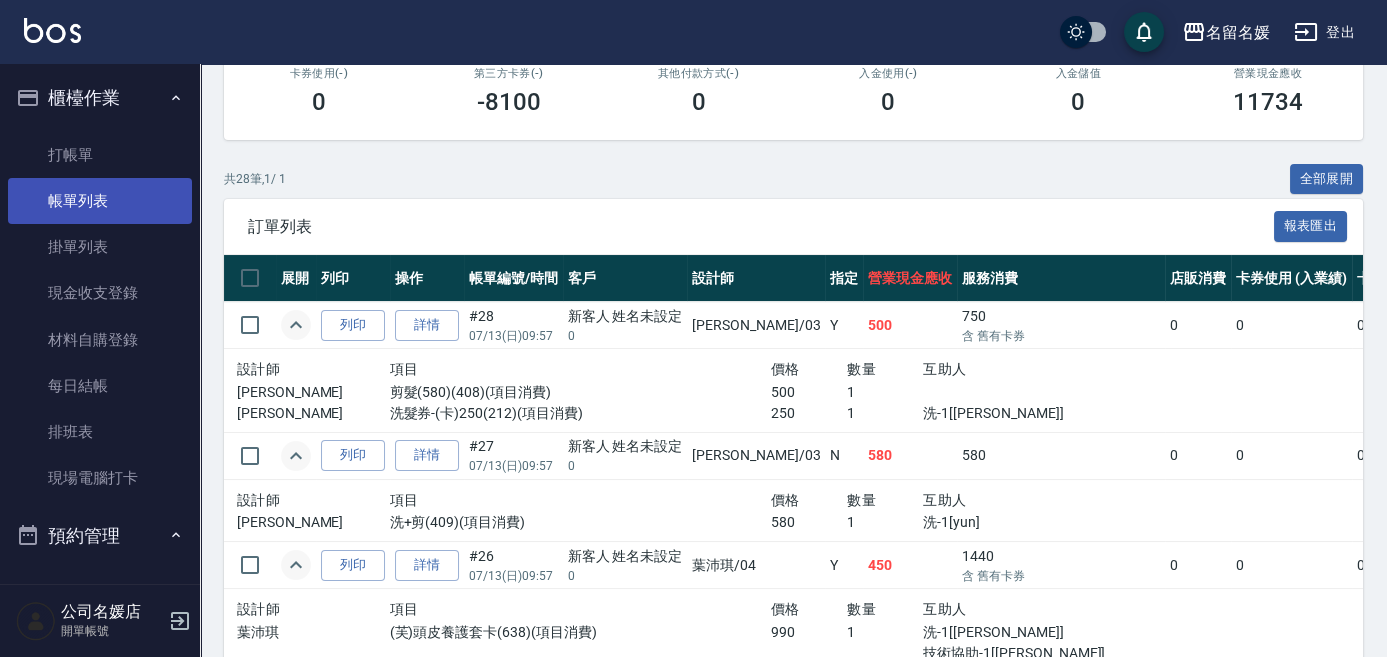 click on "帳單列表" at bounding box center (100, 201) 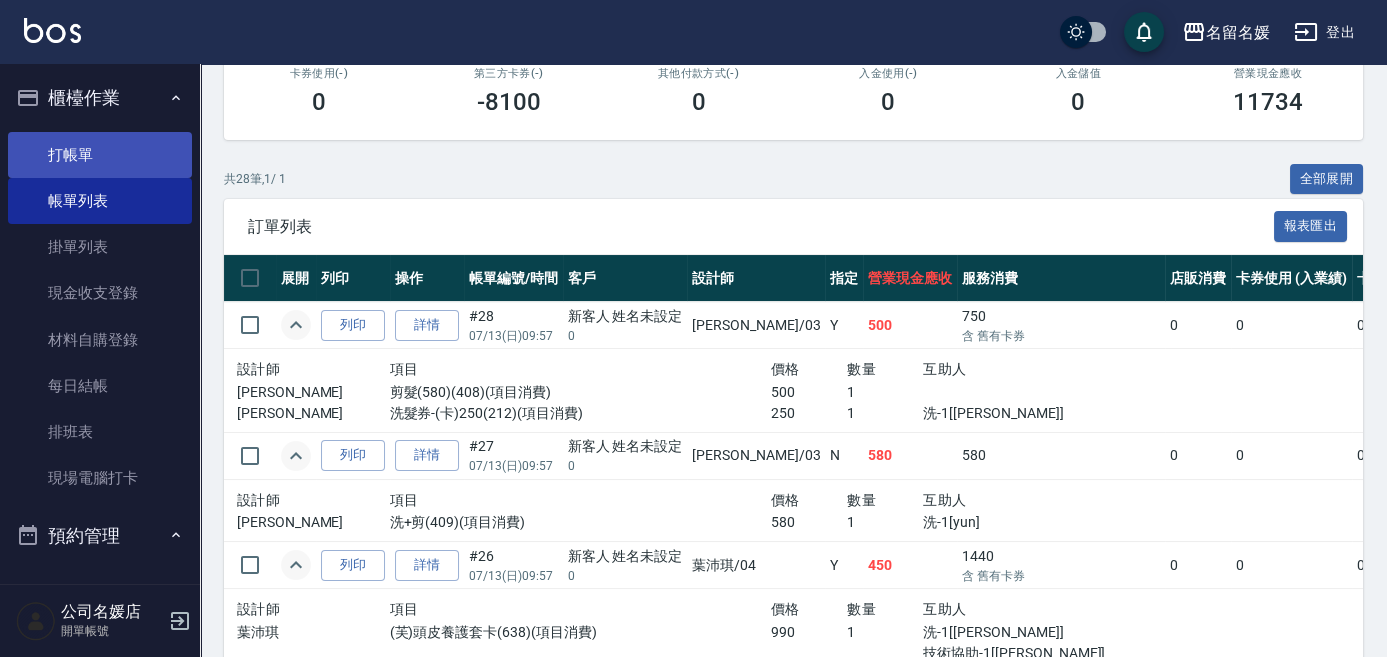 click on "打帳單" at bounding box center [100, 155] 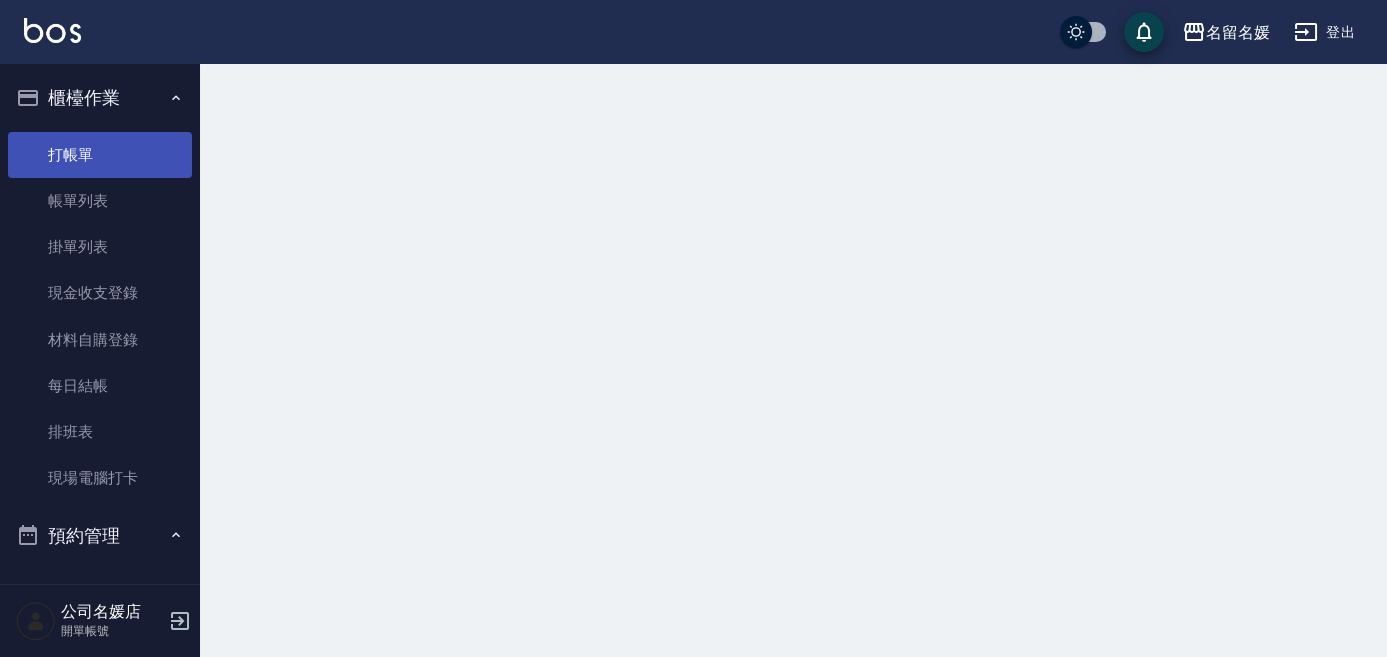 scroll, scrollTop: 0, scrollLeft: 0, axis: both 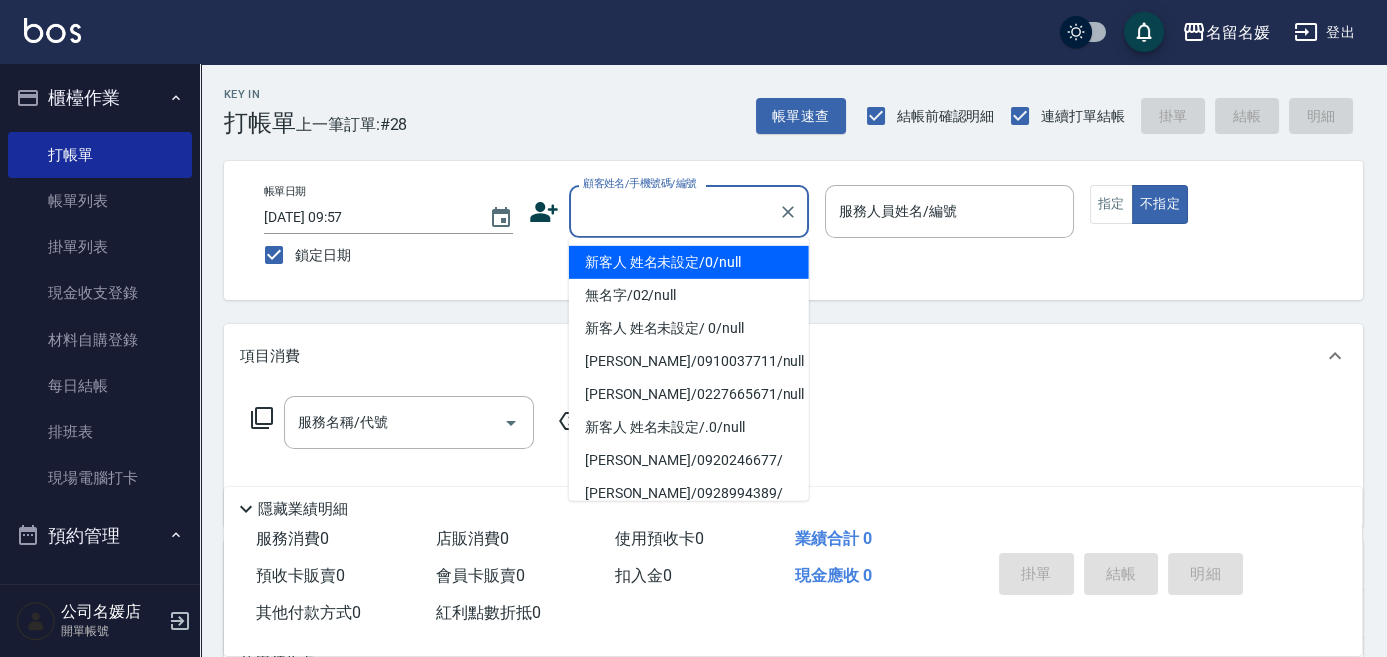 click on "顧客姓名/手機號碼/編號" at bounding box center (674, 211) 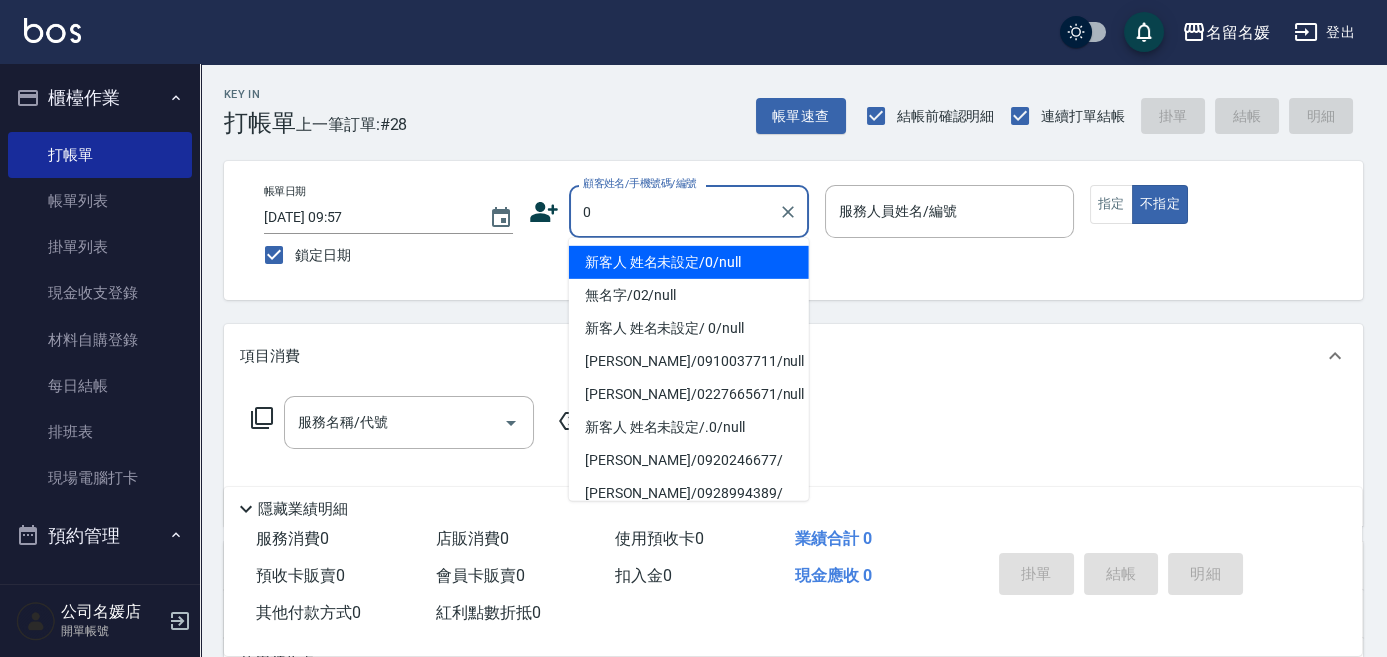 type on "0" 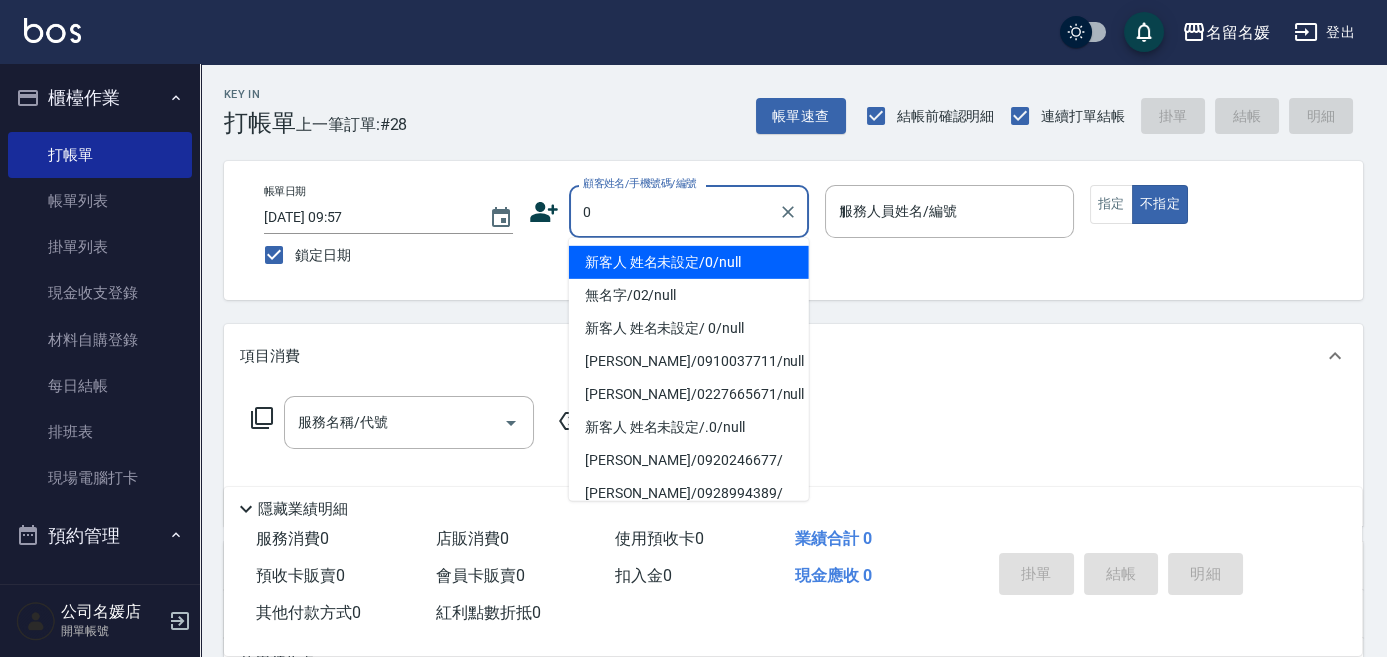 type on "新客人 姓名未設定/0/null" 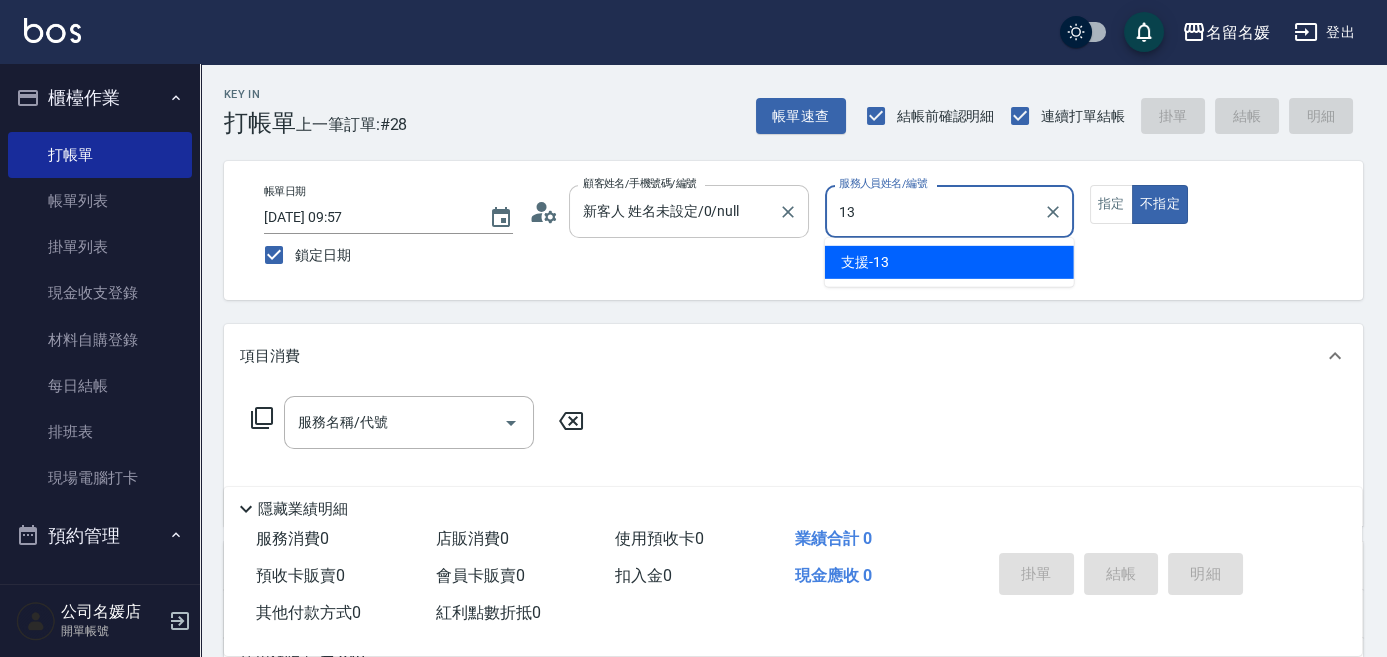 type on "13" 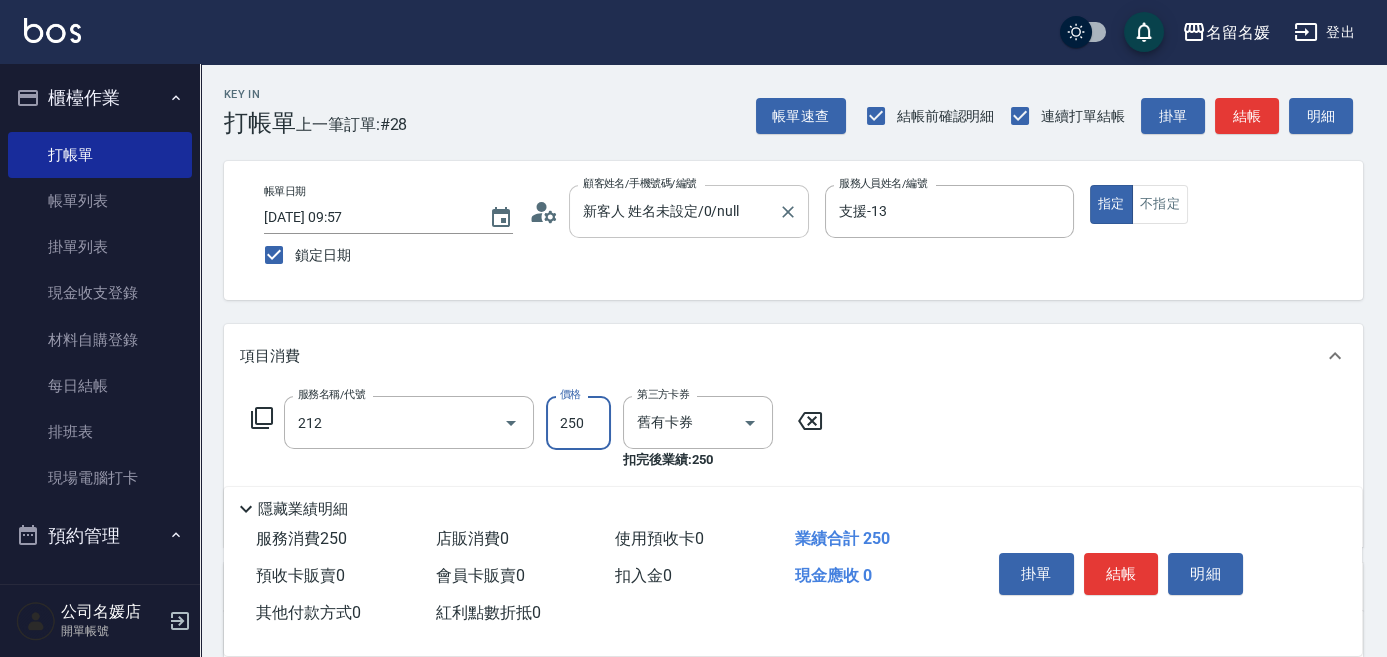 type on "洗髮券-(卡)250(212)" 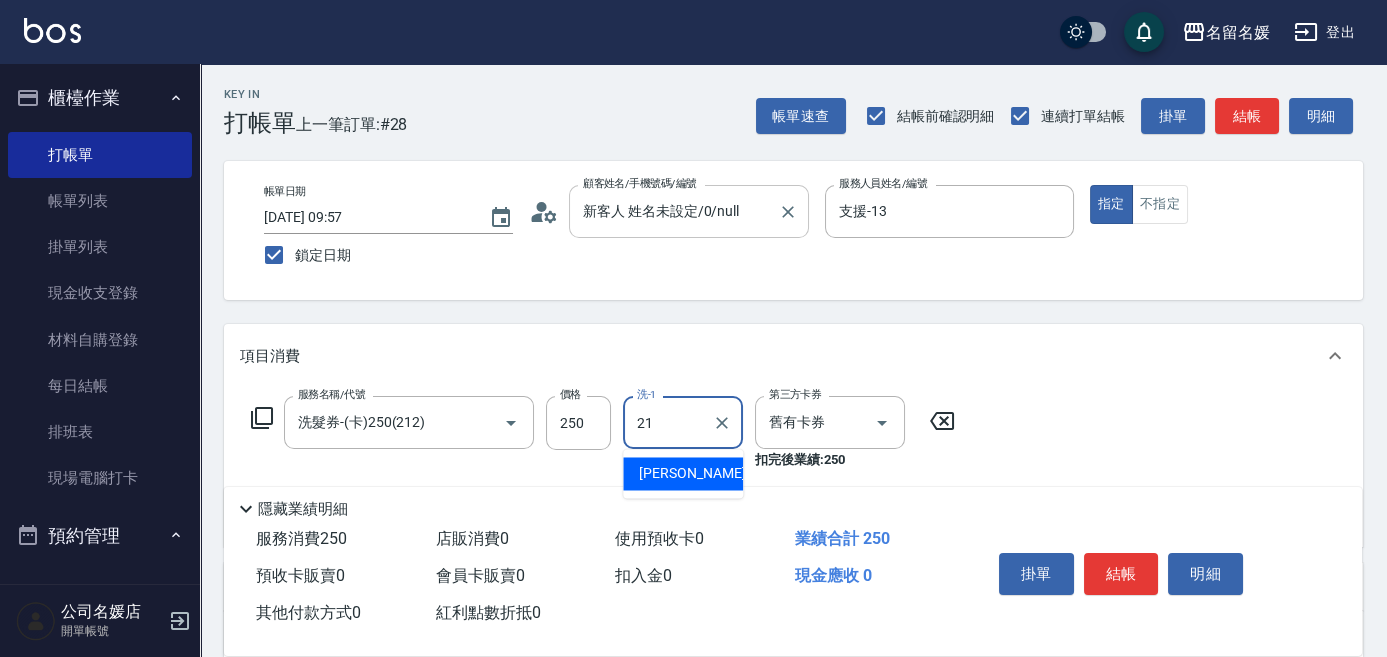 type on "[PERSON_NAME]-21" 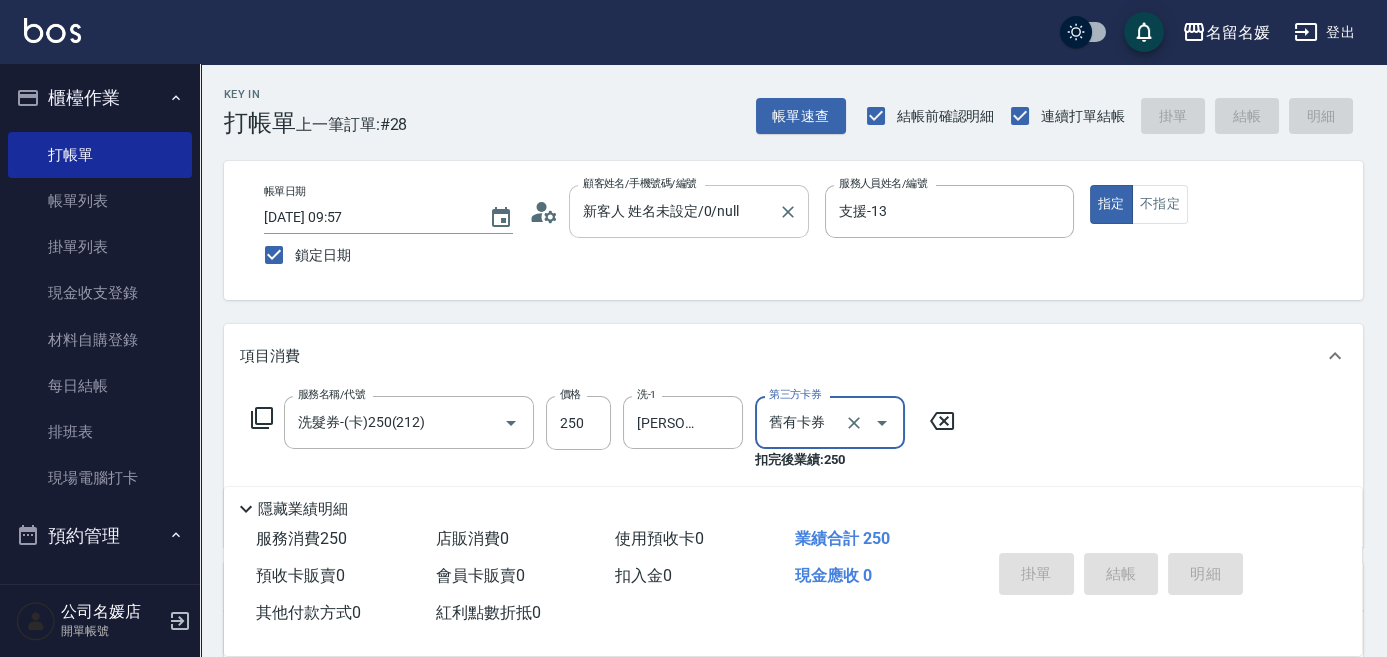 type 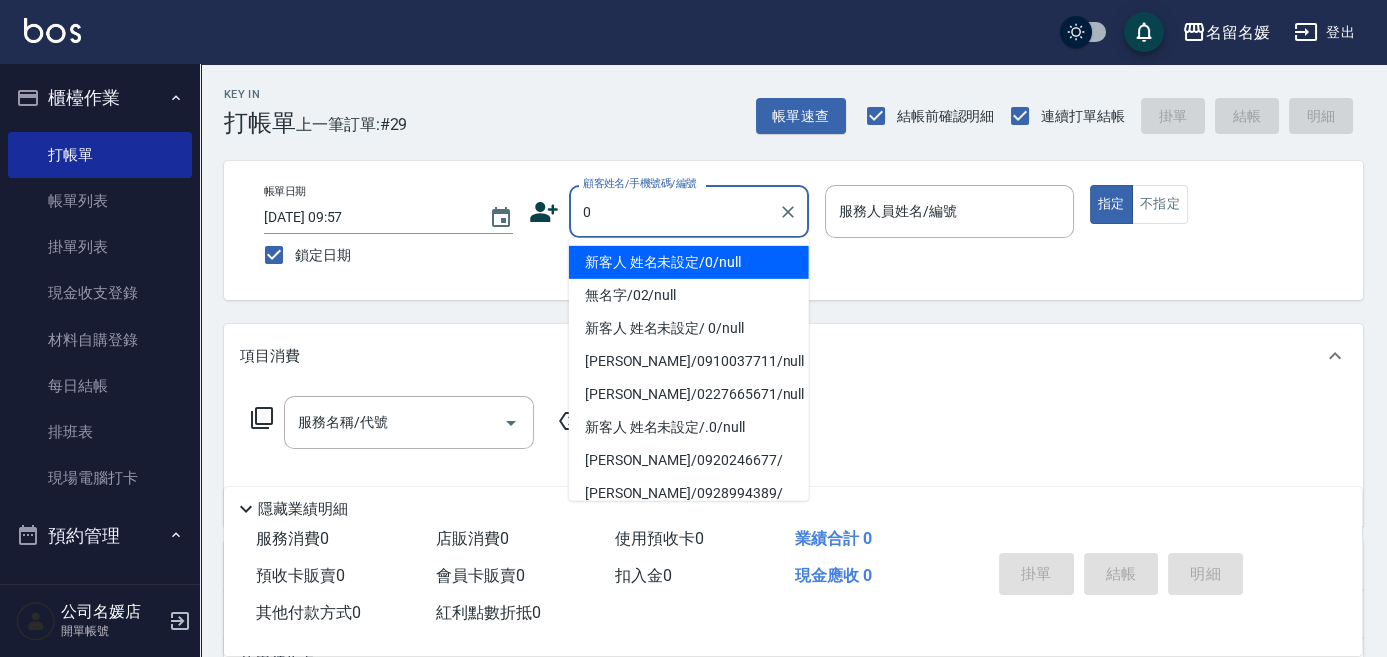 type on "0" 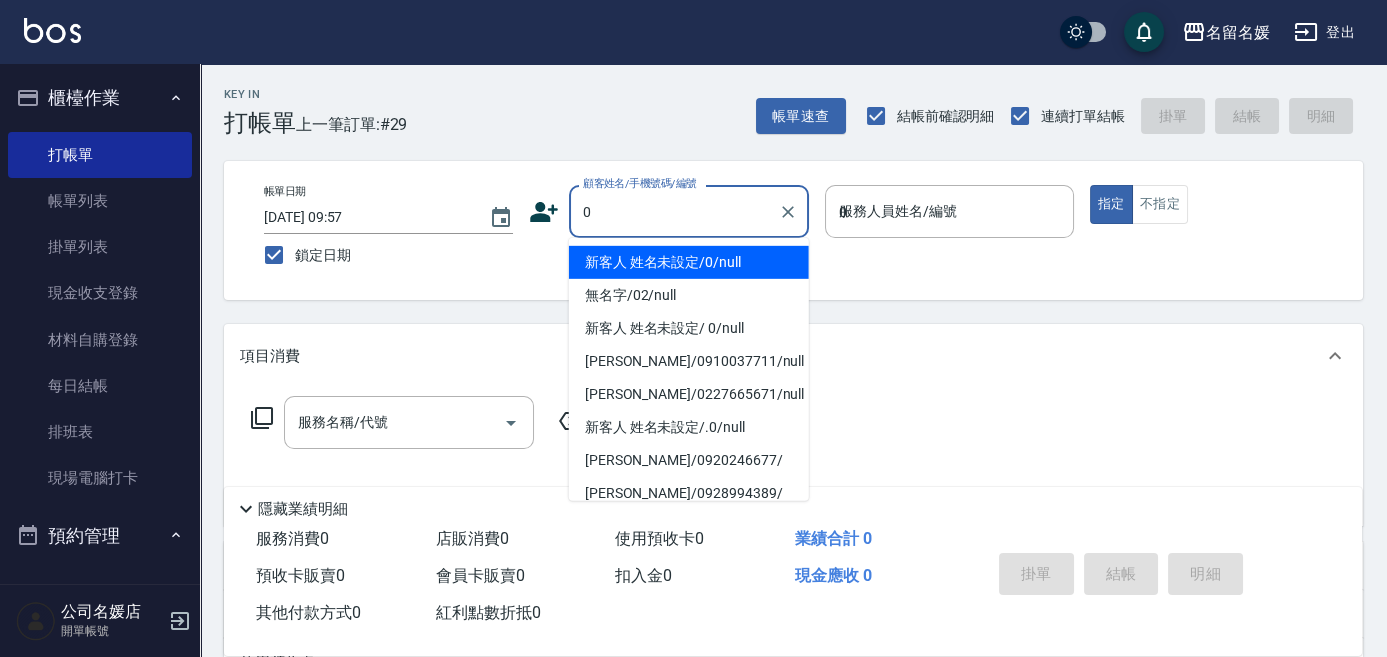 type on "04" 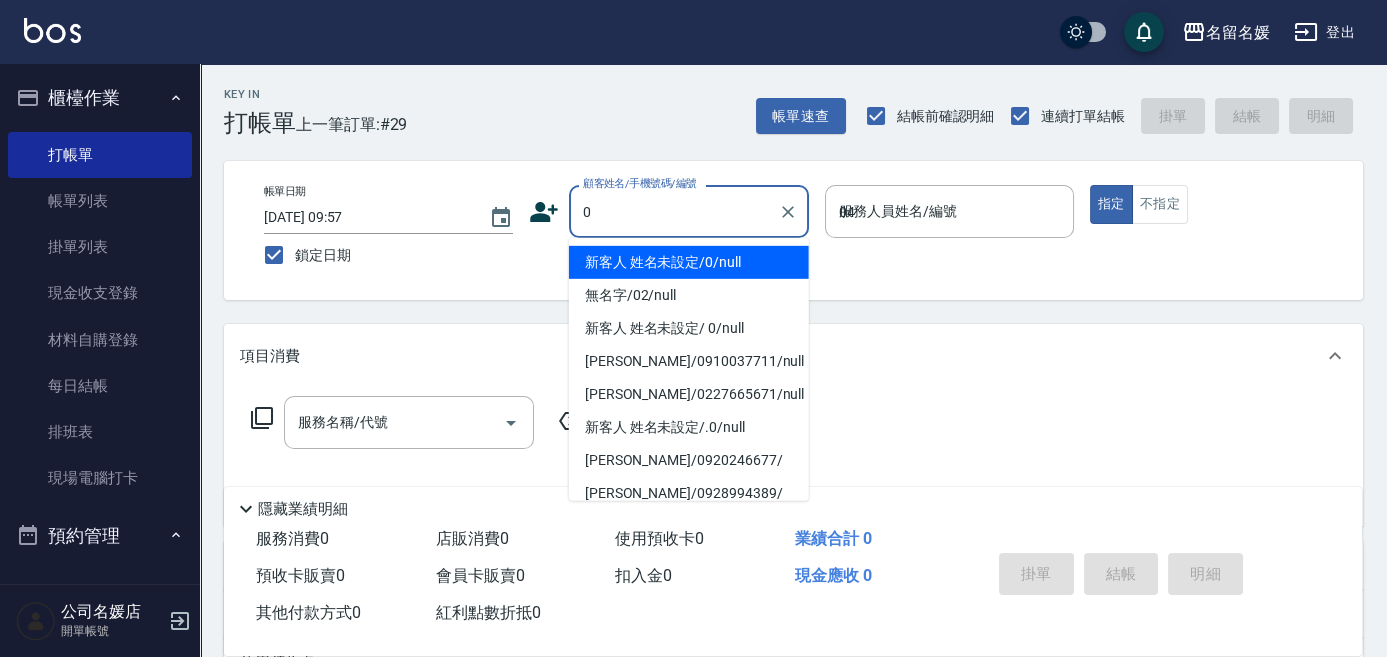 type on "新客人 姓名未設定/0/null" 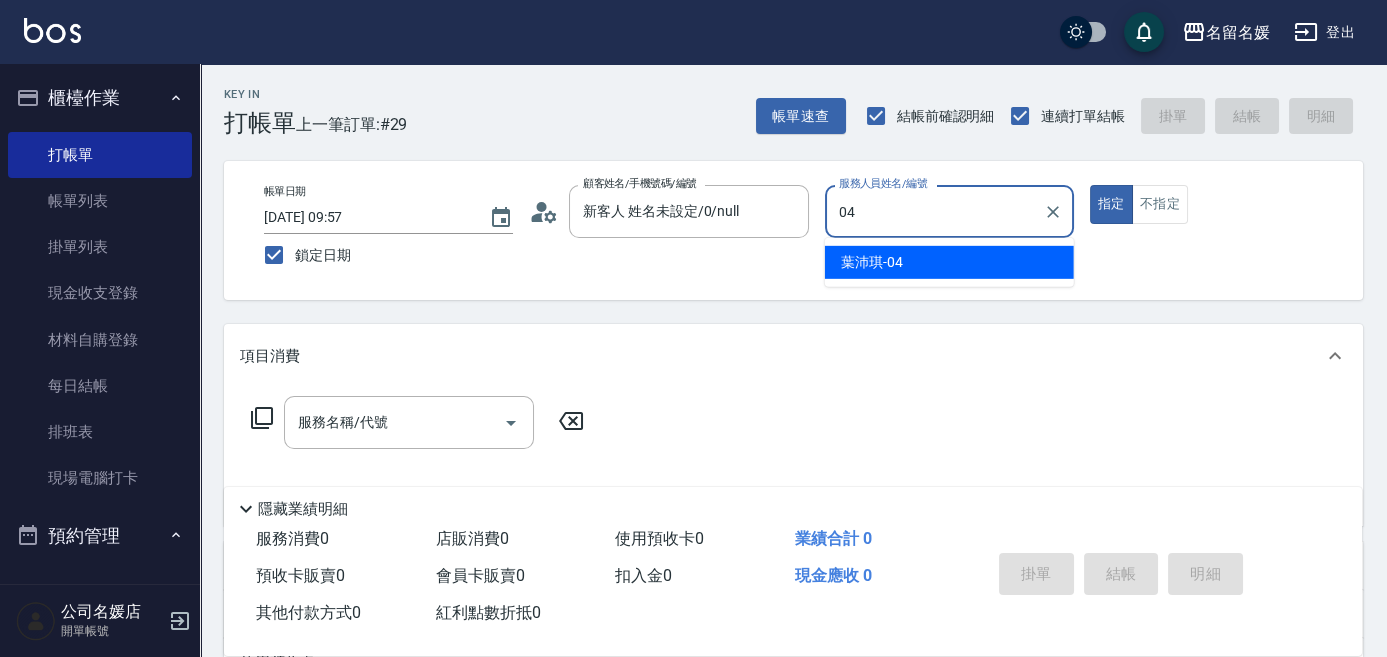 type on "04" 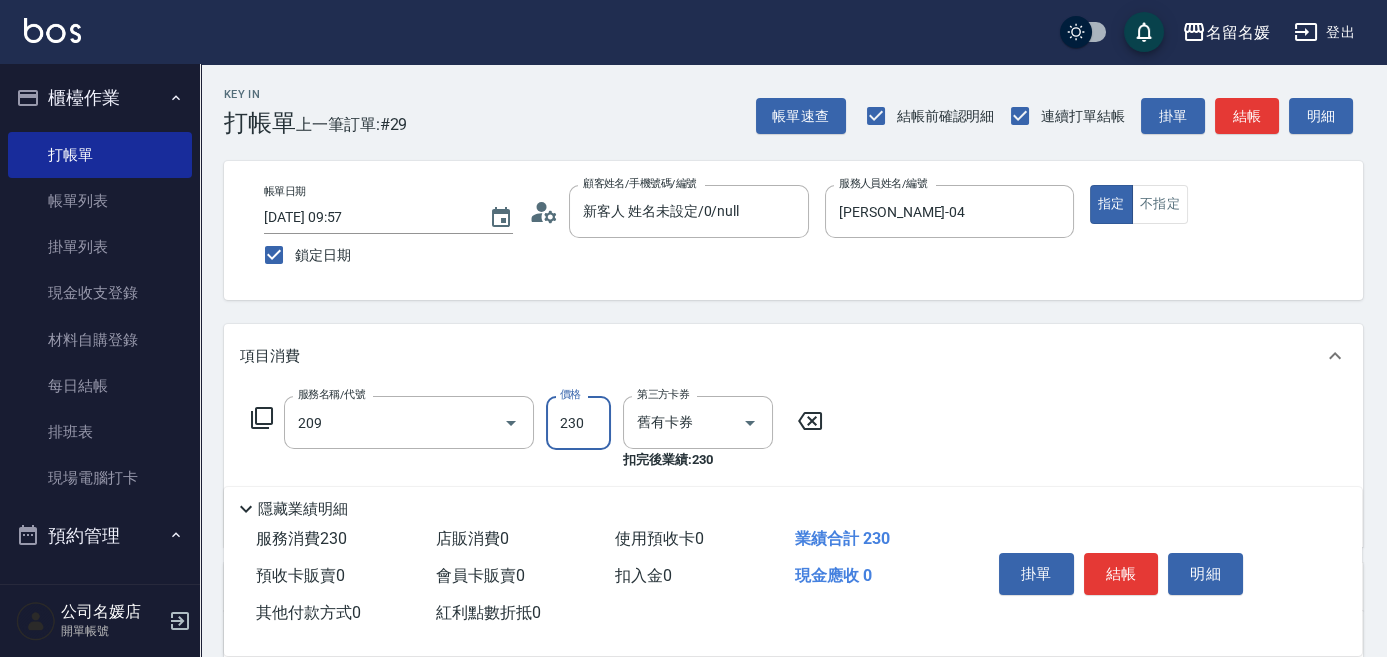 type on "洗髮券-(卡)230(209)" 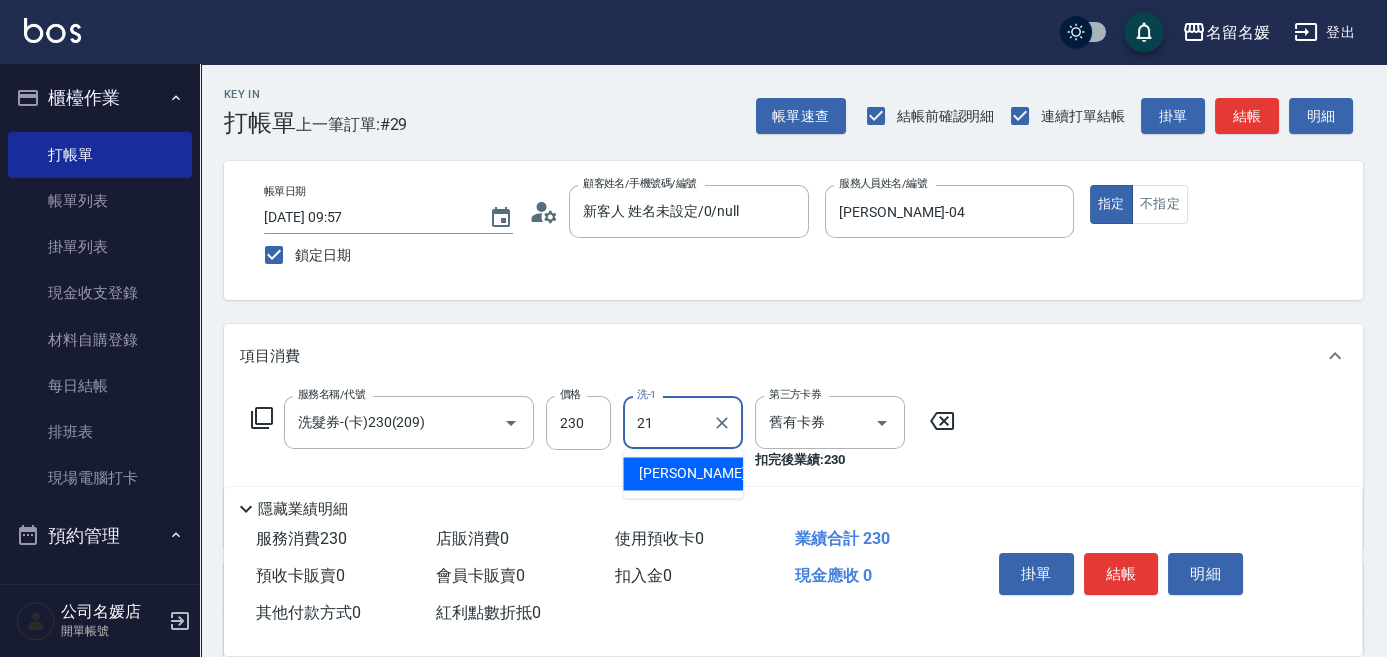 type on "[PERSON_NAME]-21" 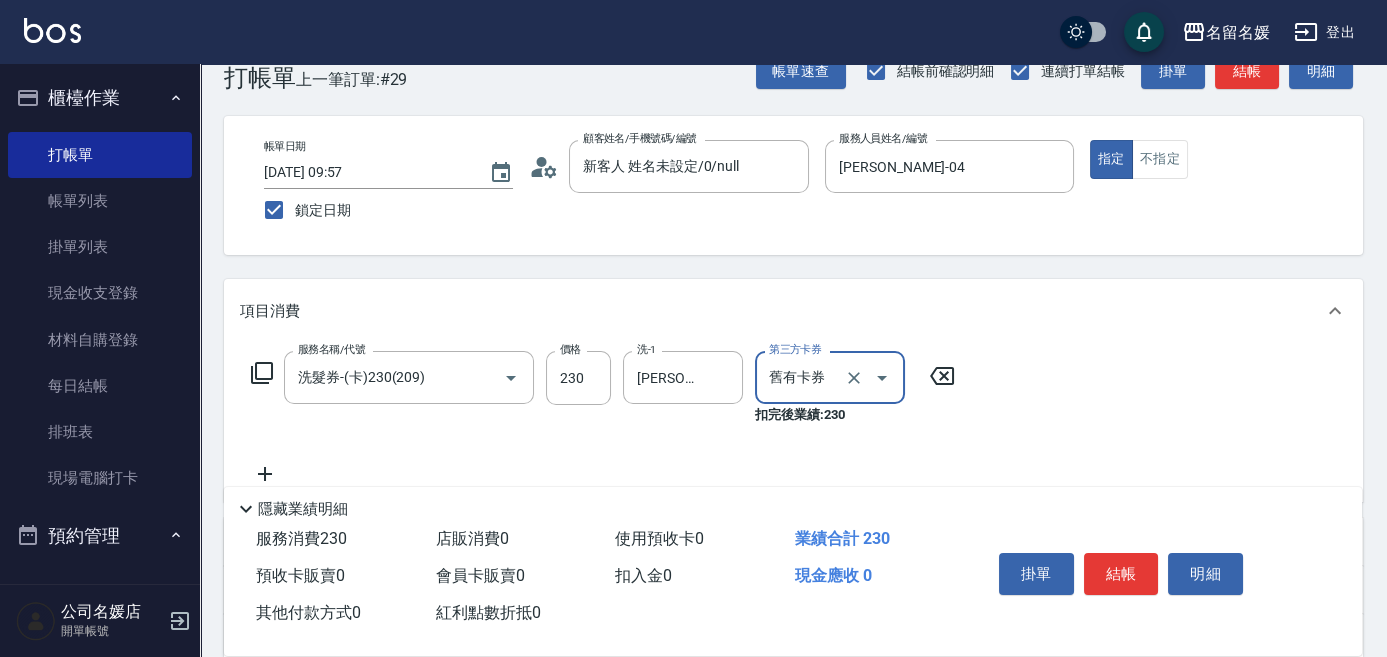 scroll, scrollTop: 90, scrollLeft: 0, axis: vertical 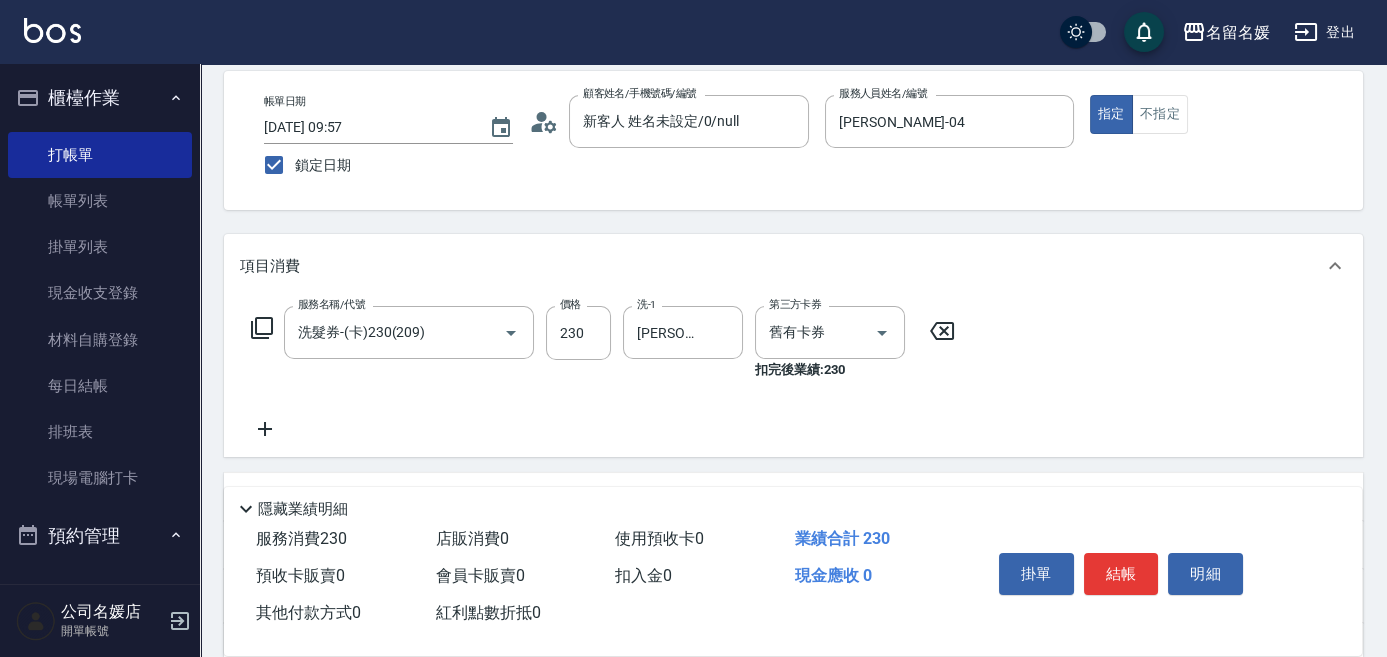 click 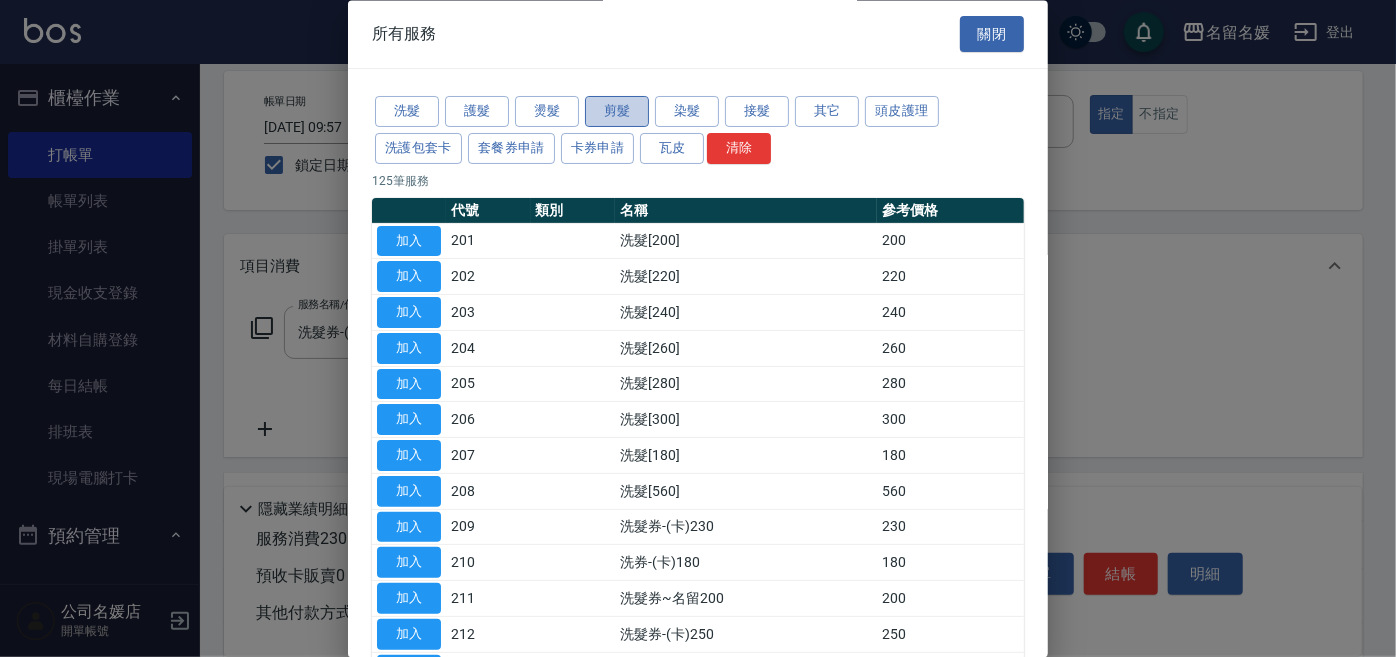 click on "剪髮" at bounding box center (617, 112) 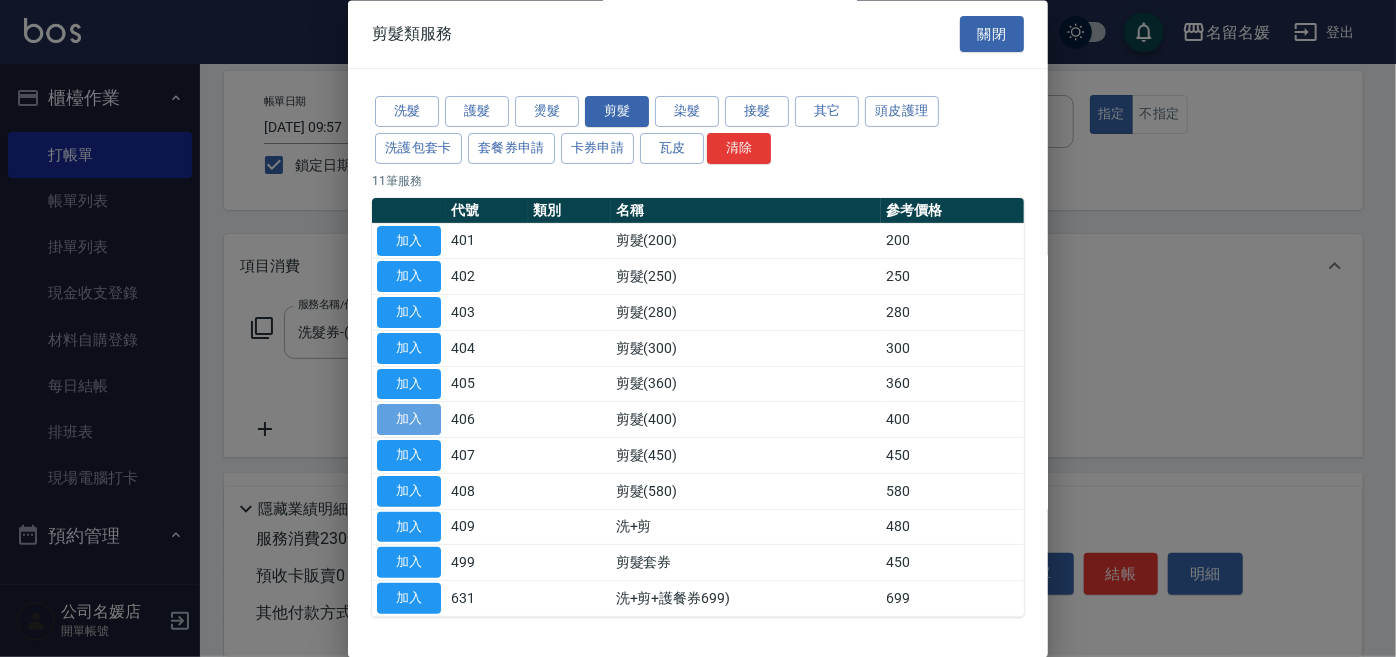 click on "加入" at bounding box center (409, 420) 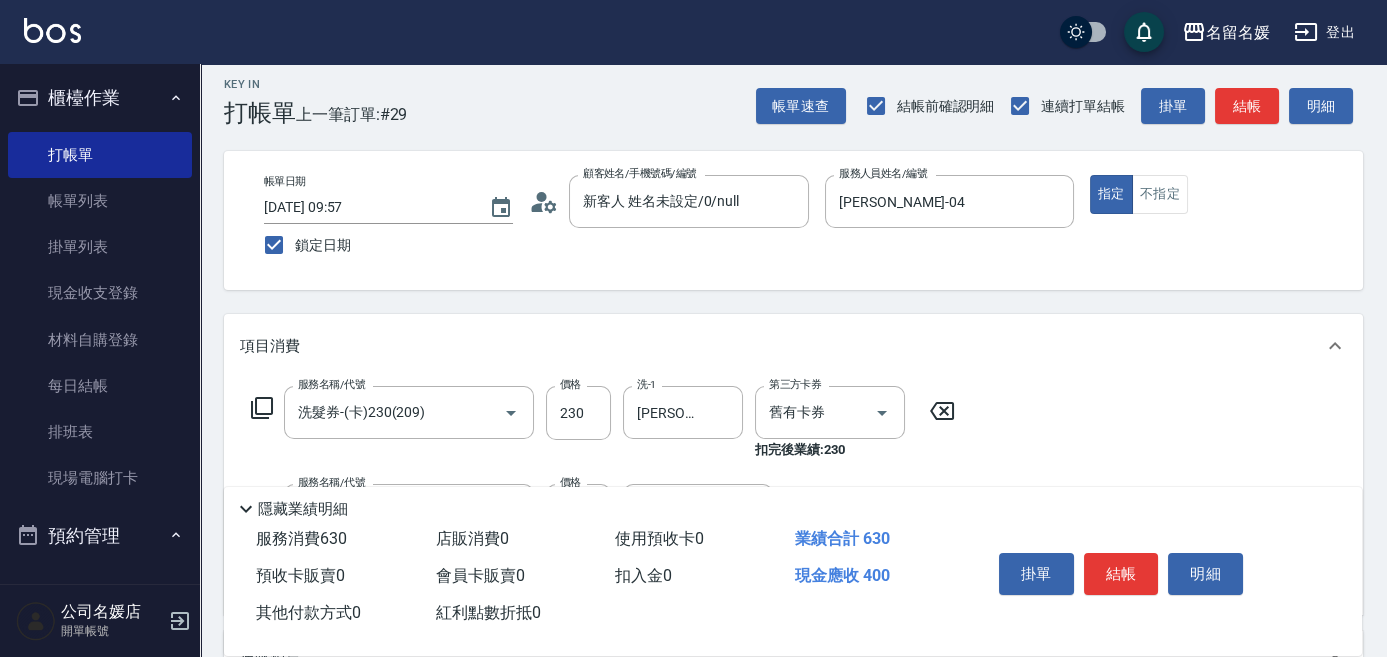 scroll, scrollTop: 0, scrollLeft: 0, axis: both 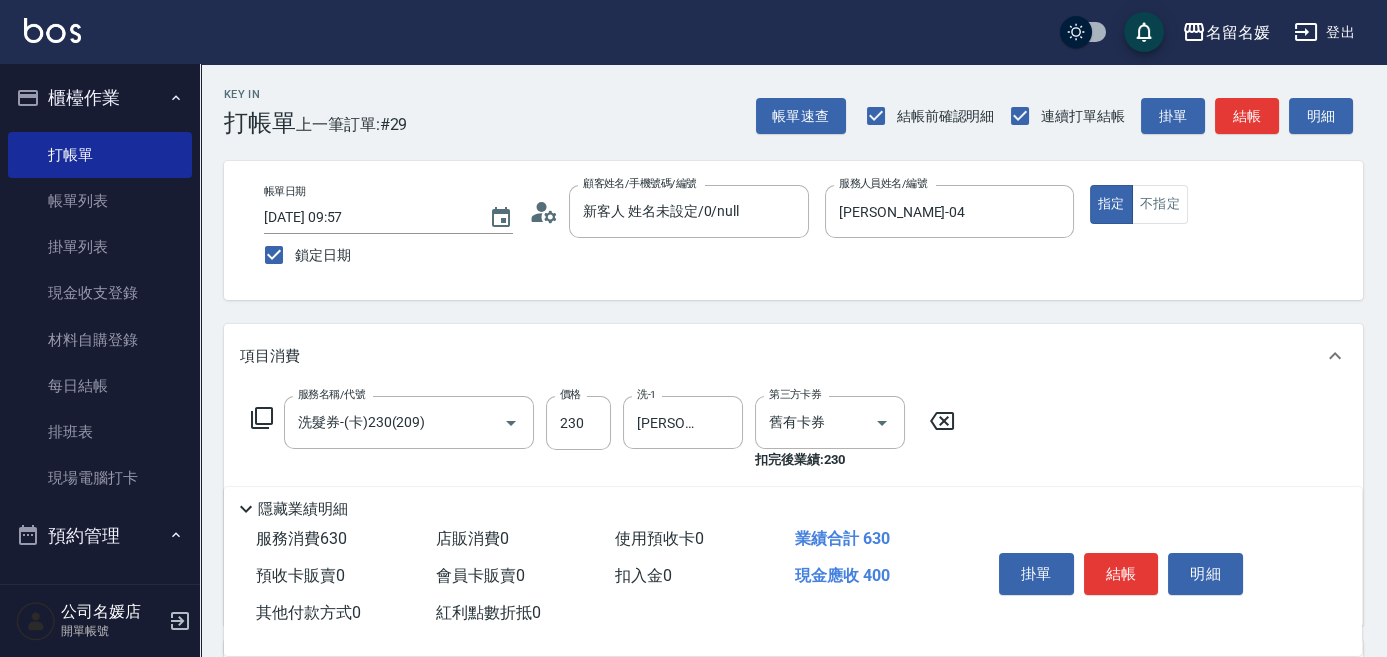 click on "Key In 打帳單 上一筆訂單:#29 帳單速查 結帳前確認明細 連續打單結帳 掛單 結帳 明細 帳單日期 [DATE] 09:57 鎖定日期 顧客姓名/手機號碼/編號 新客人 姓名未設定/0/null 顧客姓名/手機號碼/編號 服務人員姓名/編號 [PERSON_NAME]-04 服務人員姓名/編號 指定 不指定 項目消費 服務名稱/代號 洗髮券-(卡)230(209) 服務名稱/代號 價格 230 價格 洗-1 [PERSON_NAME]-21 洗-1 第三方卡券 舊有卡券 第三方卡券 扣完後業績: 230 服務名稱/代號 剪髮(400)(406) 服務名稱/代號 價格 400 價格 第三方卡券 第三方卡券 店販銷售 服務人員姓名/編號 服務人員姓名/編號 商品代號/名稱 商品代號/名稱 預收卡販賣 卡券名稱/代號 卡券名稱/代號 使用預收卡 x40 卡券代號/名稱 卡券代號/名稱 其他付款方式 入金可用餘額: 0 其他付款方式 其他付款方式 入金剩餘： 0元 0 ​ 整筆扣入金 0元 異動入金 備註及來源 備註 備註 ​" at bounding box center [793, 570] 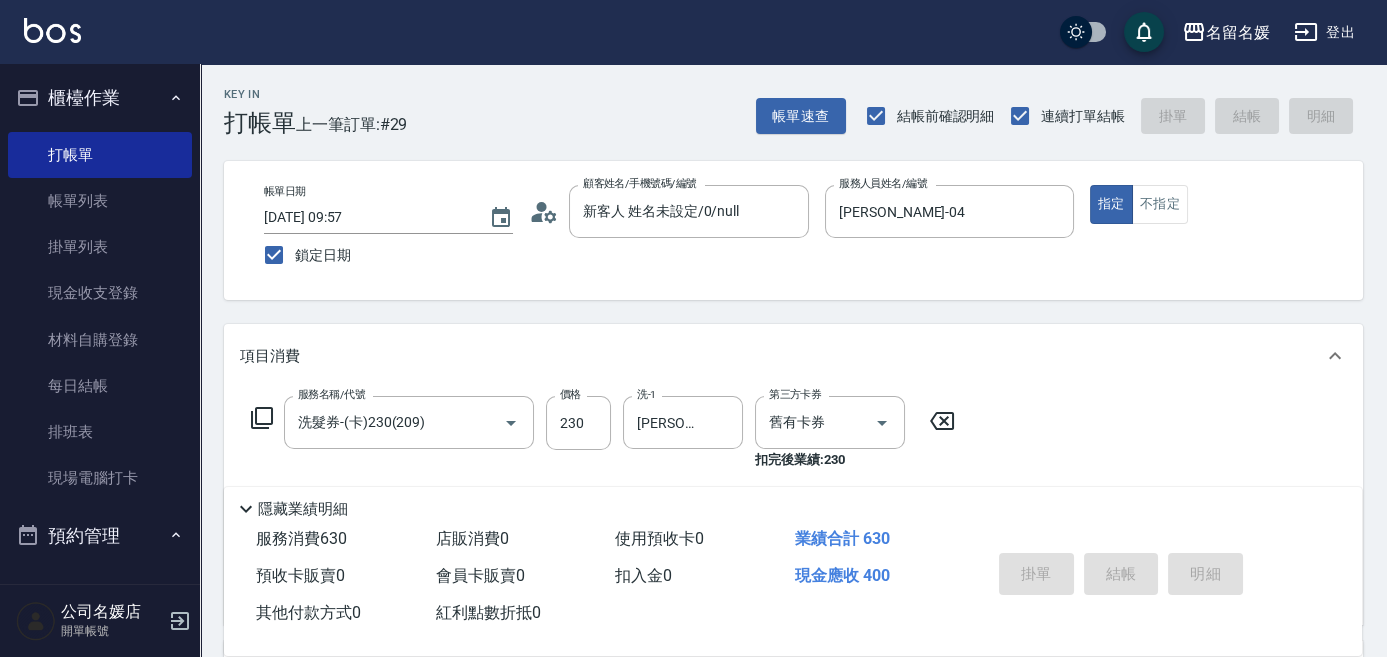 type 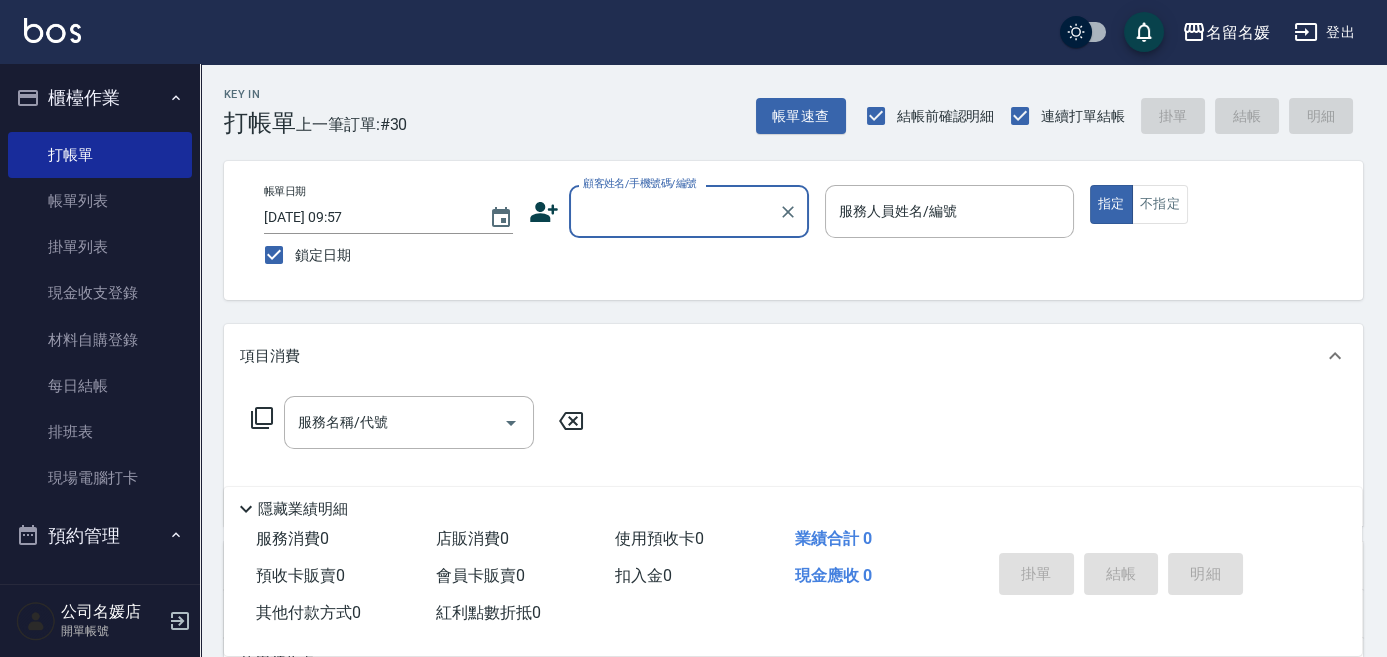 click on "顧客姓名/手機號碼/編號" at bounding box center (674, 211) 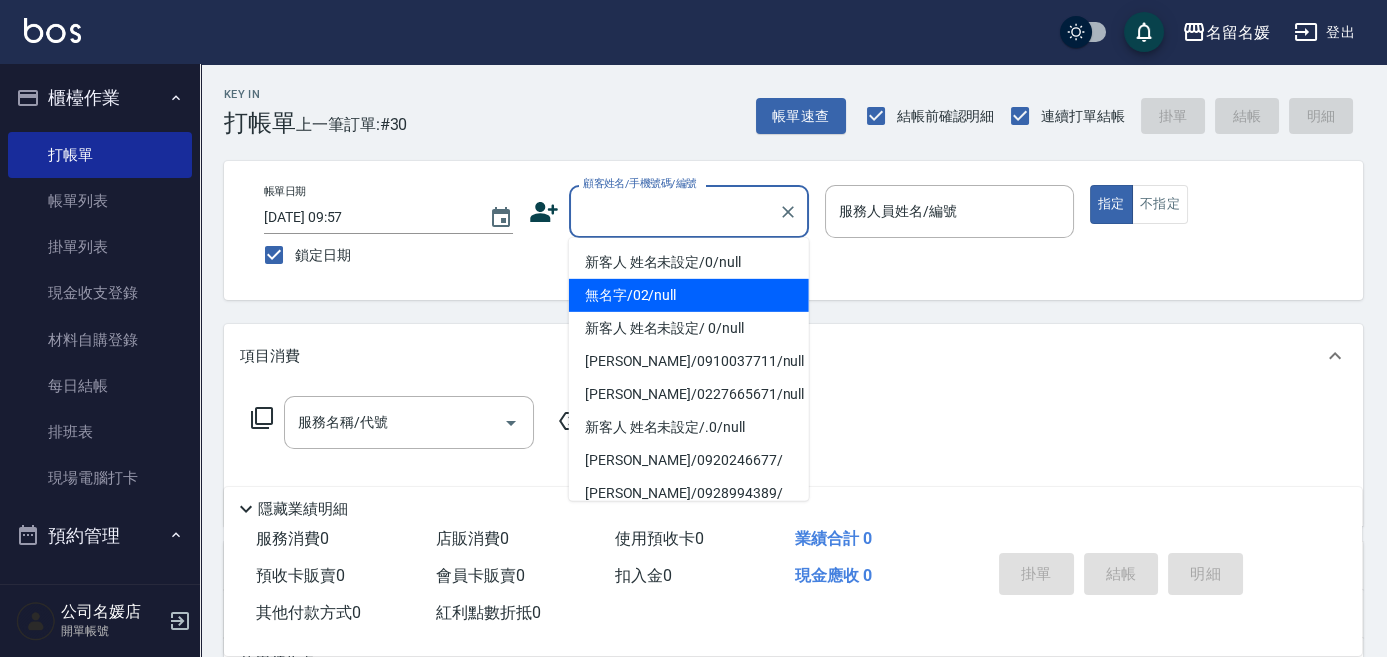 click on "無名字/02/null" at bounding box center (689, 295) 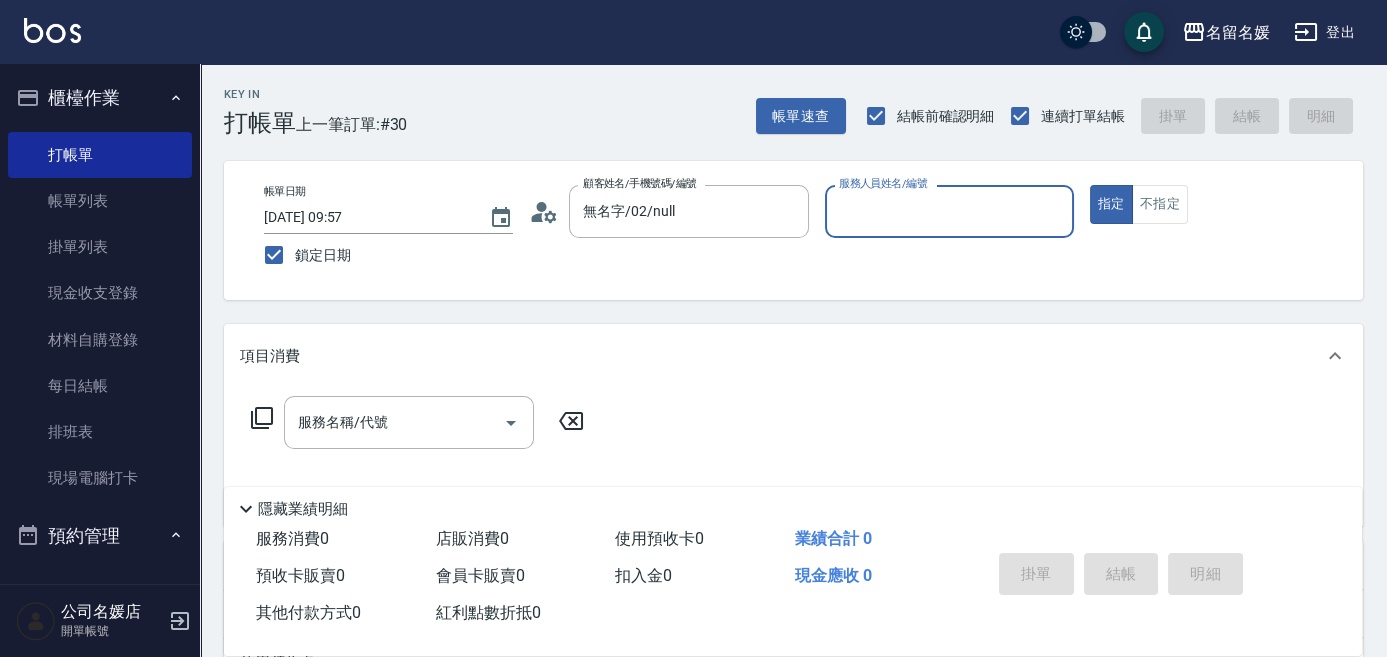 click on "服務人員姓名/編號" at bounding box center [949, 211] 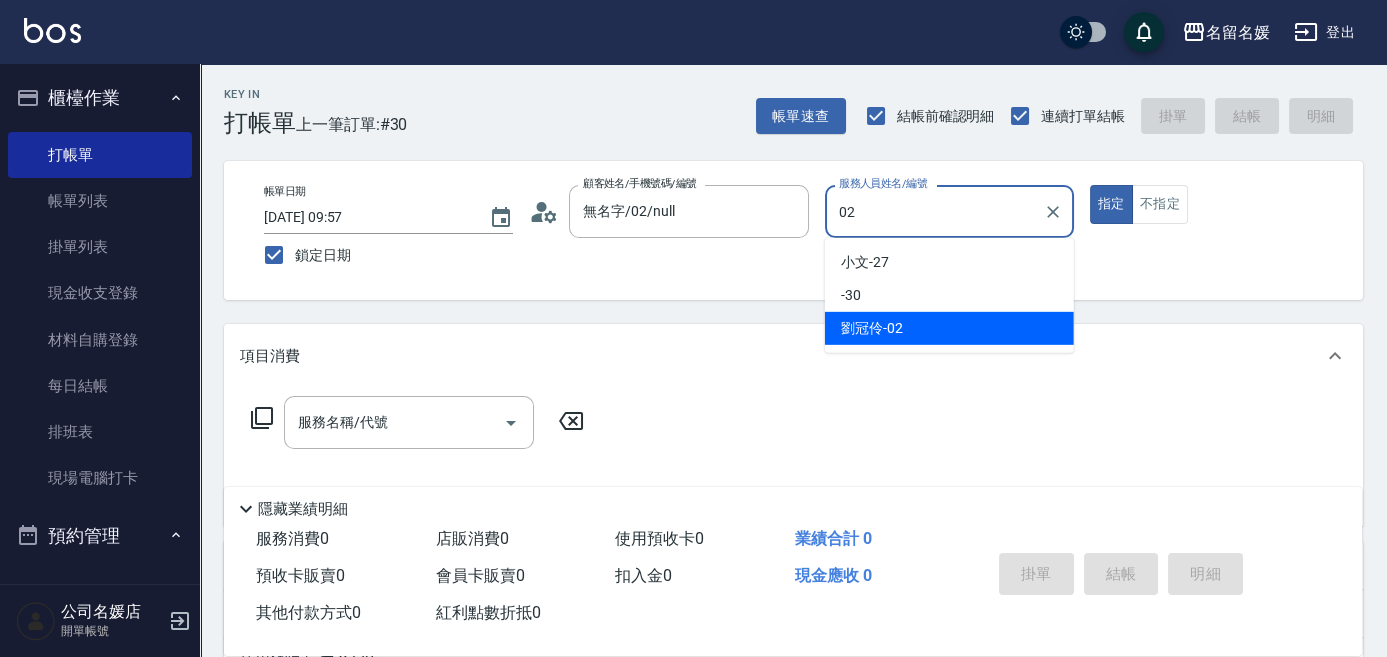 type on "[PERSON_NAME]-02" 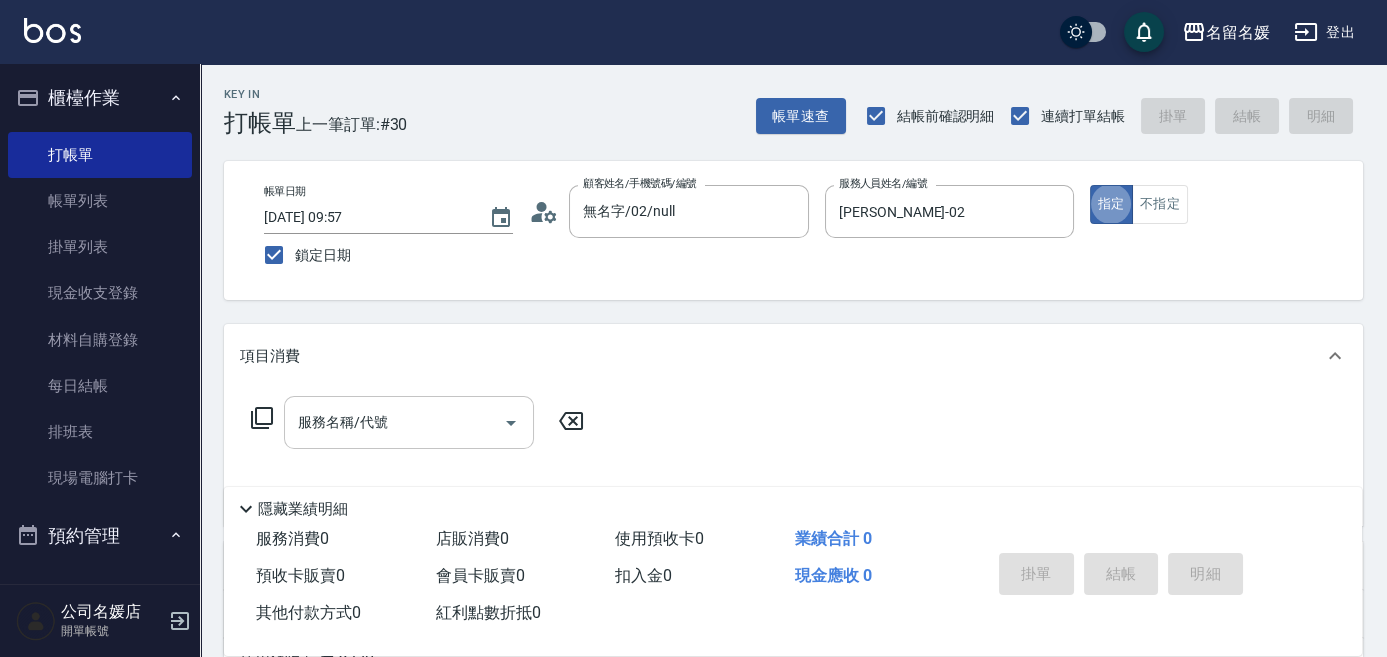 click on "服務名稱/代號" at bounding box center (394, 422) 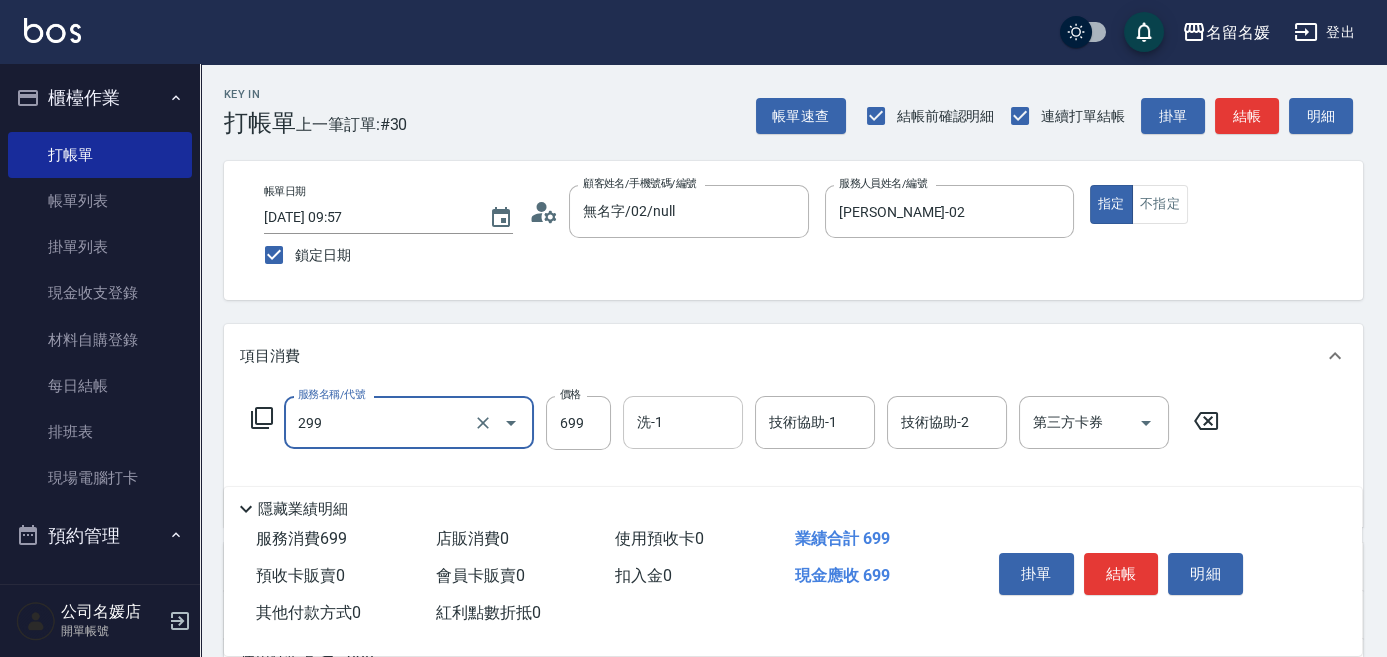 type on "滾珠洗髮699(299)" 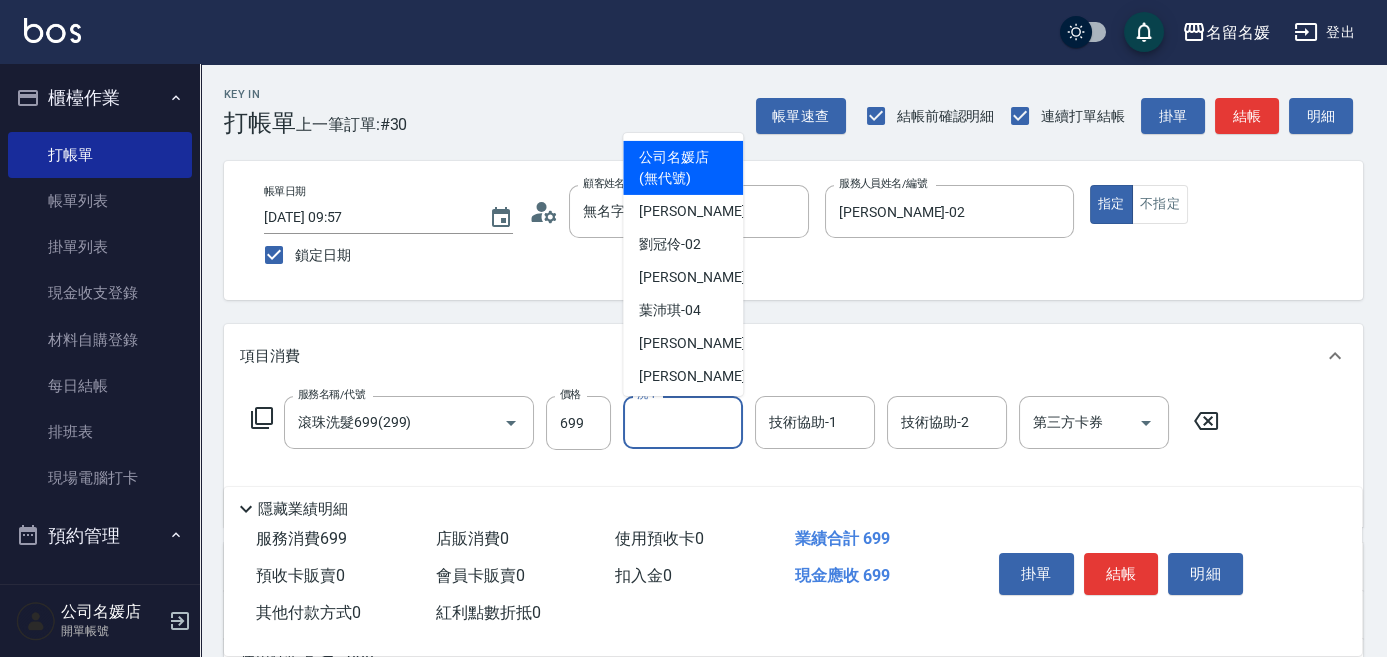click on "洗-1" at bounding box center [683, 422] 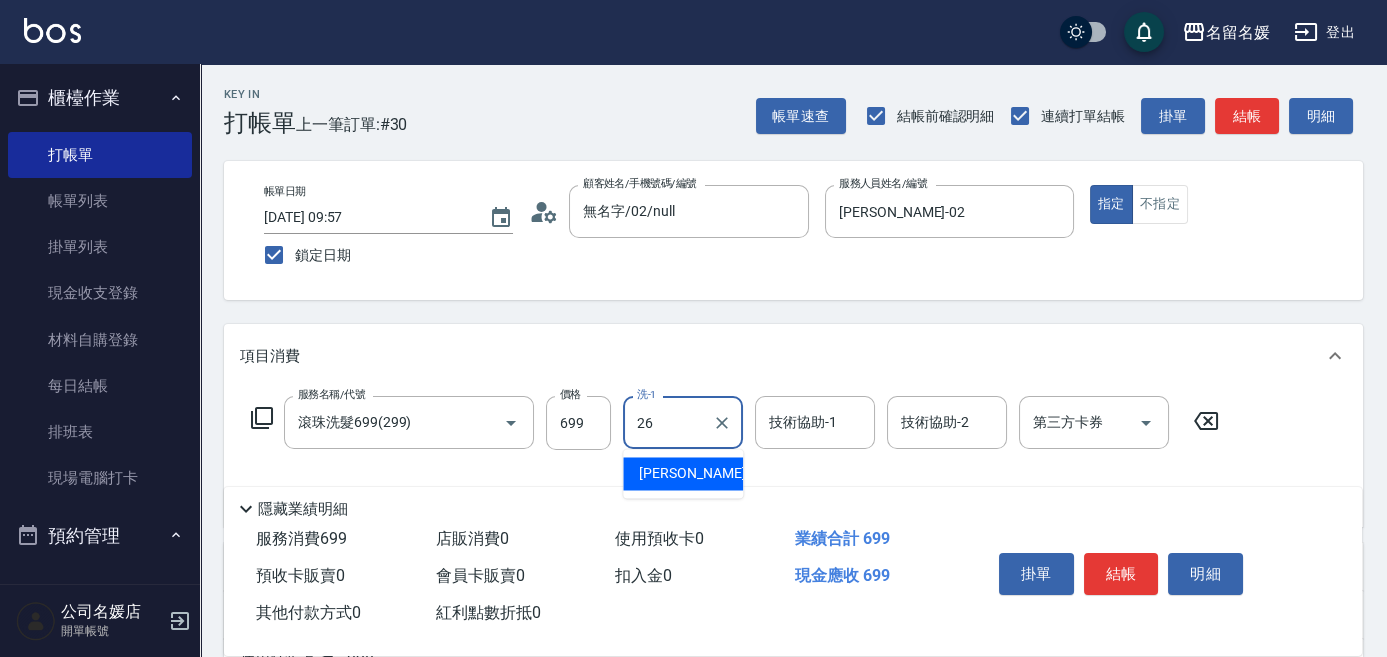 type on "[PERSON_NAME]-26" 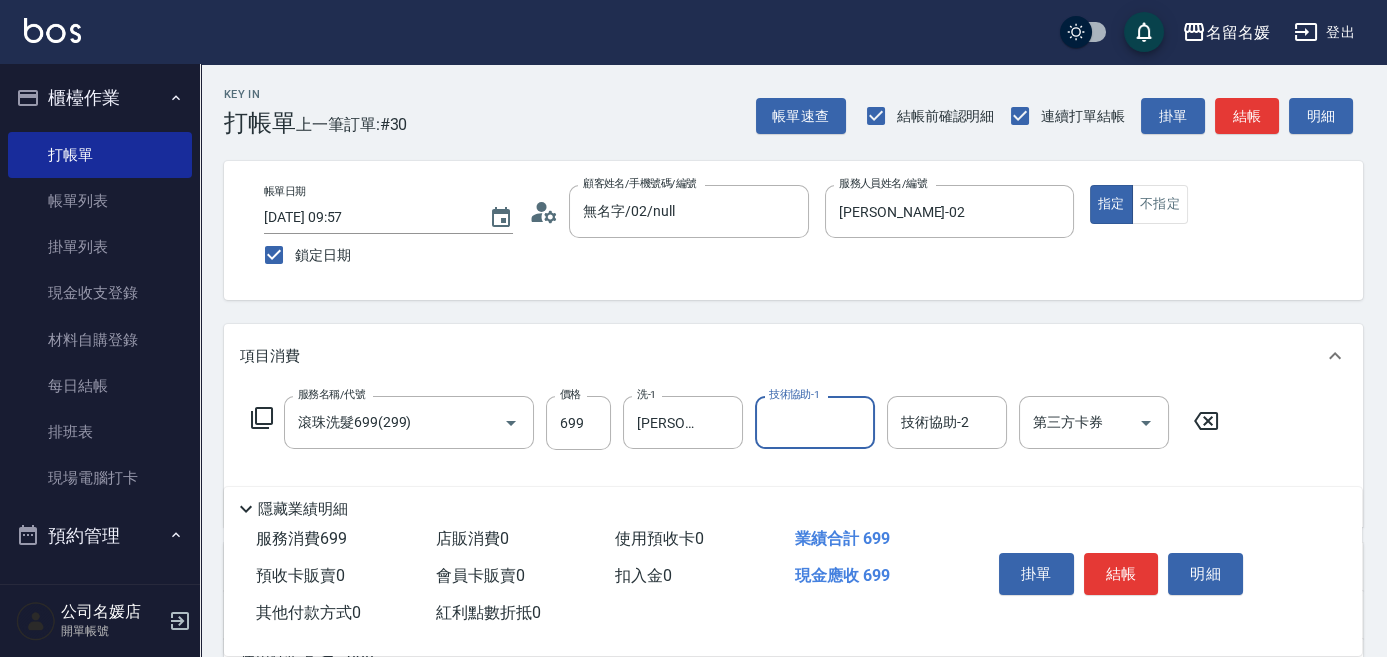 scroll, scrollTop: 90, scrollLeft: 0, axis: vertical 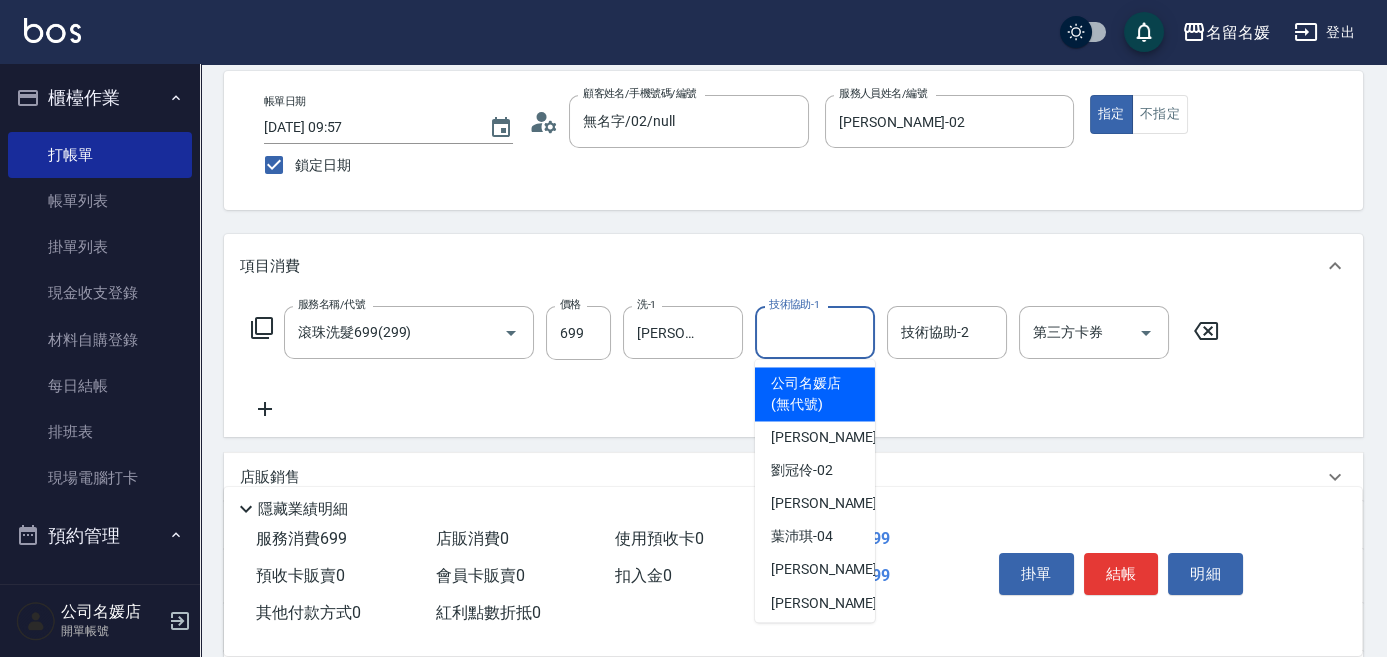 click on "技術協助-1" at bounding box center [815, 332] 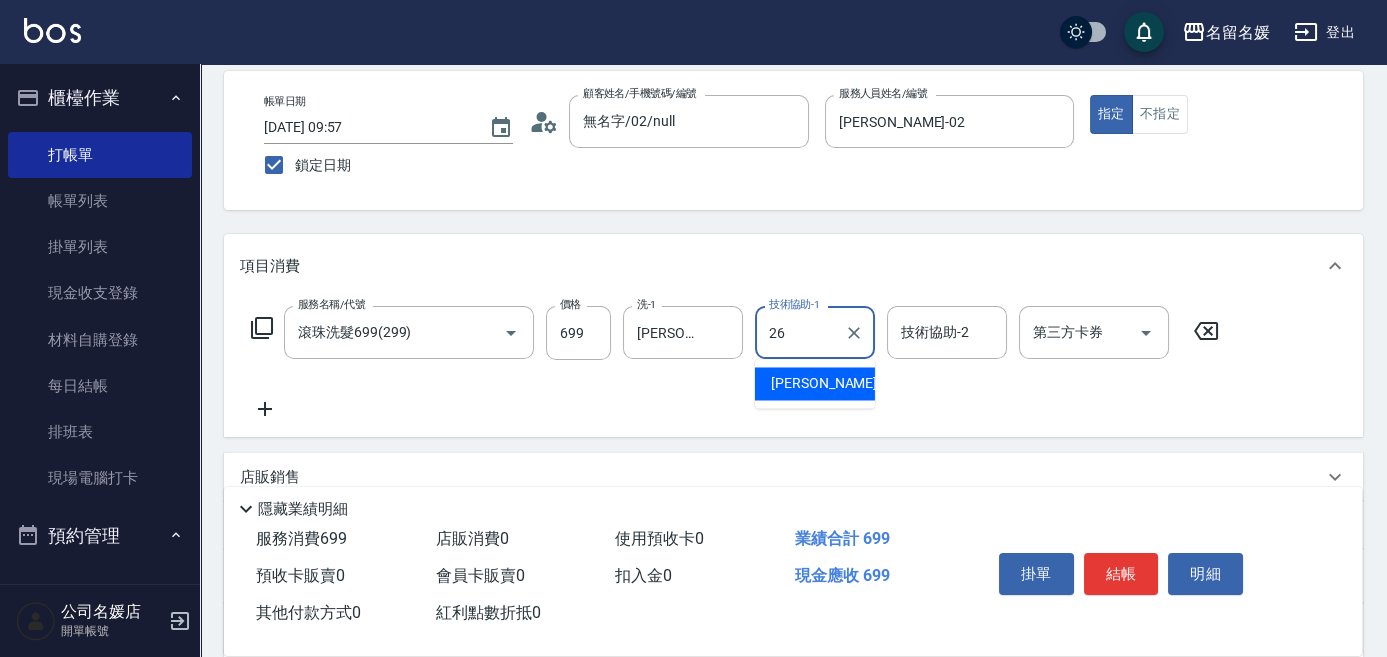 type on "[PERSON_NAME]-26" 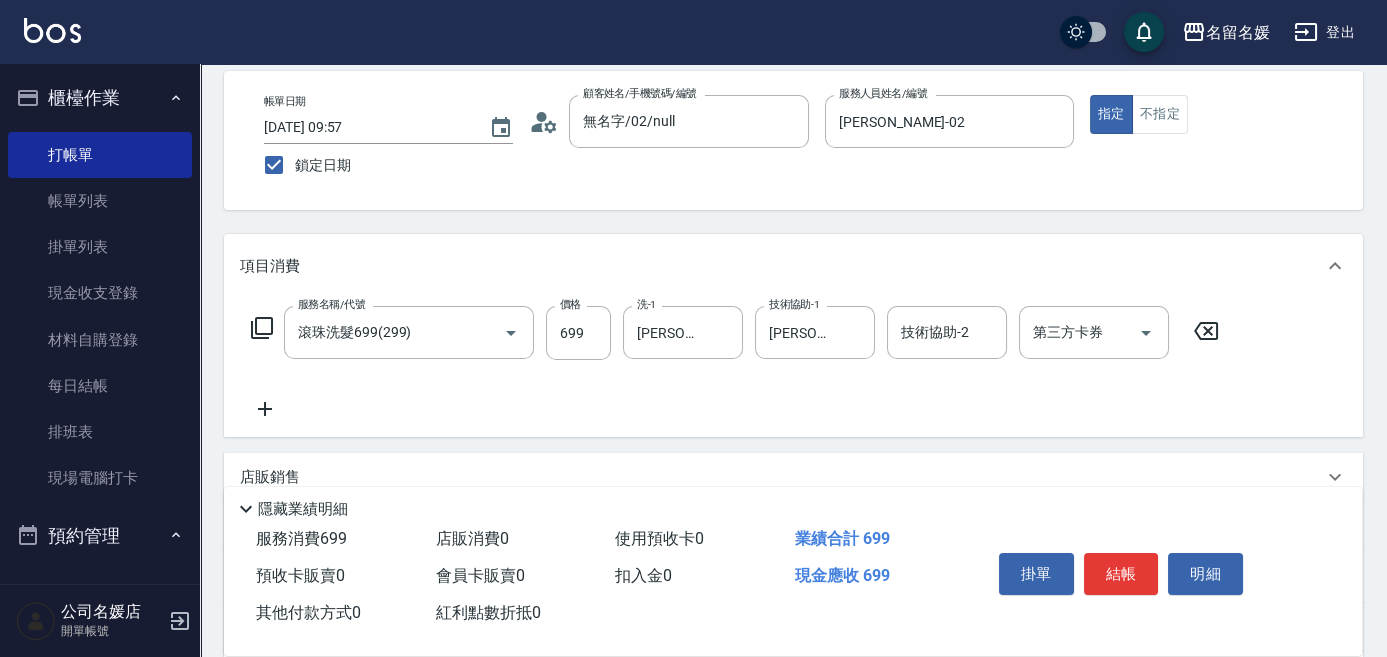 click 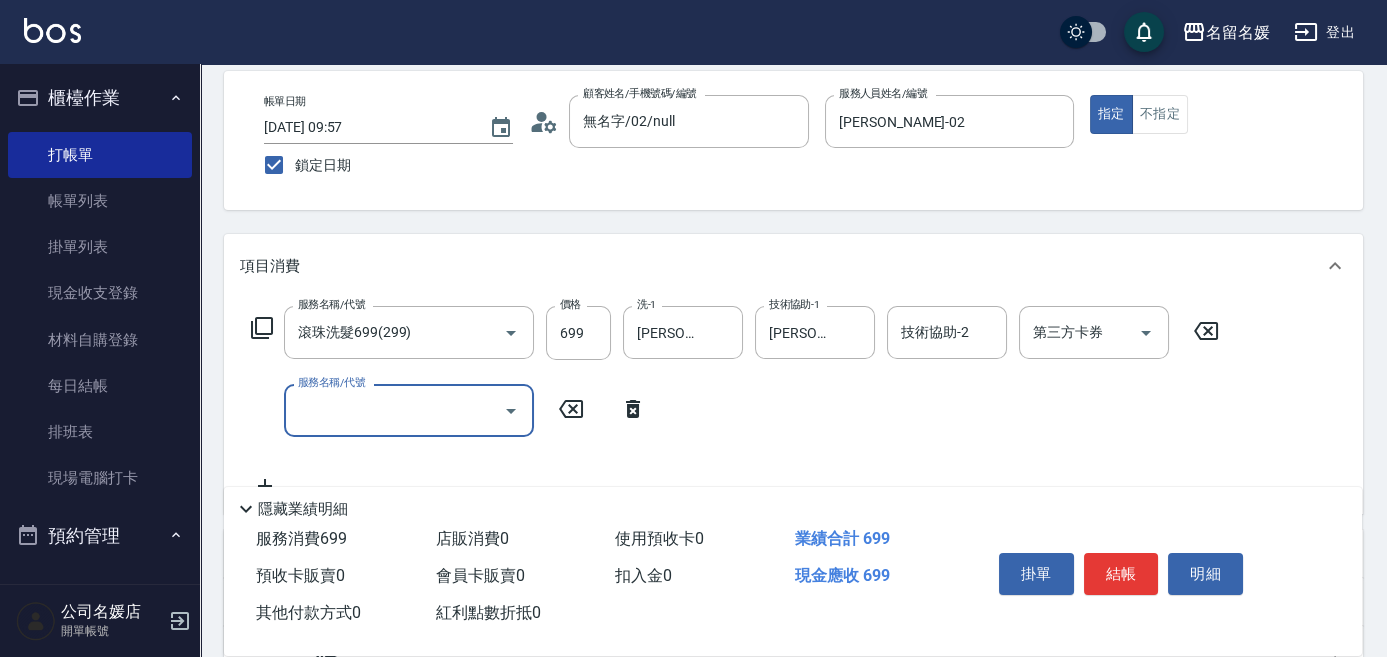 click on "服務名稱/代號" at bounding box center [394, 410] 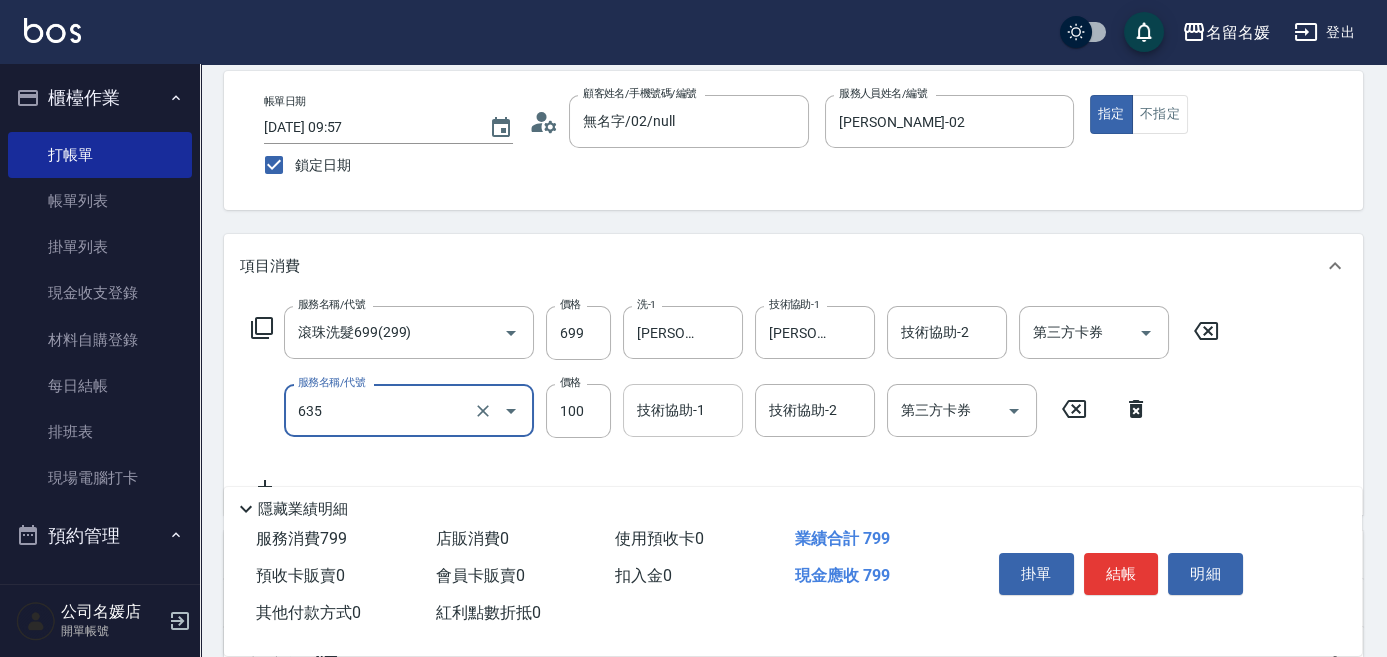 click on "技術協助-1" at bounding box center (683, 410) 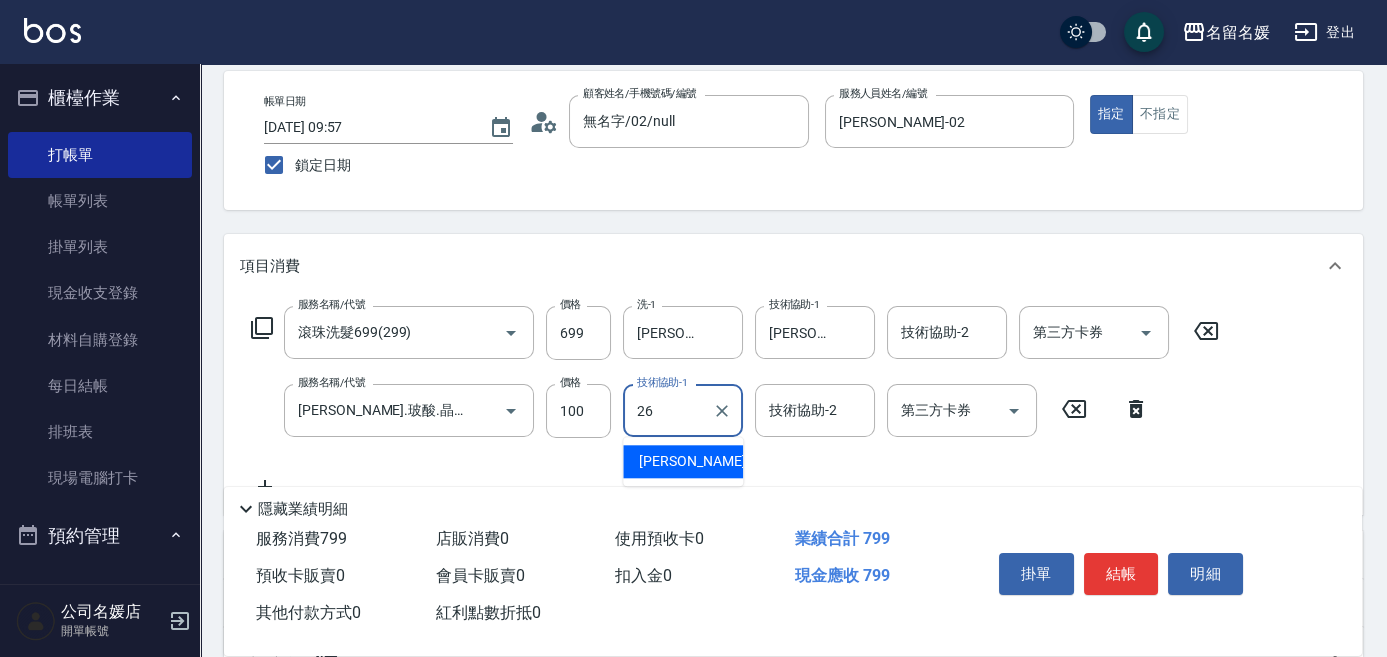 type on "[PERSON_NAME]-26" 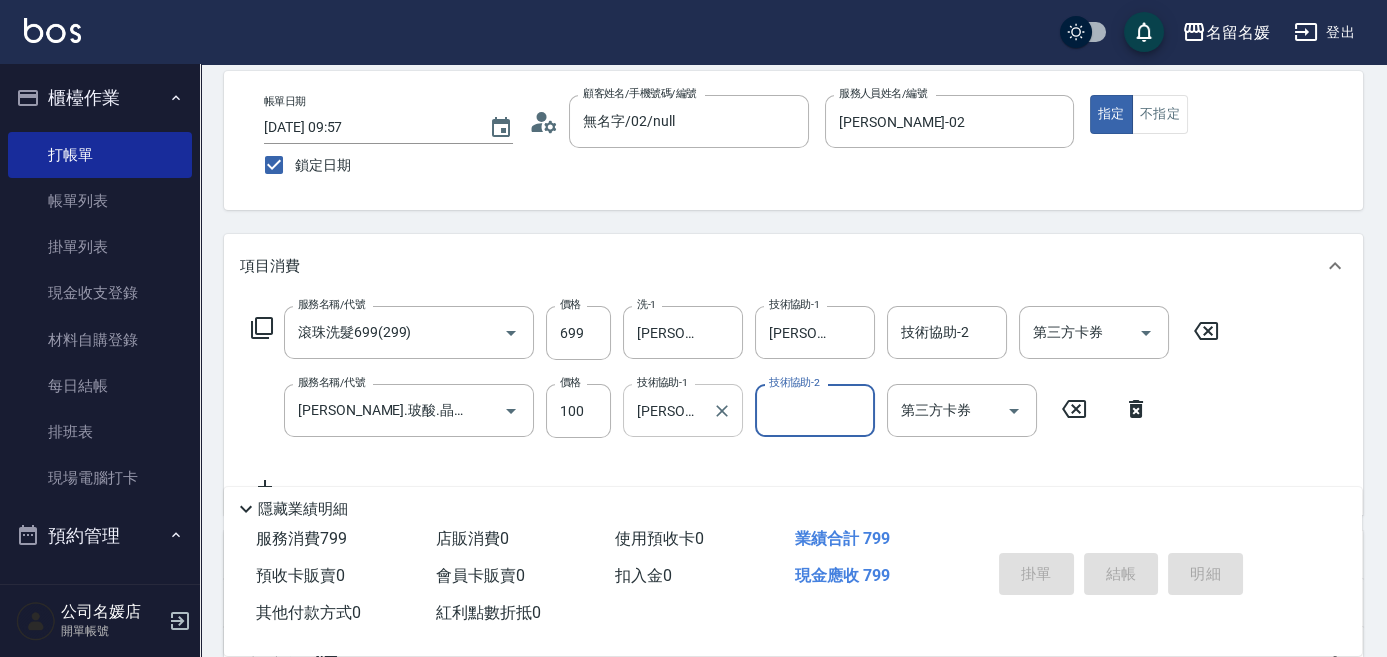 type 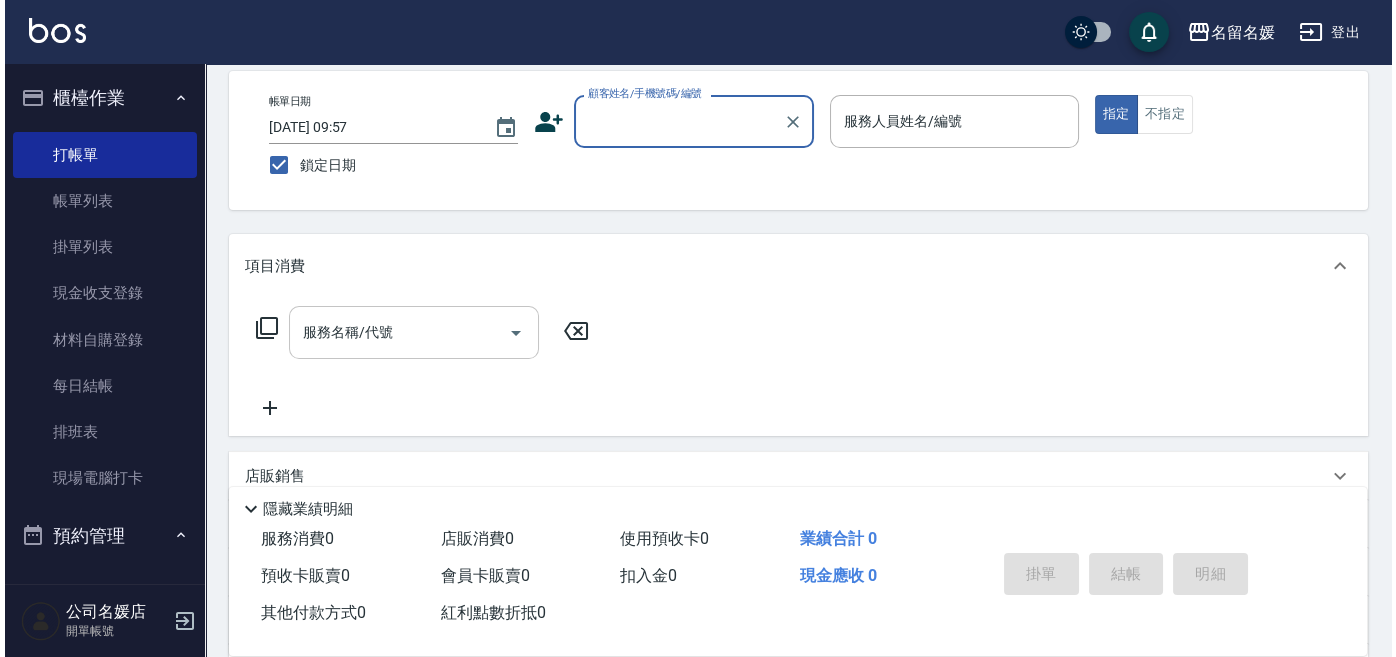 scroll, scrollTop: 0, scrollLeft: 0, axis: both 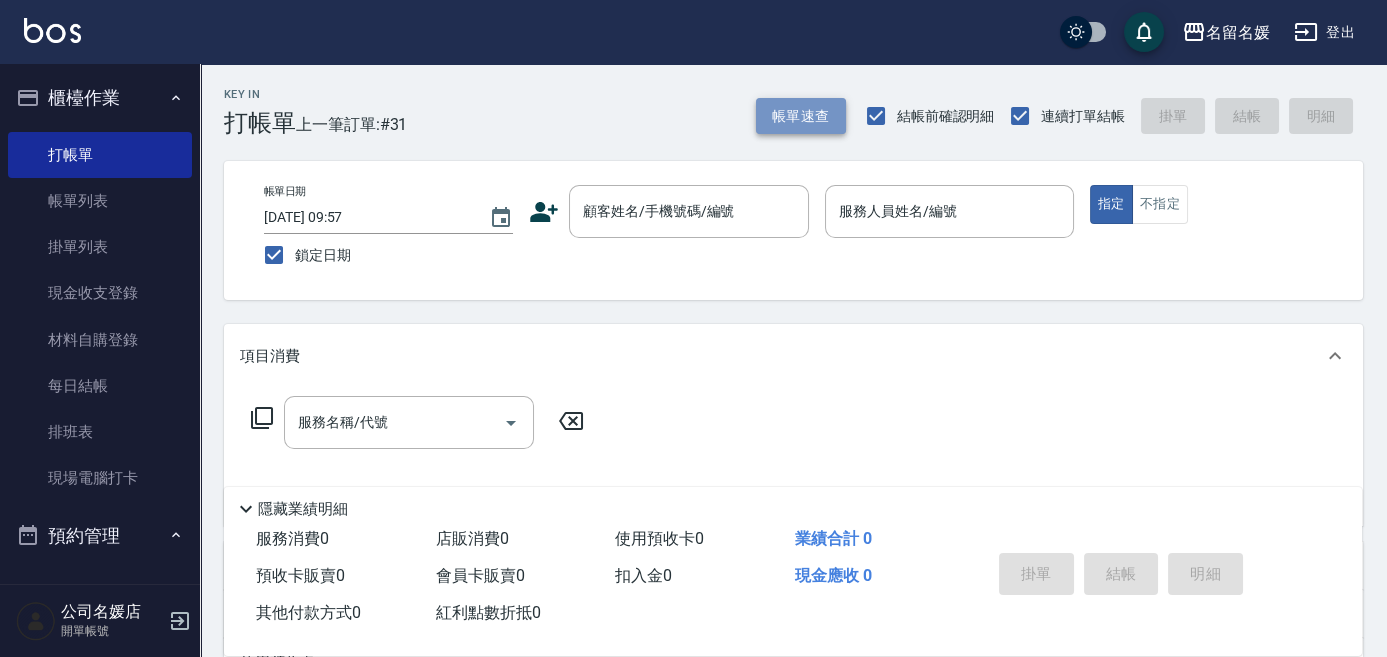 click on "帳單速查" at bounding box center [801, 116] 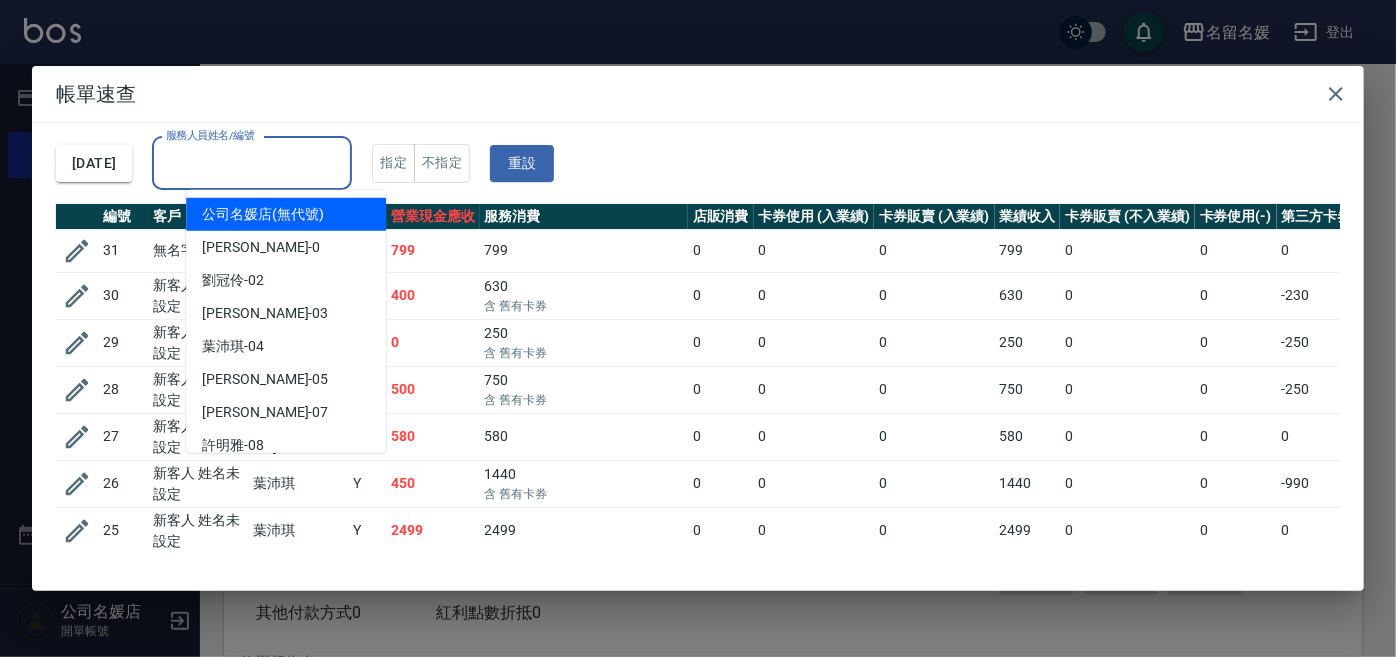 click on "服務人員姓名/編號" at bounding box center [252, 163] 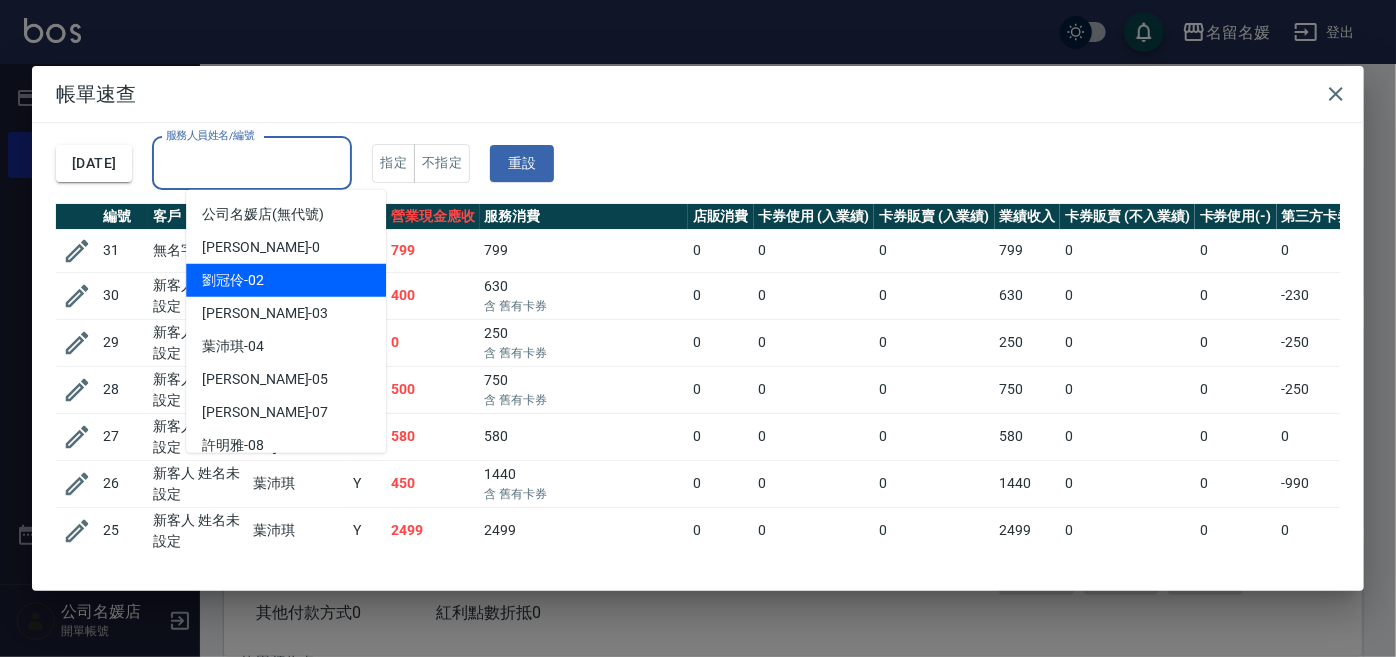 drag, startPoint x: 253, startPoint y: 276, endPoint x: 338, endPoint y: 261, distance: 86.313385 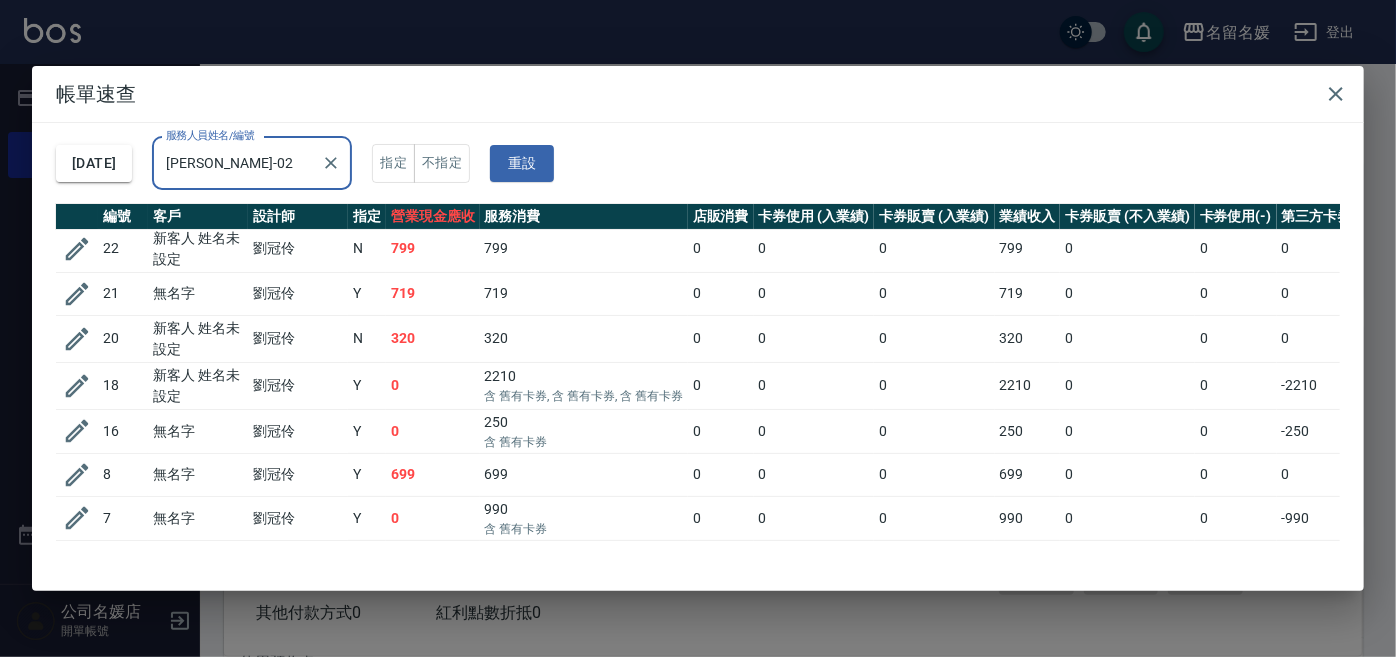 scroll, scrollTop: 0, scrollLeft: 0, axis: both 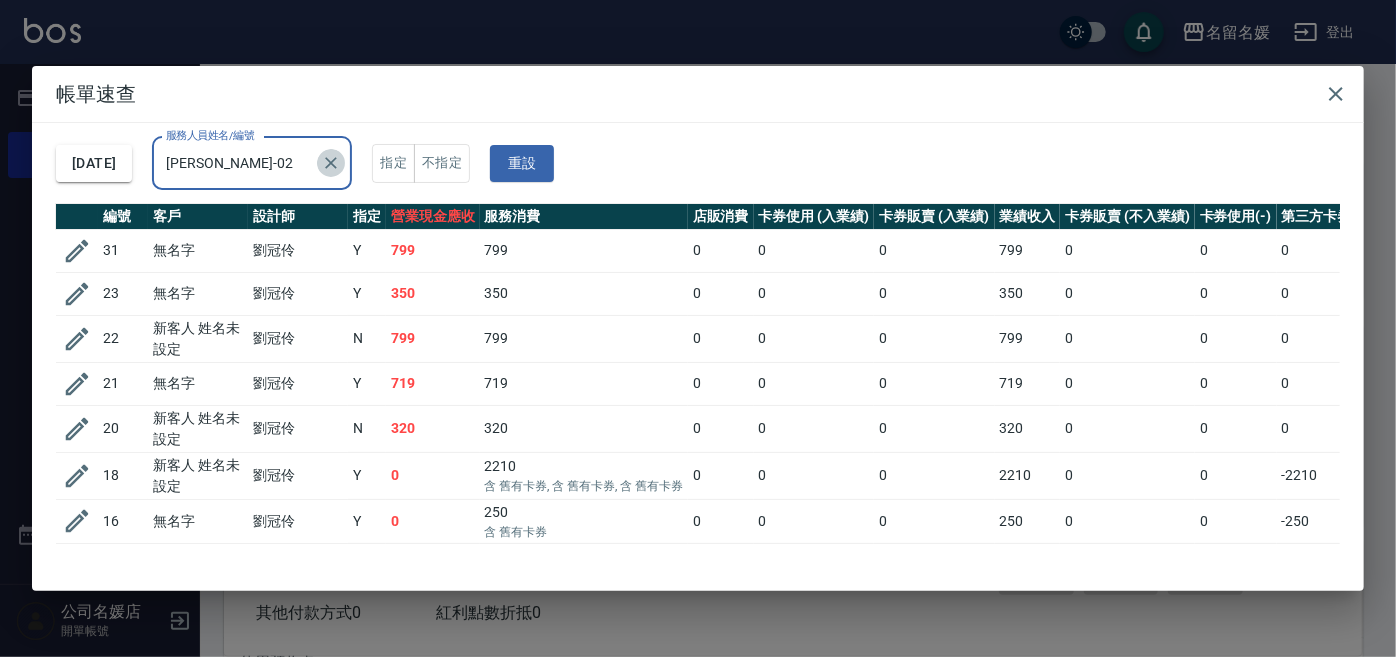 drag, startPoint x: 365, startPoint y: 158, endPoint x: 352, endPoint y: 159, distance: 13.038404 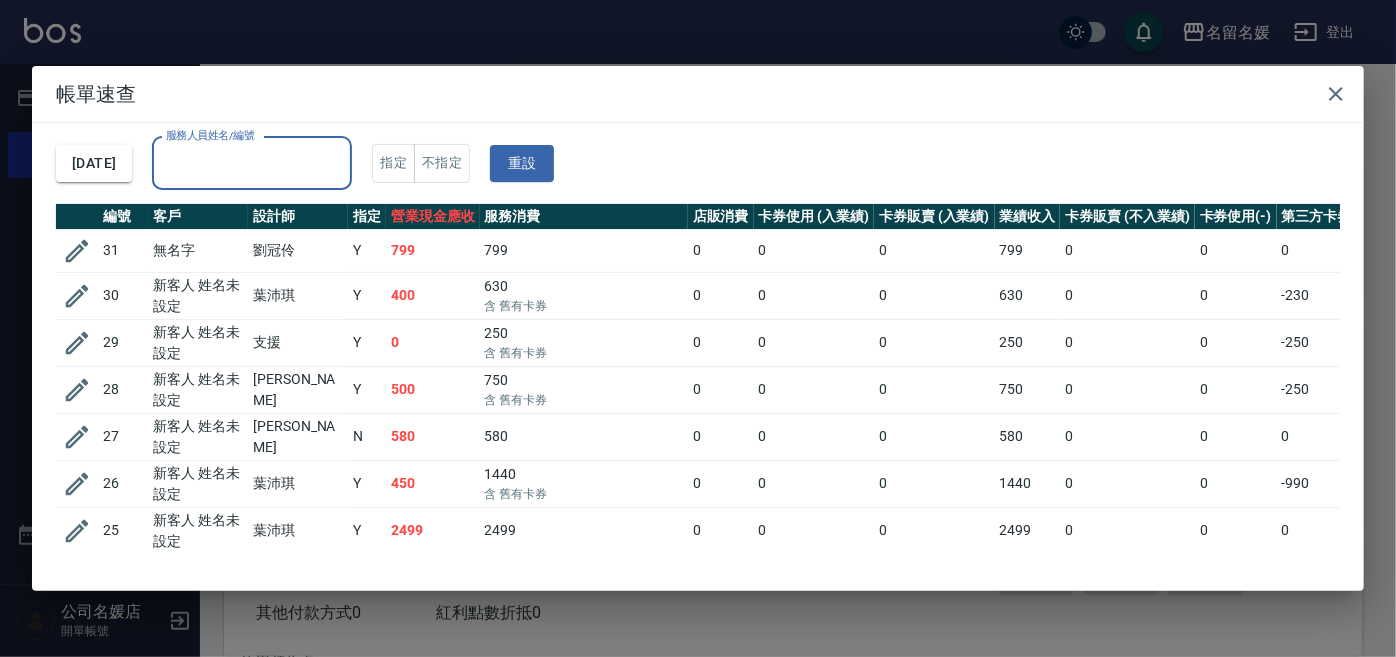 click on "服務人員姓名/編號" at bounding box center (252, 163) 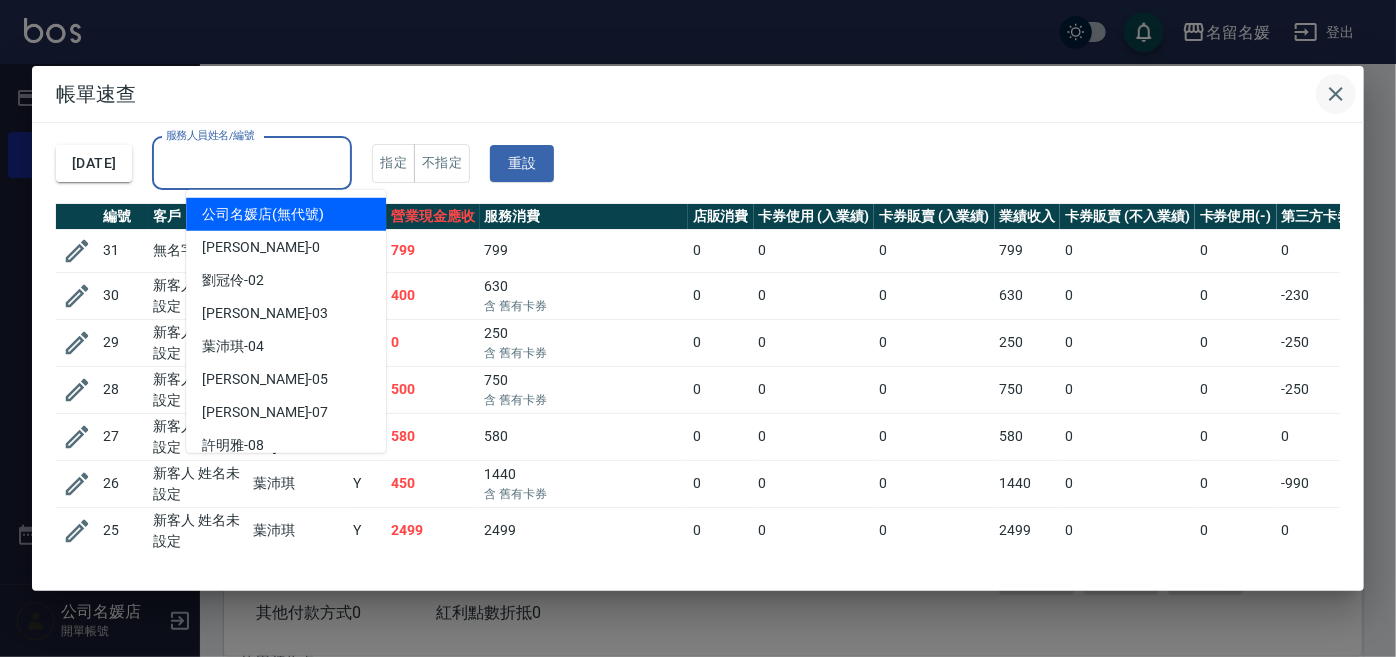 click 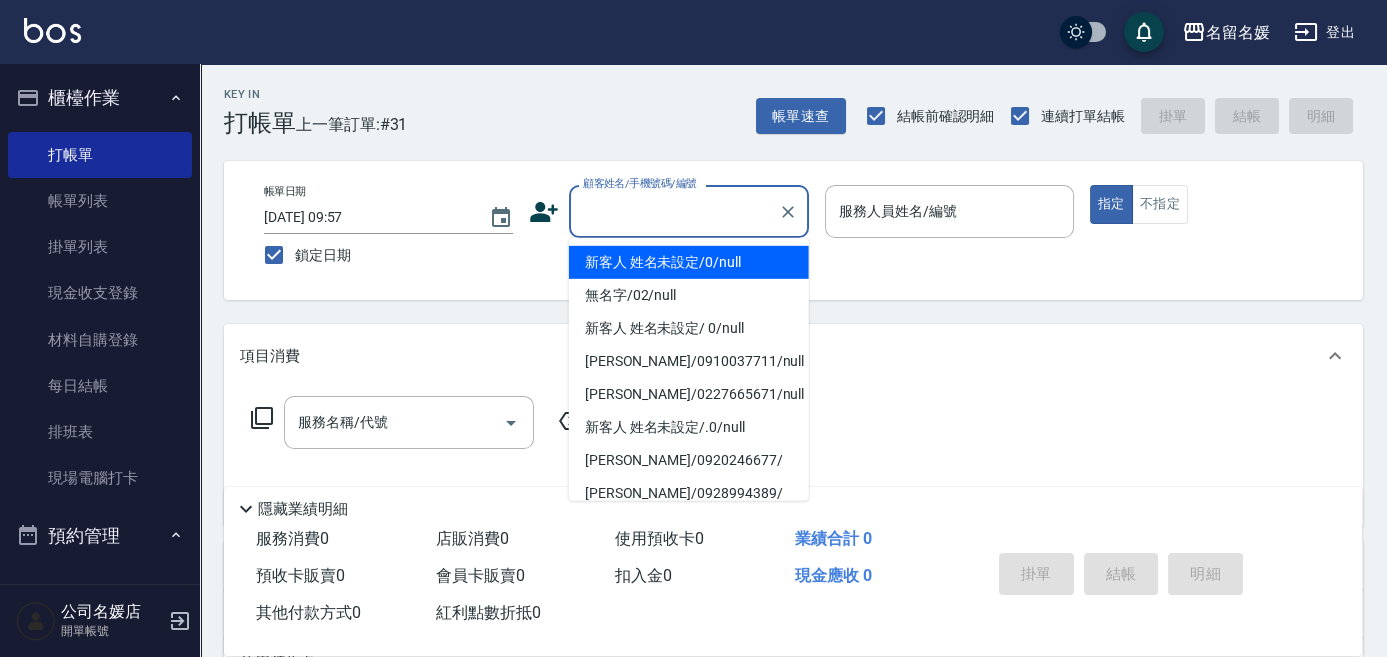 click on "顧客姓名/手機號碼/編號" at bounding box center [674, 211] 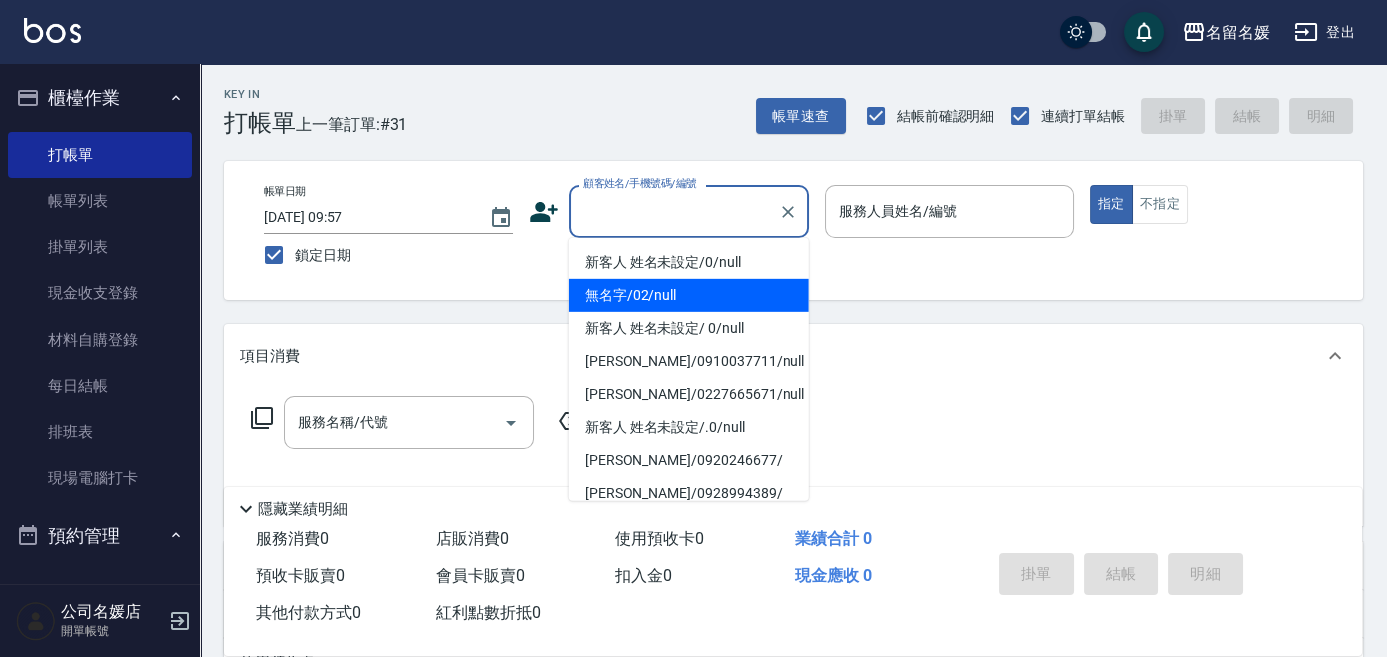 drag, startPoint x: 724, startPoint y: 289, endPoint x: 988, endPoint y: 188, distance: 282.66058 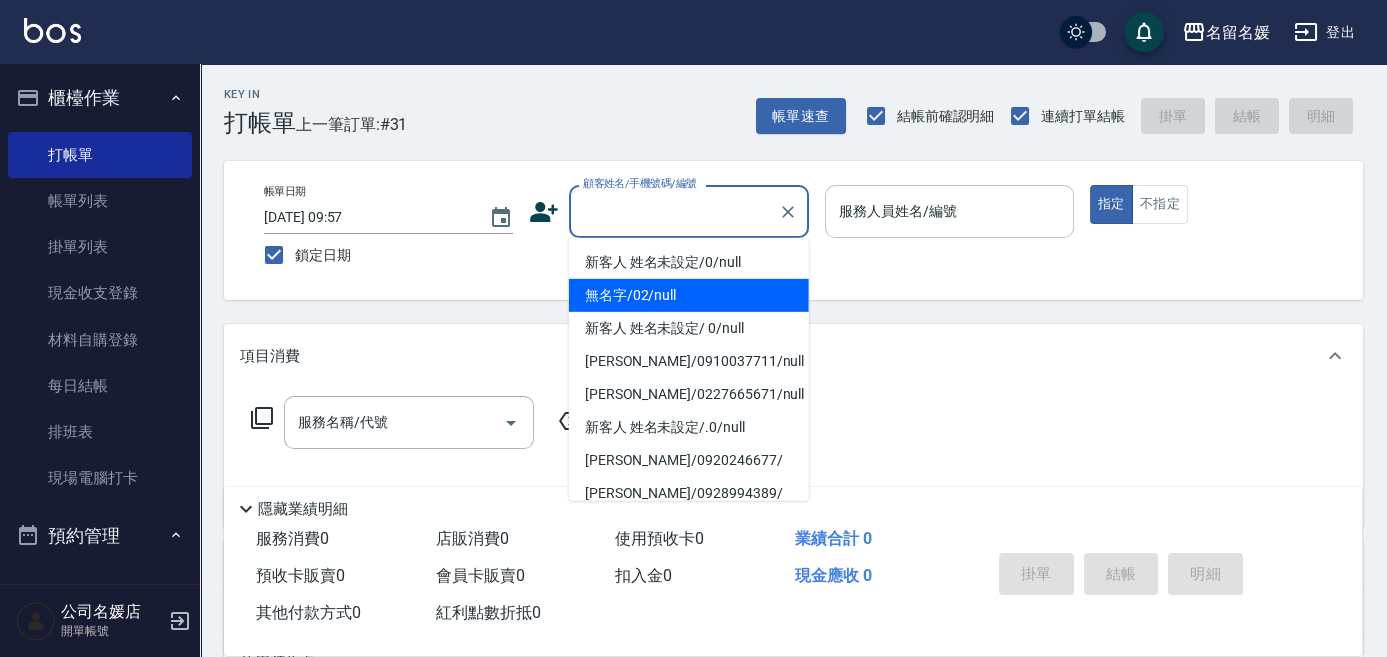 type on "無名字/02/null" 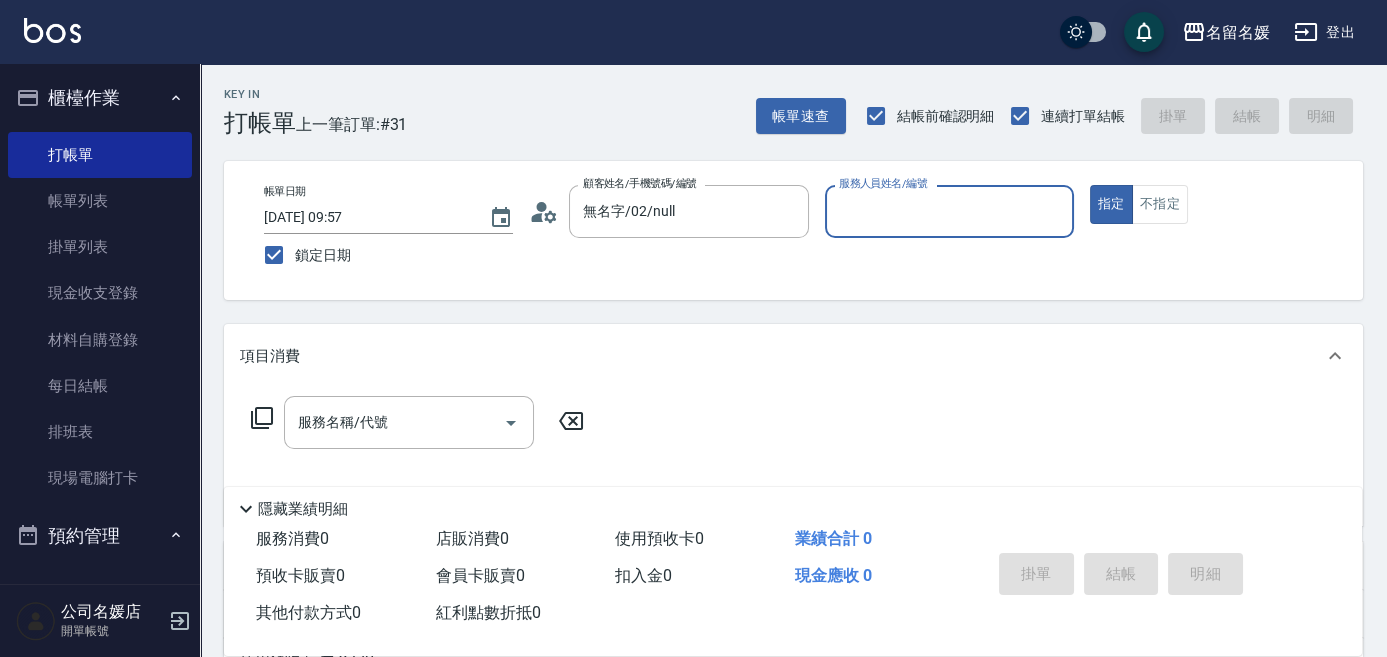 click on "服務人員姓名/編號" 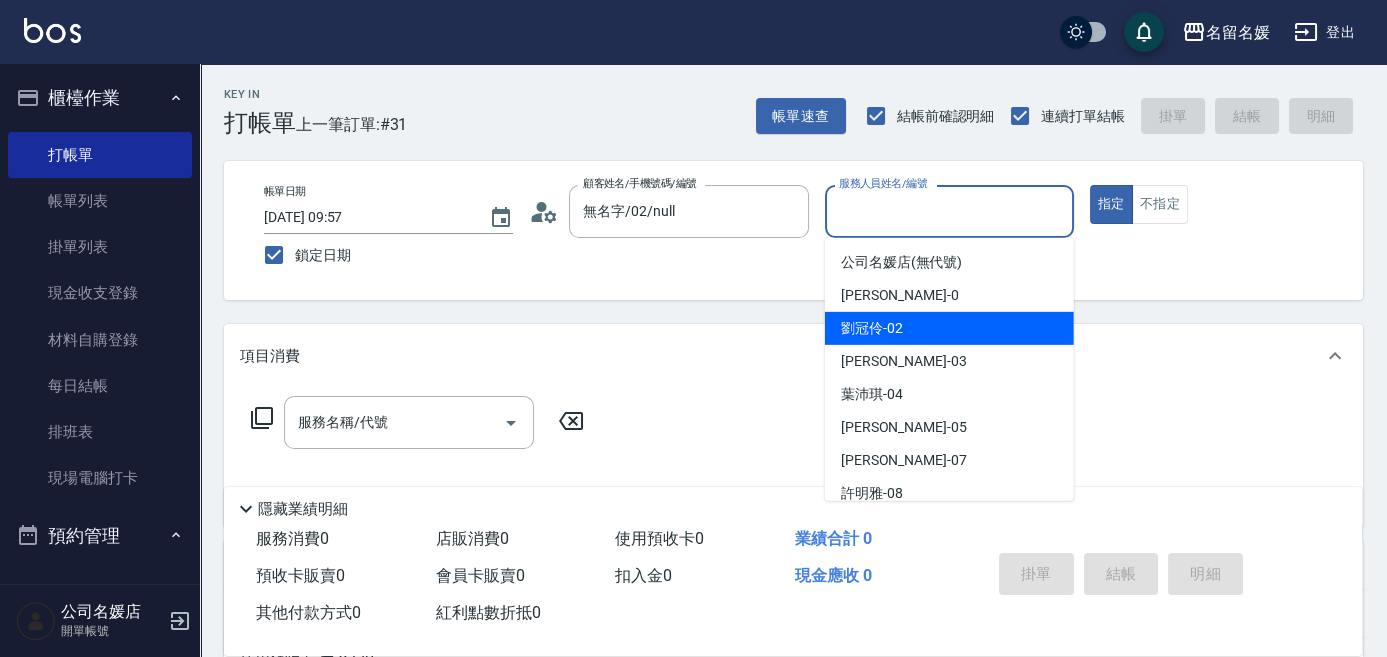 click on "[PERSON_NAME]-02" at bounding box center (949, 328) 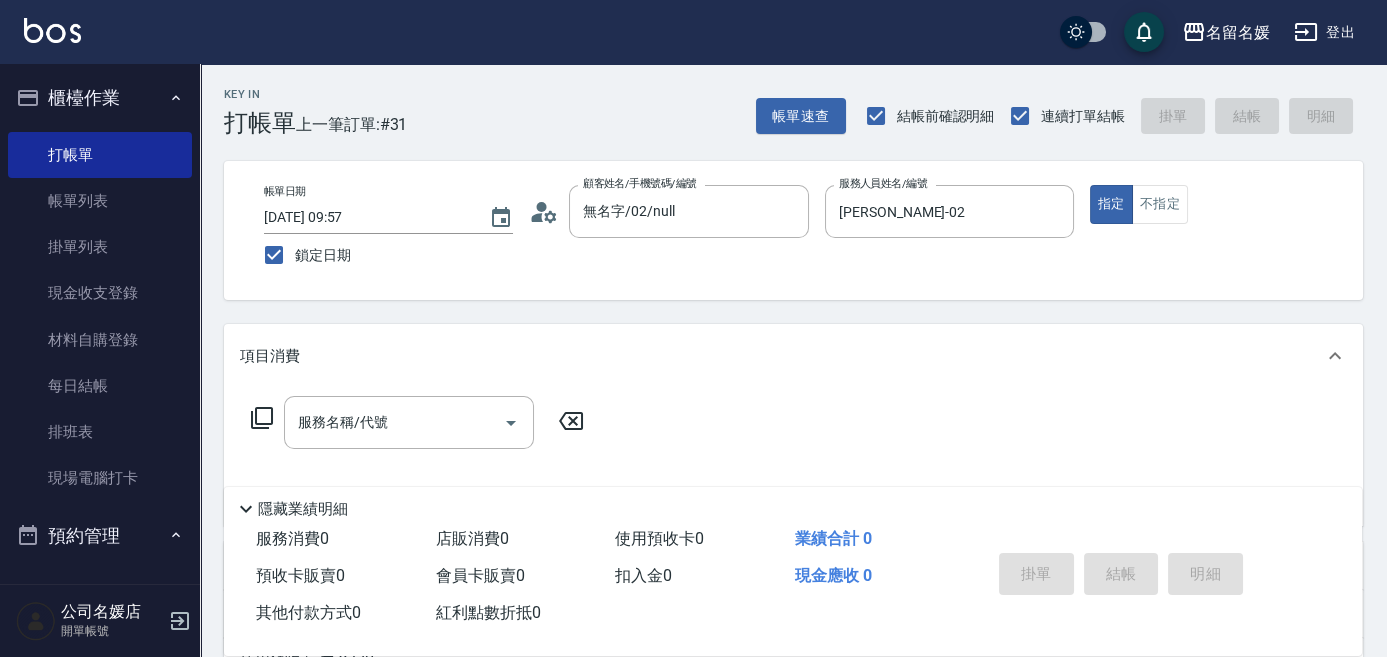 click 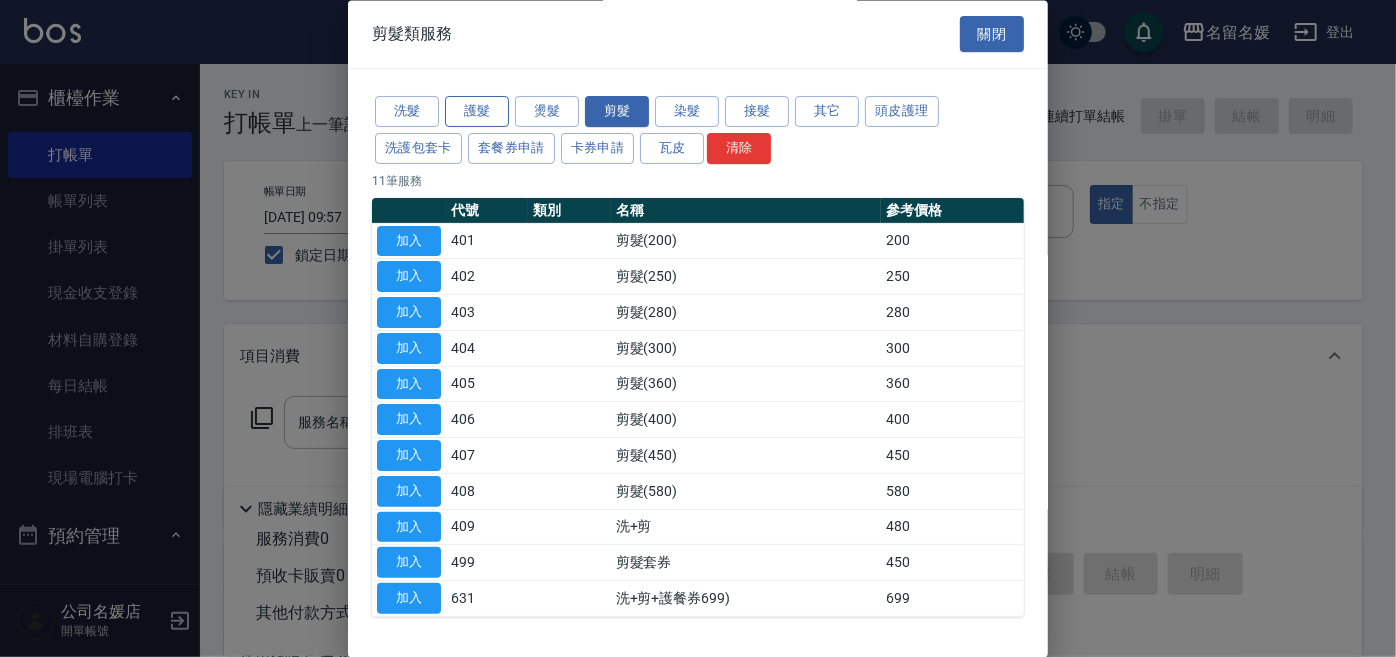 click on "護髮" at bounding box center [477, 112] 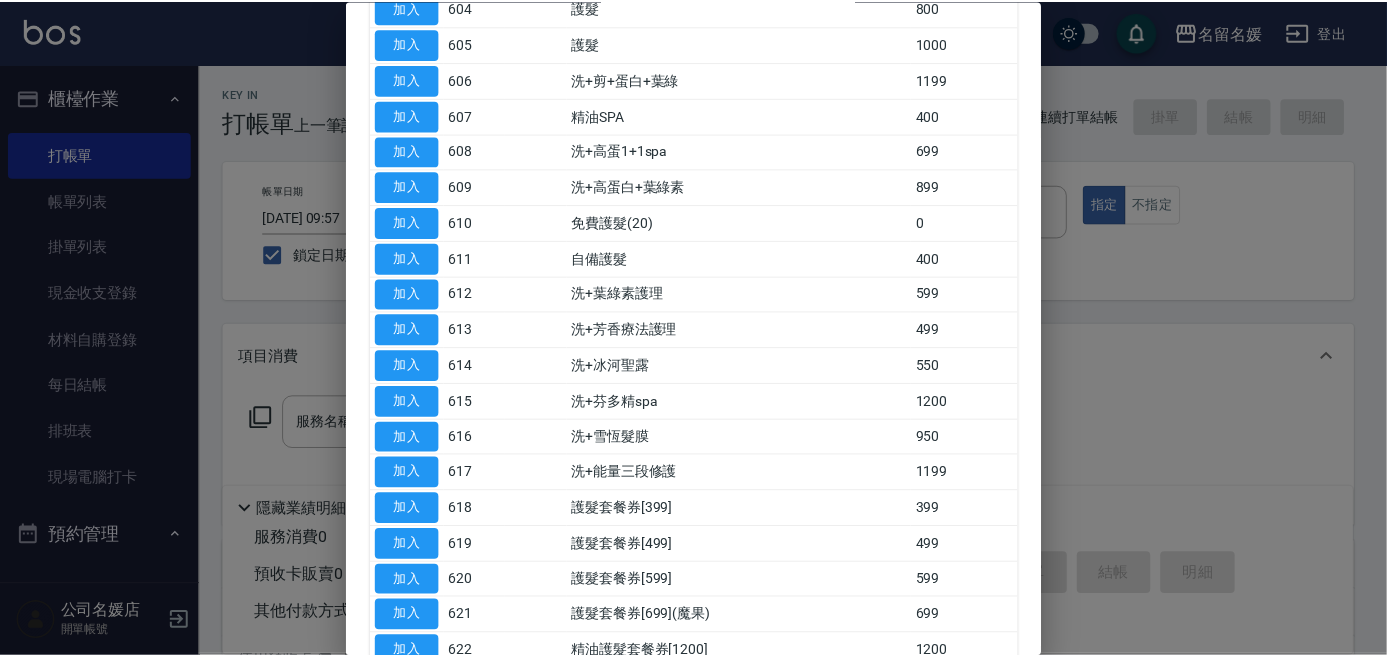 scroll, scrollTop: 363, scrollLeft: 0, axis: vertical 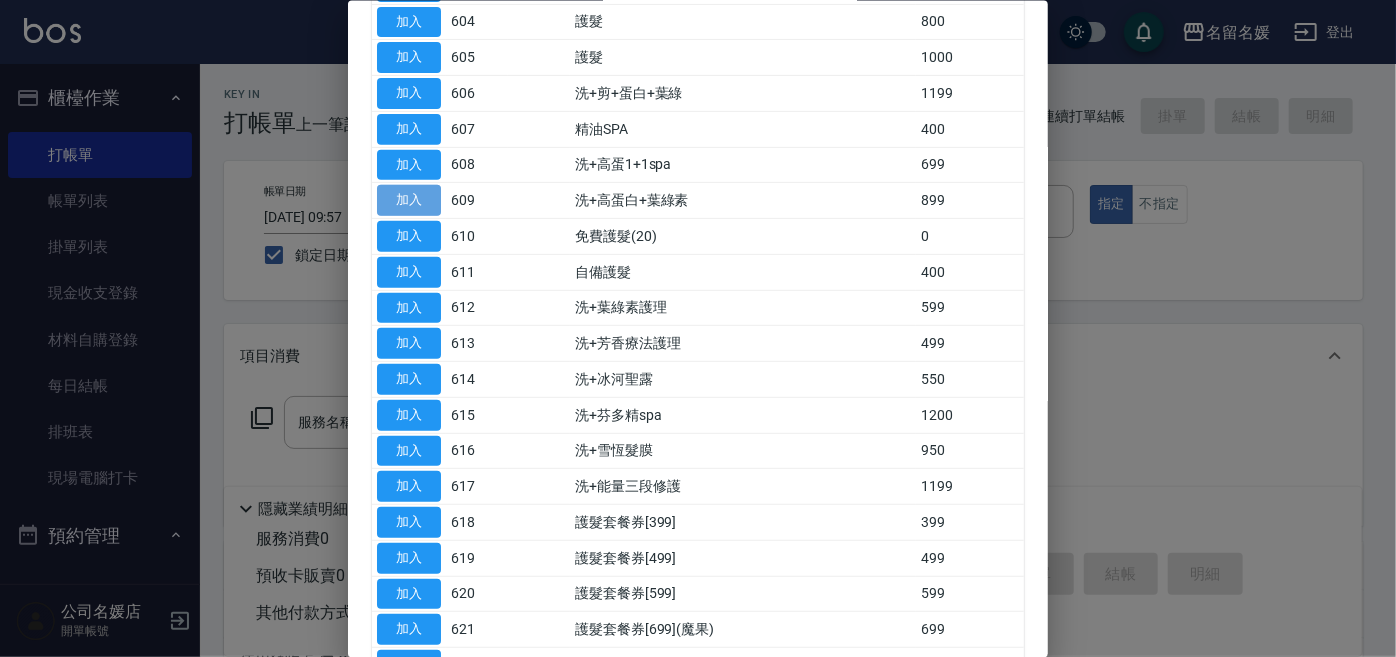 click on "加入" at bounding box center (409, 200) 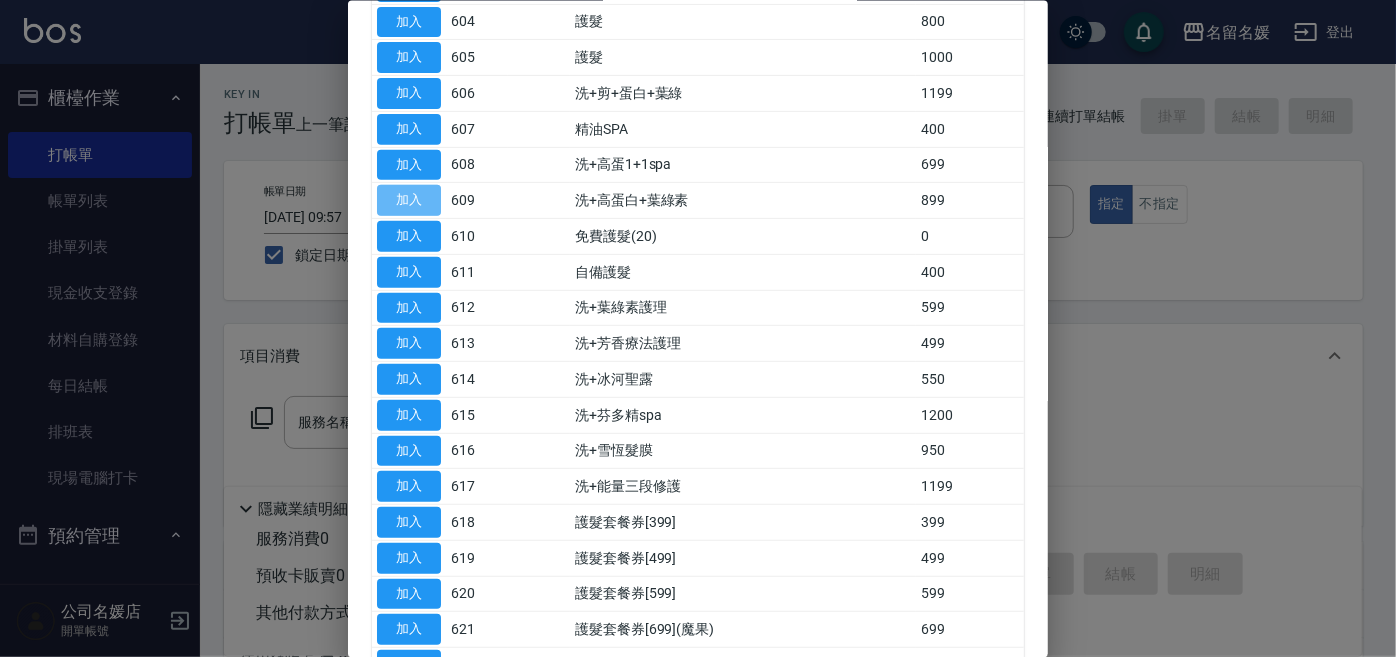 type on "洗+高蛋白+葉綠素(609)" 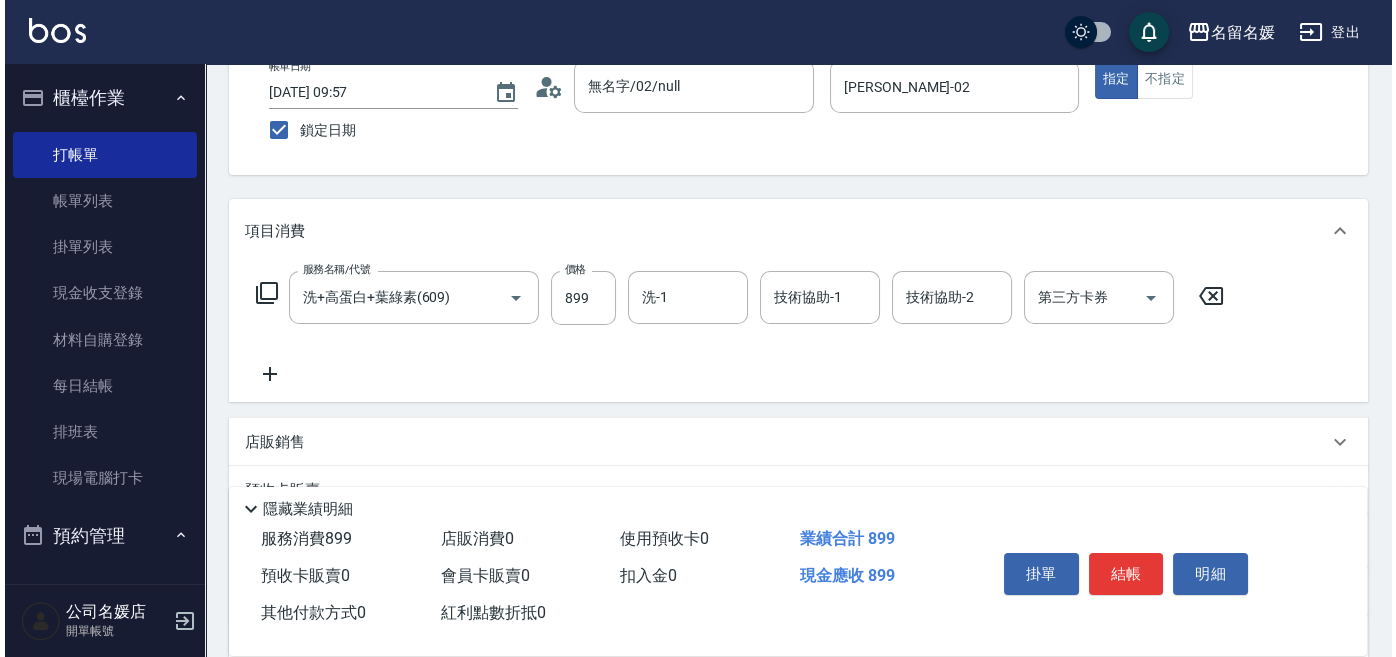 scroll, scrollTop: 181, scrollLeft: 0, axis: vertical 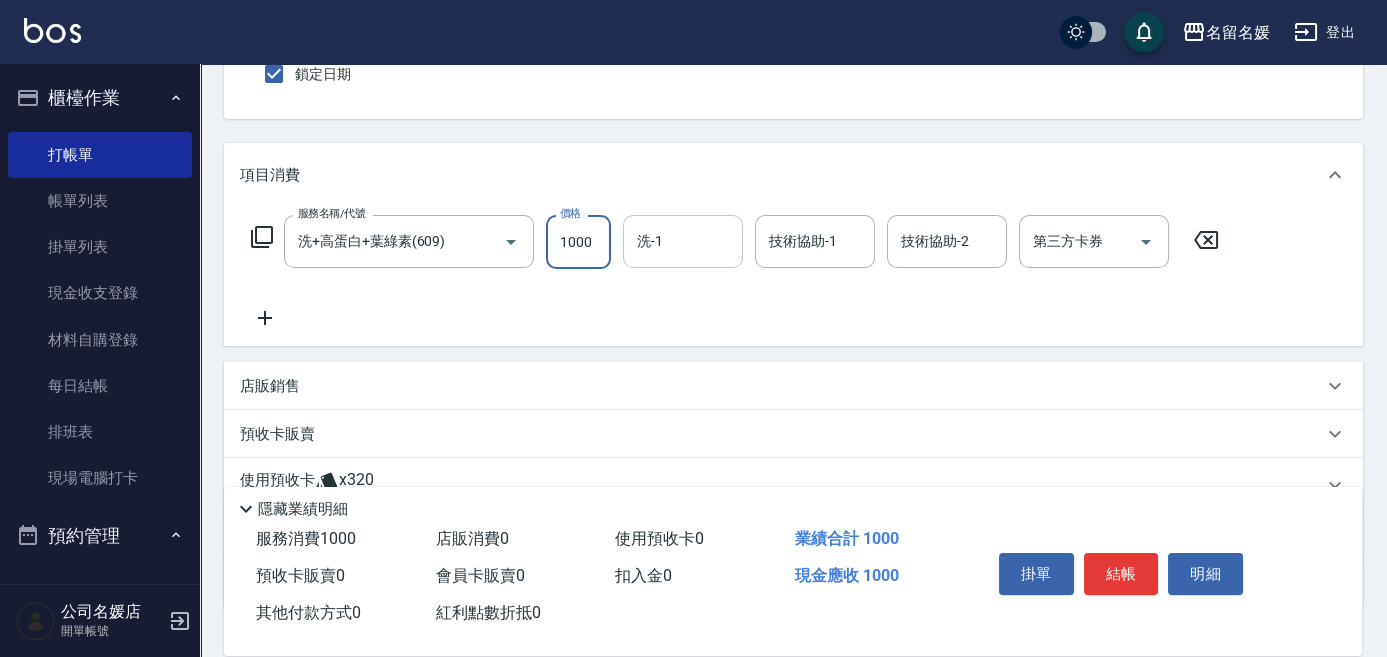 type on "1000" 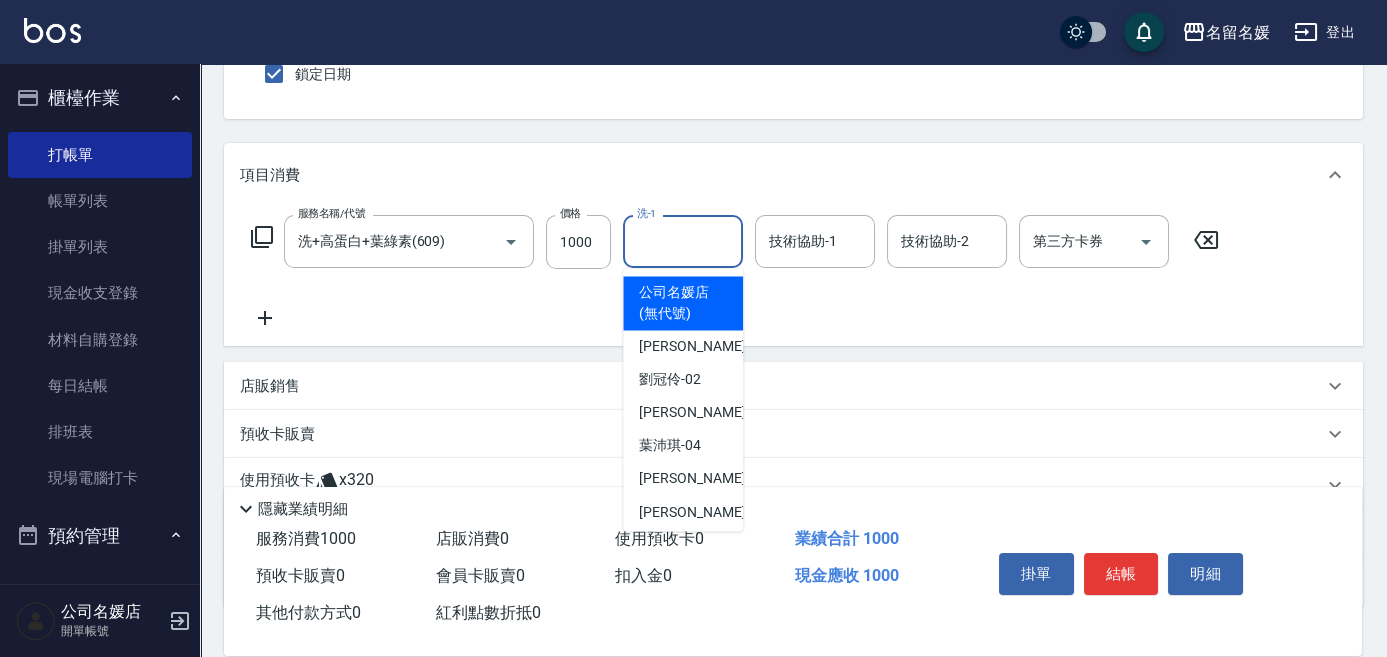 click on "洗-1" at bounding box center [683, 241] 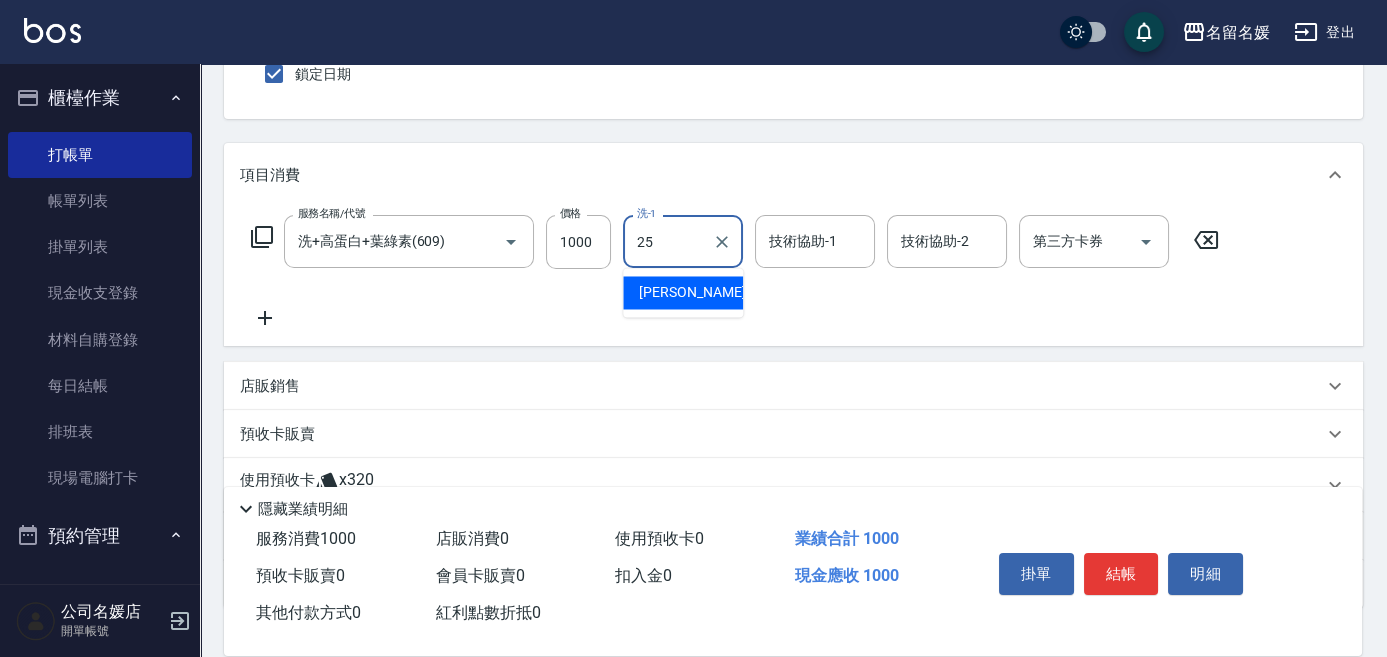 type on "[PERSON_NAME]-25" 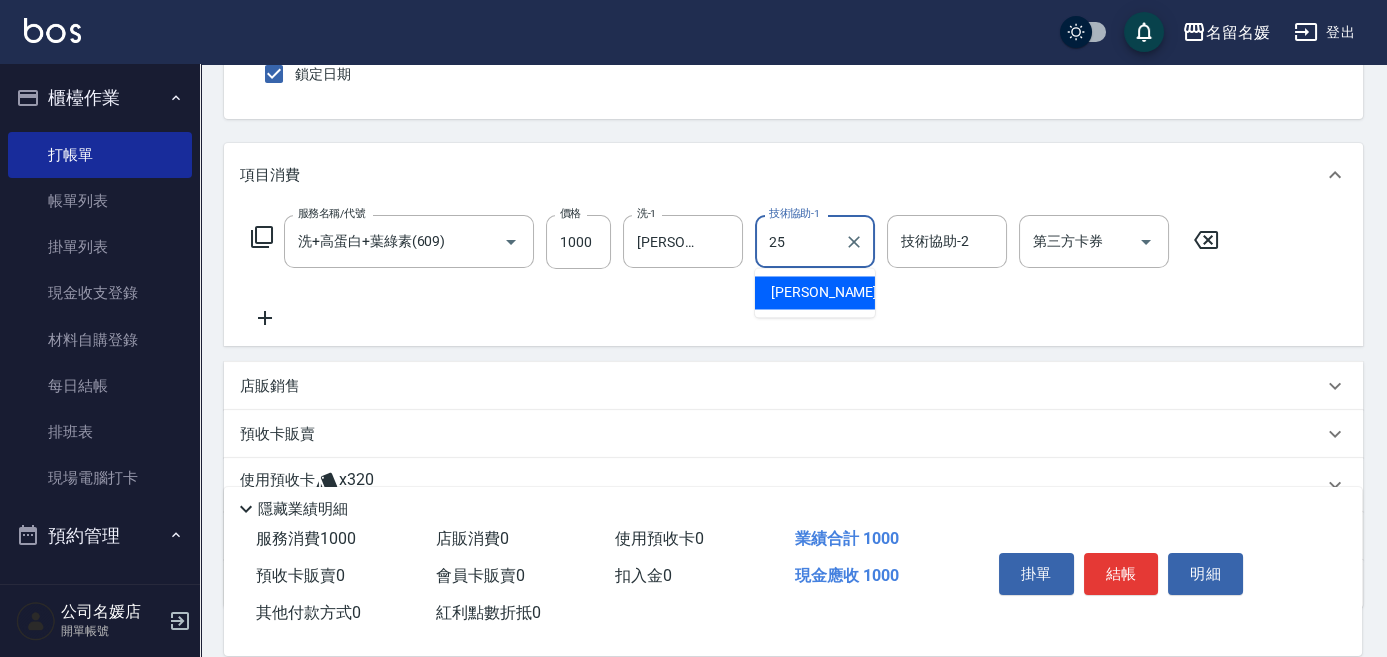type on "[PERSON_NAME]-25" 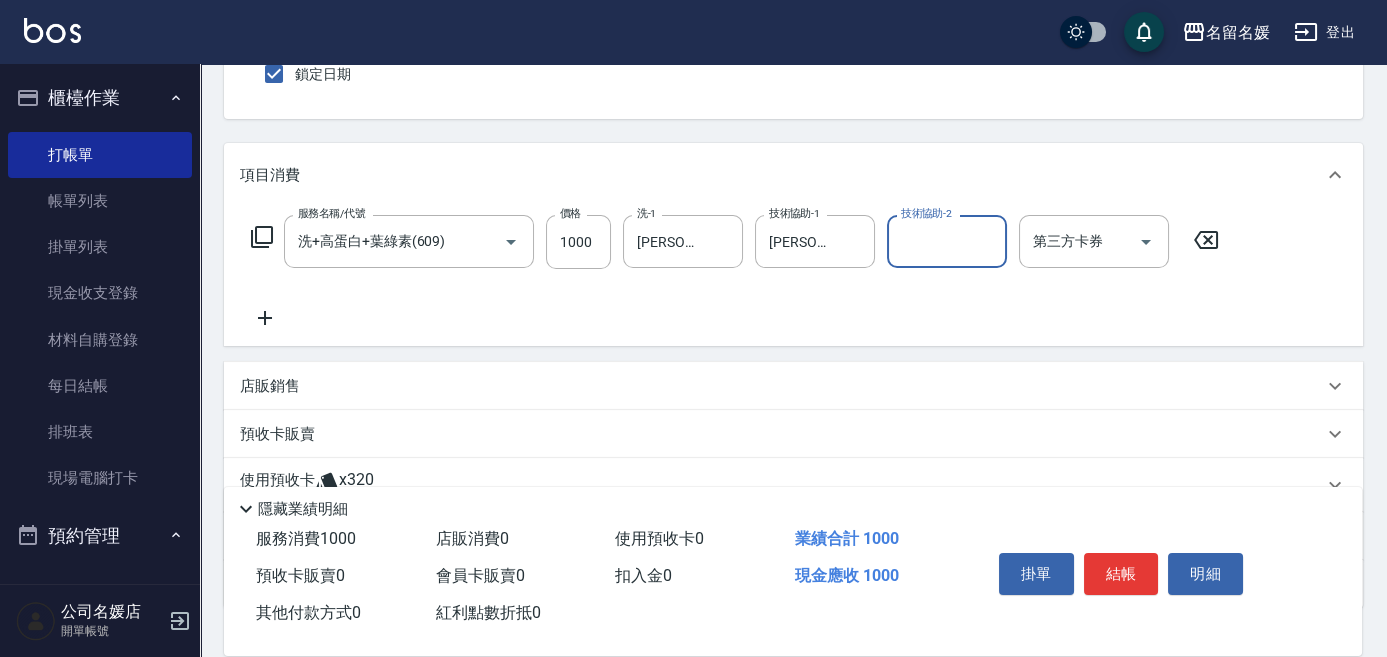 click 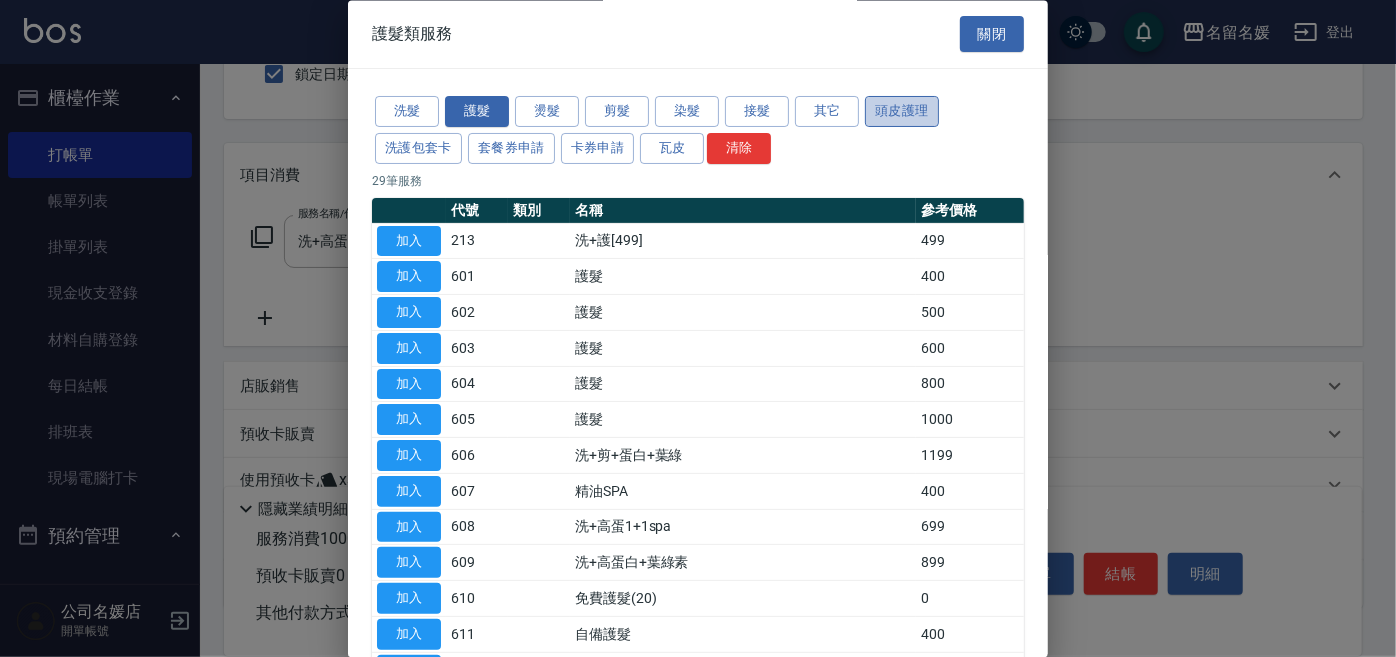 click on "頭皮護理" at bounding box center (902, 112) 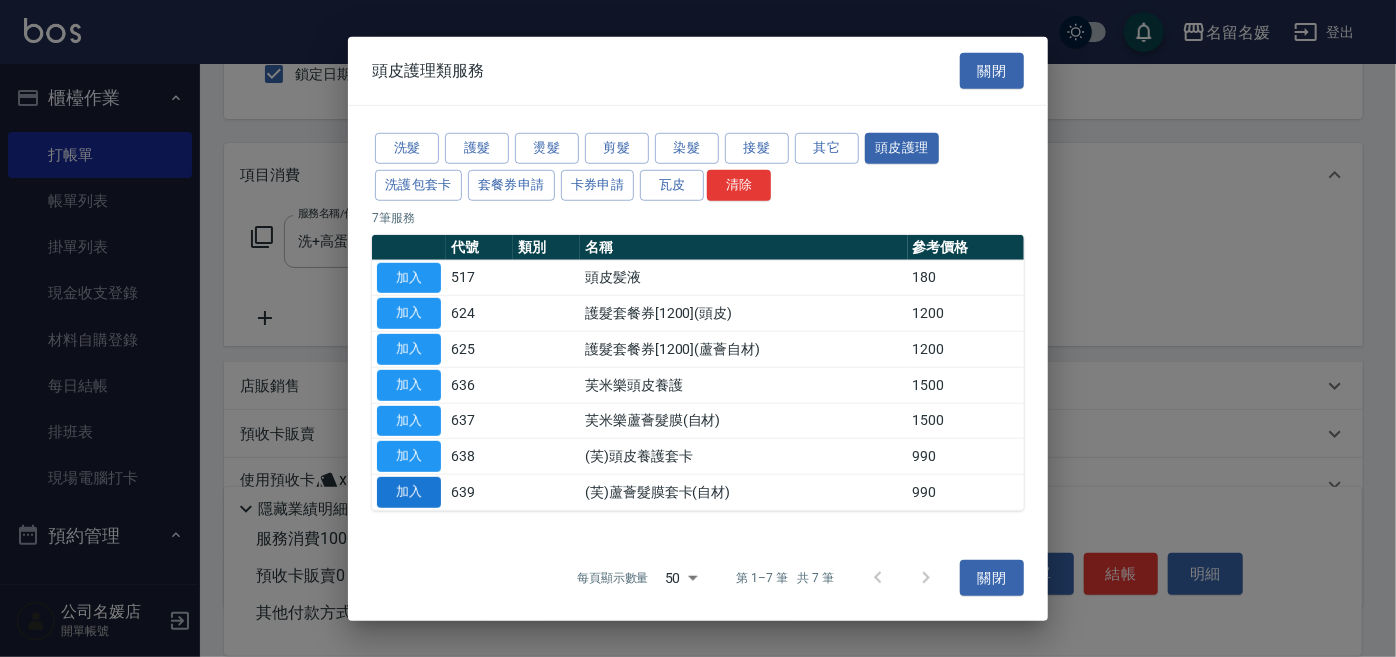 drag, startPoint x: 421, startPoint y: 495, endPoint x: 648, endPoint y: 408, distance: 243.1008 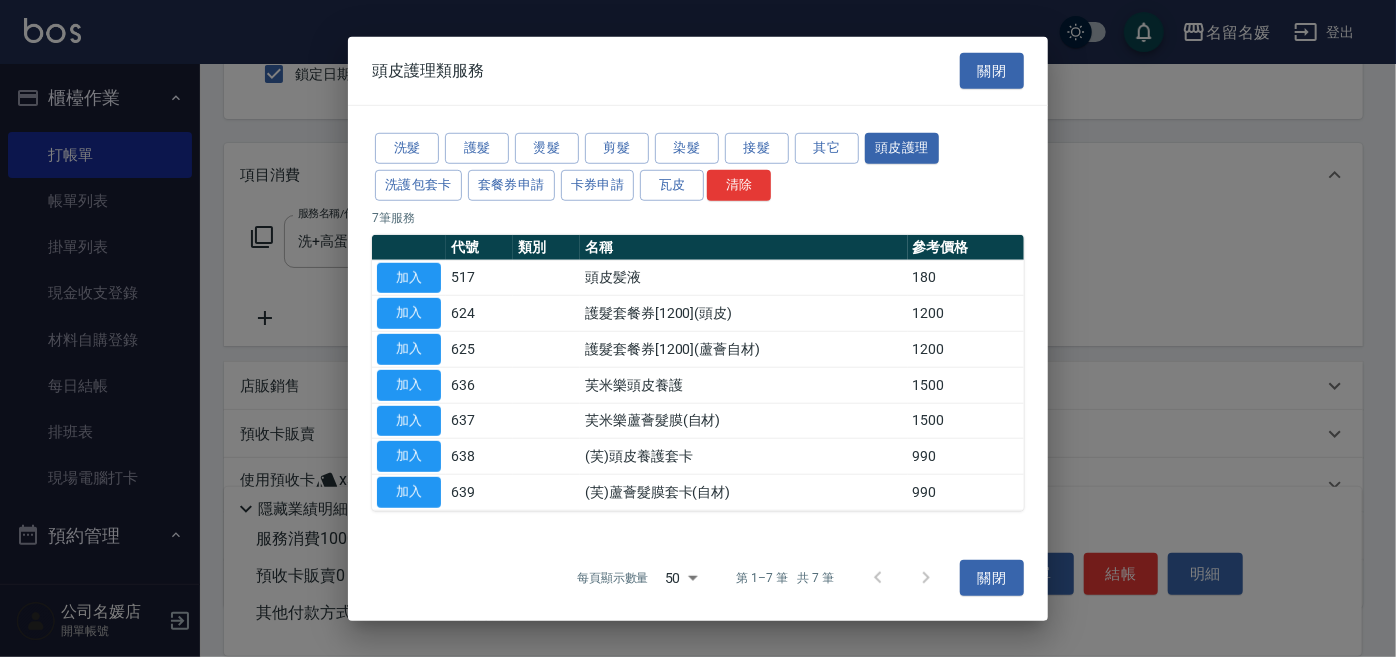 click on "加入" at bounding box center (409, 492) 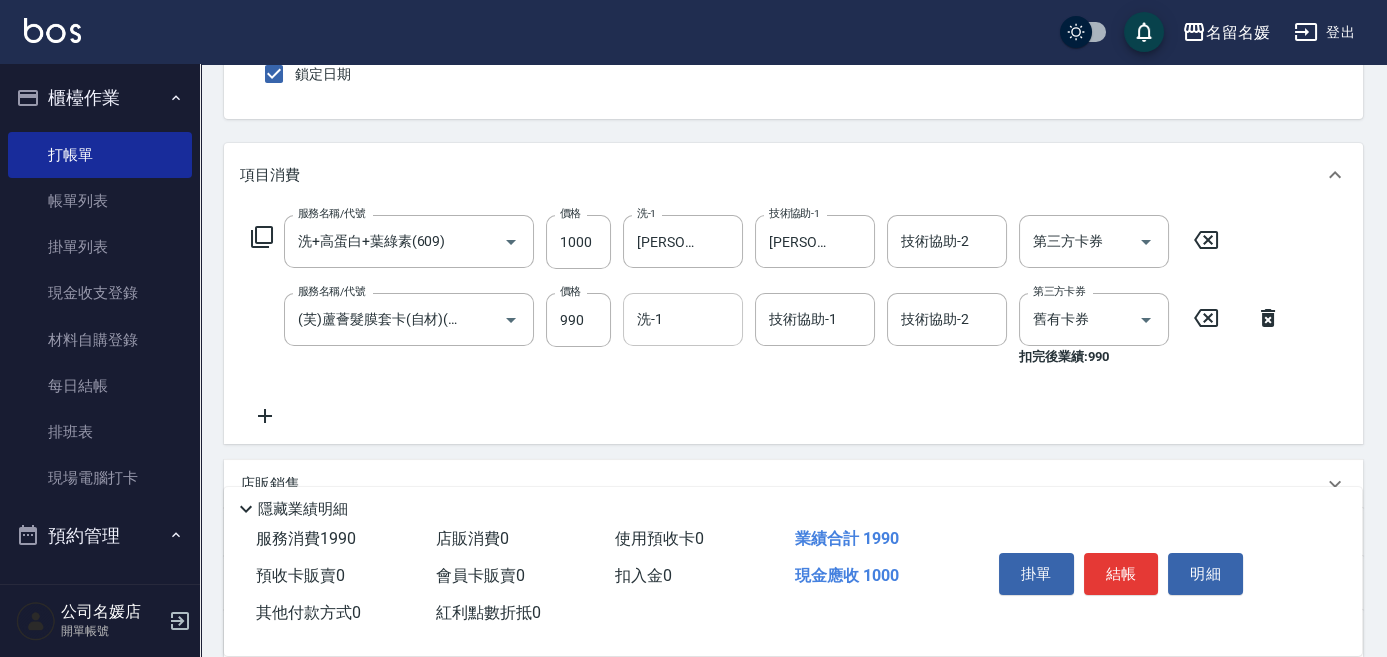 click on "洗-1" at bounding box center (683, 319) 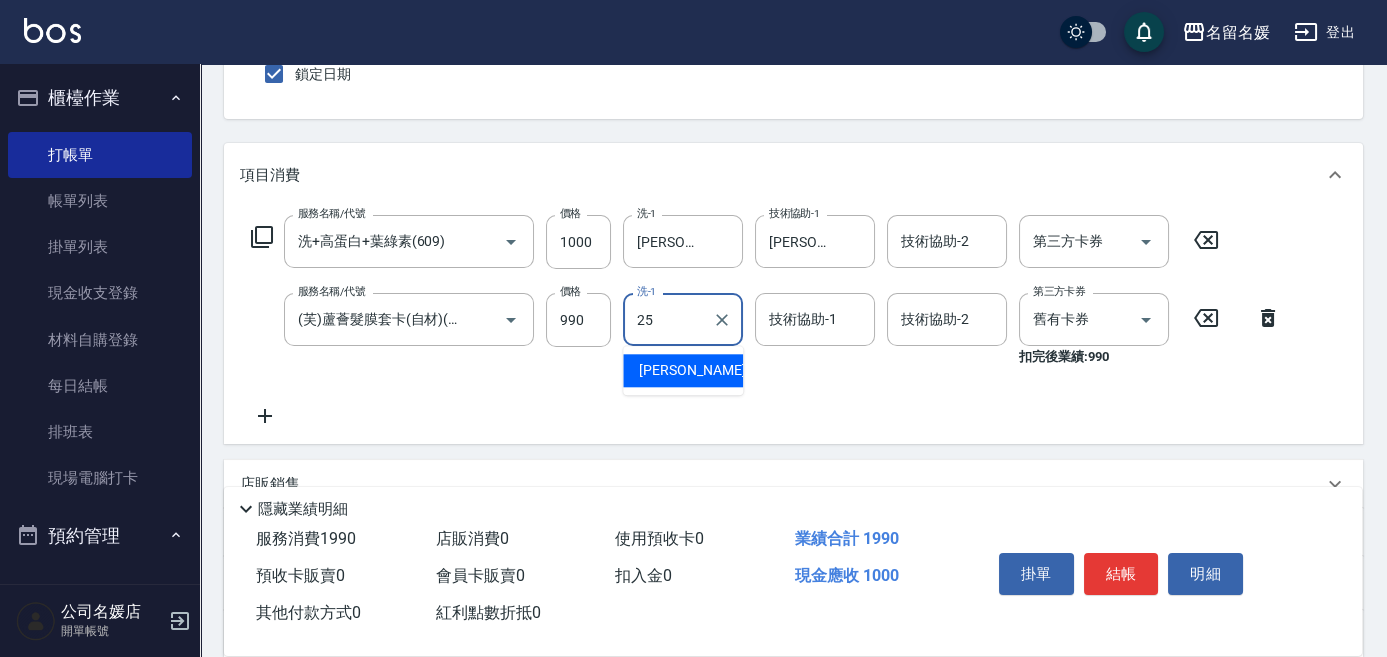 type on "[PERSON_NAME]-25" 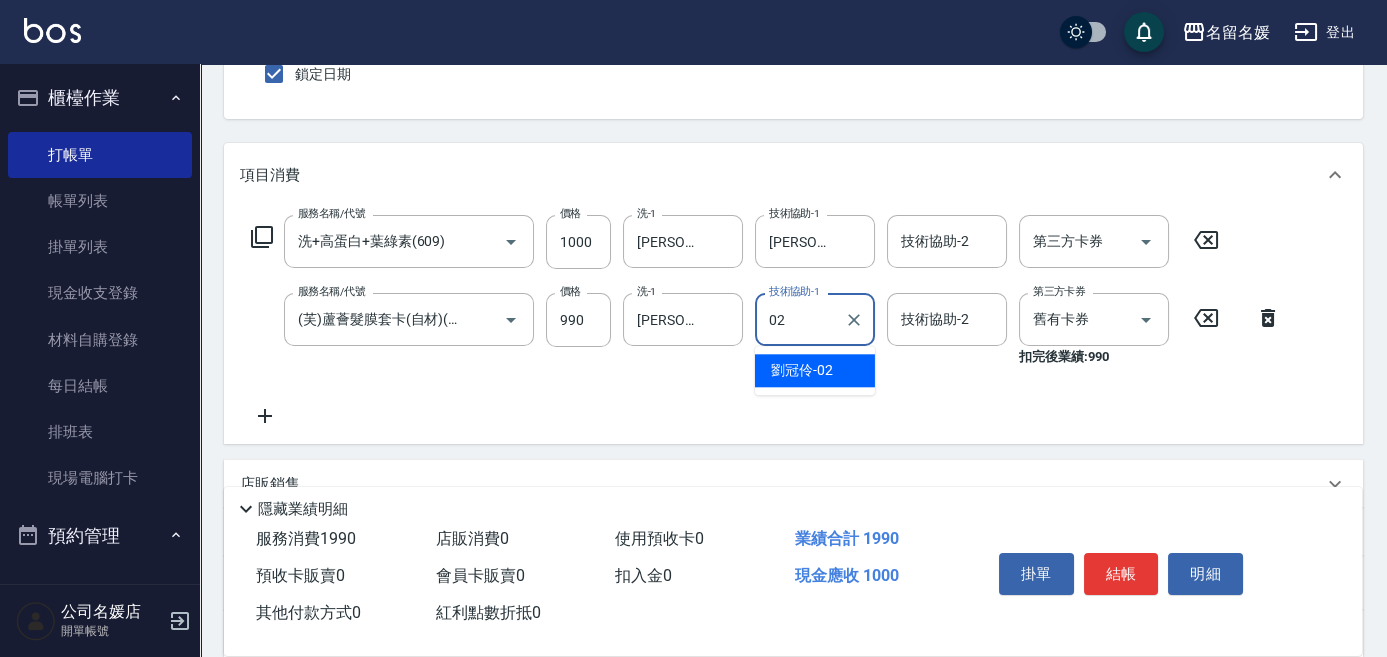 type on "[PERSON_NAME]-02" 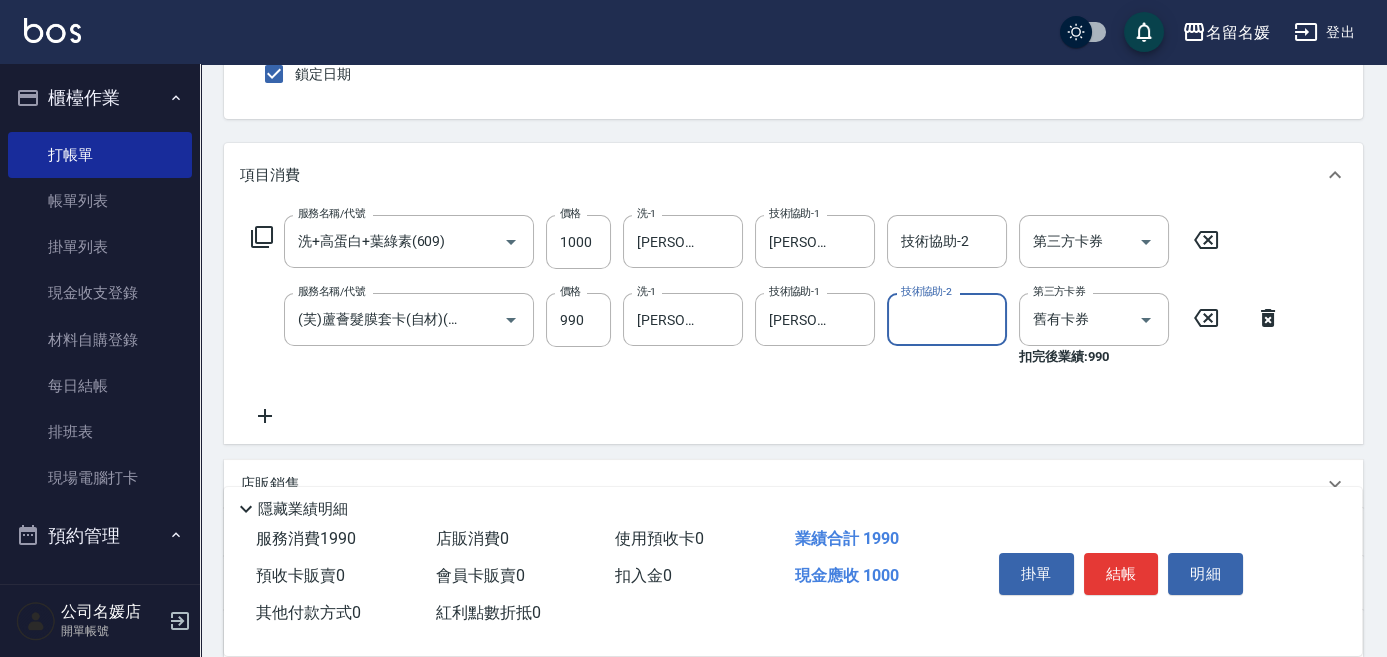 click 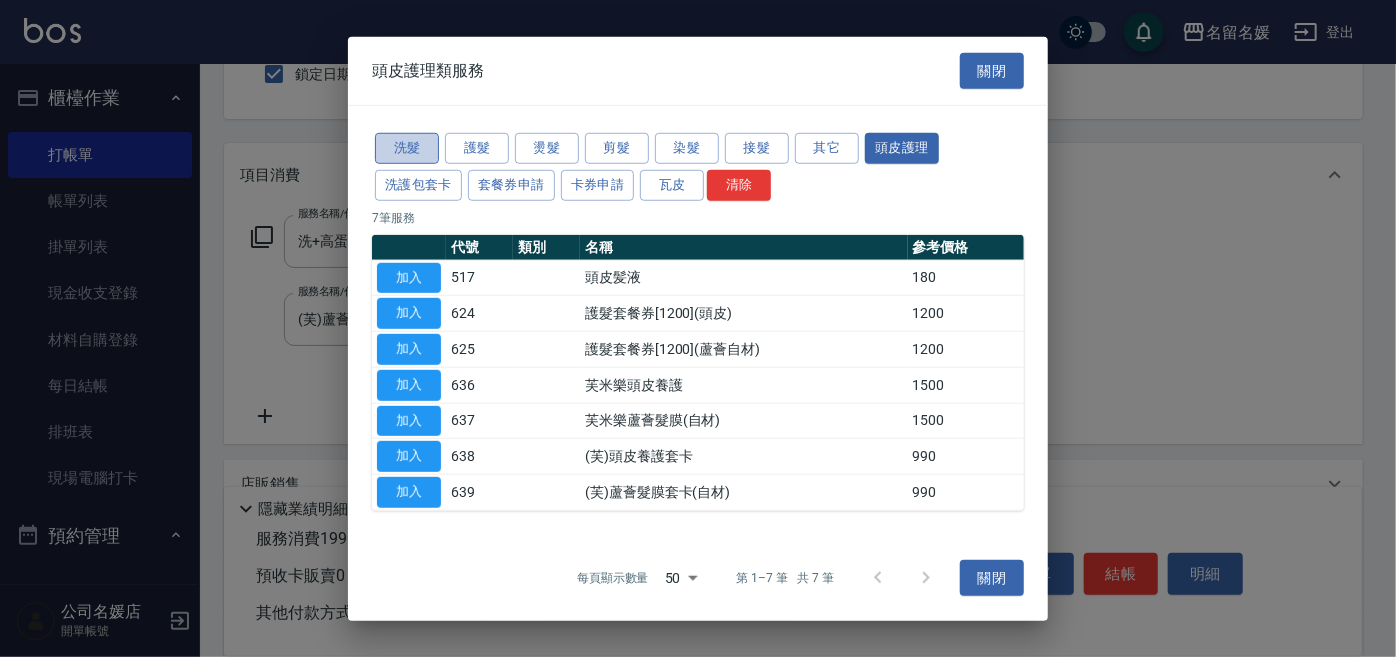 click on "洗髮" at bounding box center (407, 148) 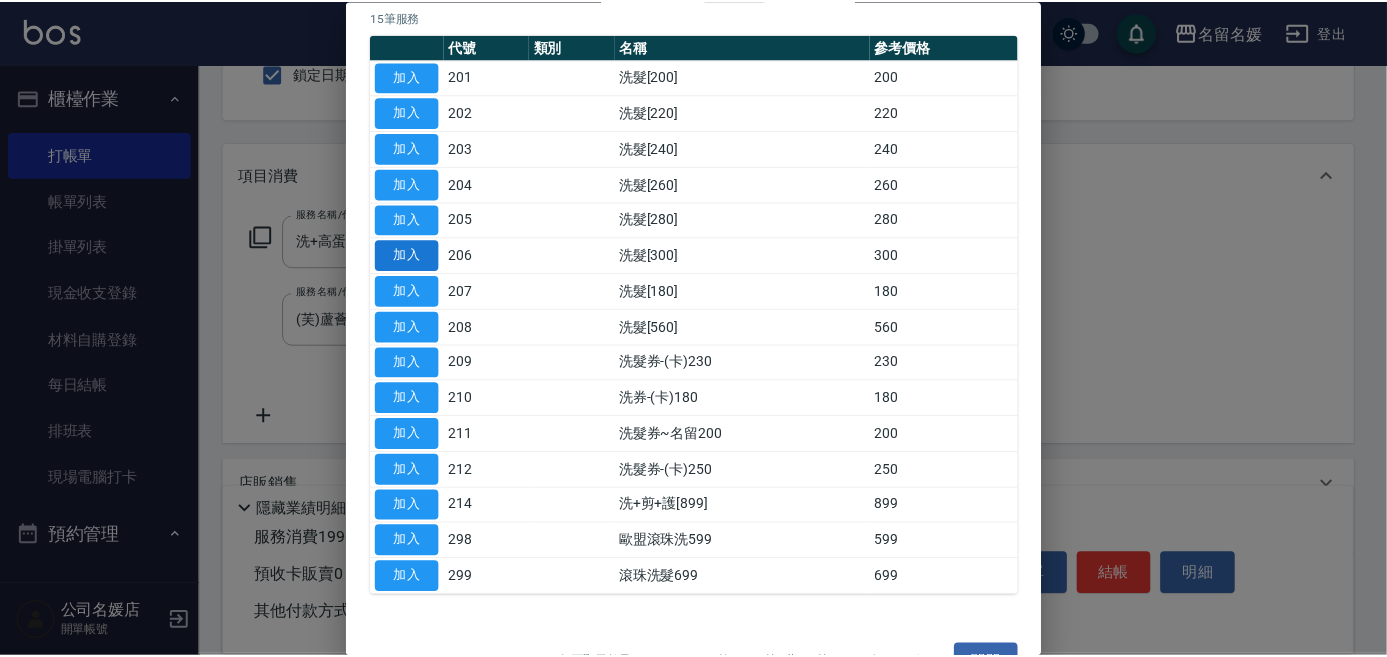 scroll, scrollTop: 208, scrollLeft: 0, axis: vertical 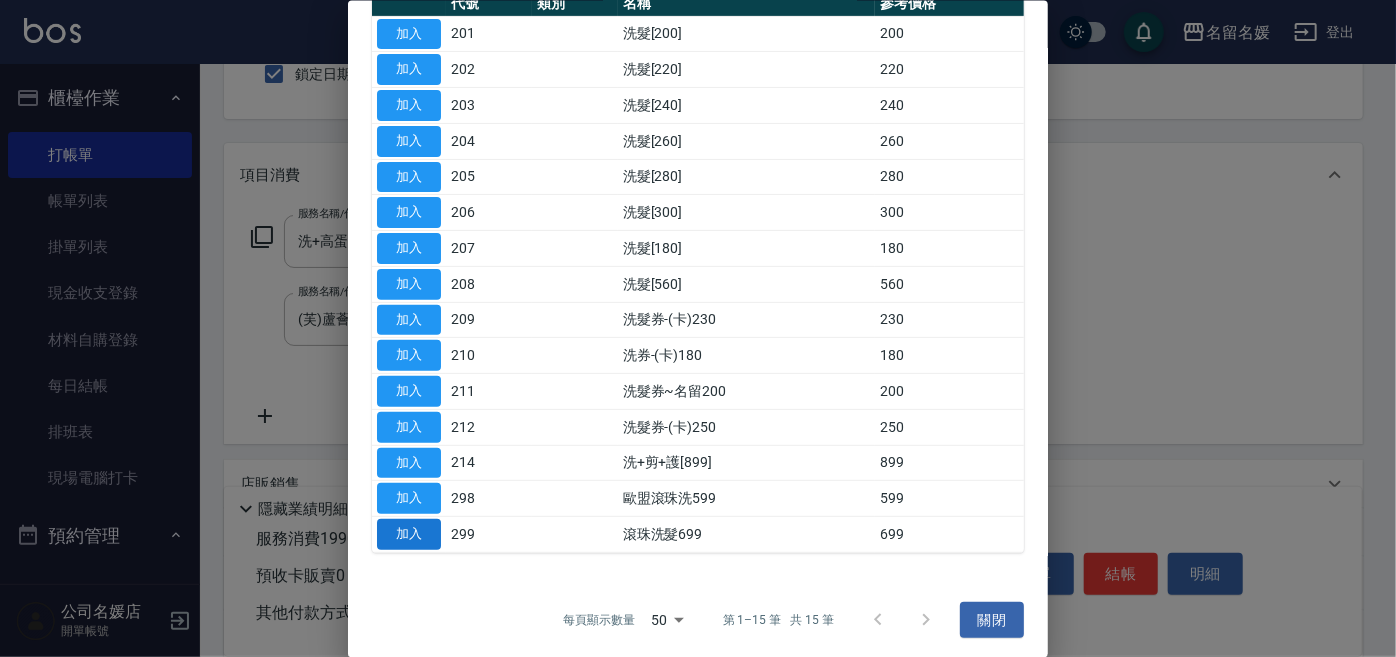 click on "加入" at bounding box center [409, 534] 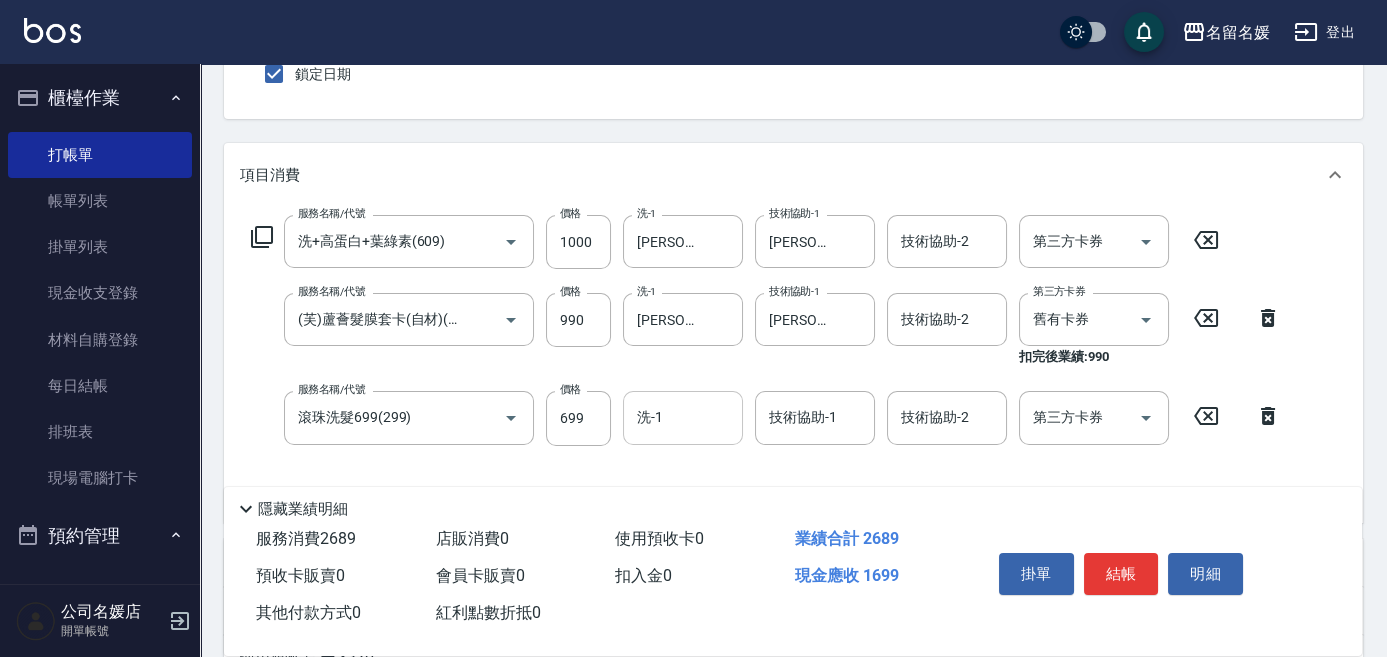 click on "洗-1" at bounding box center (683, 417) 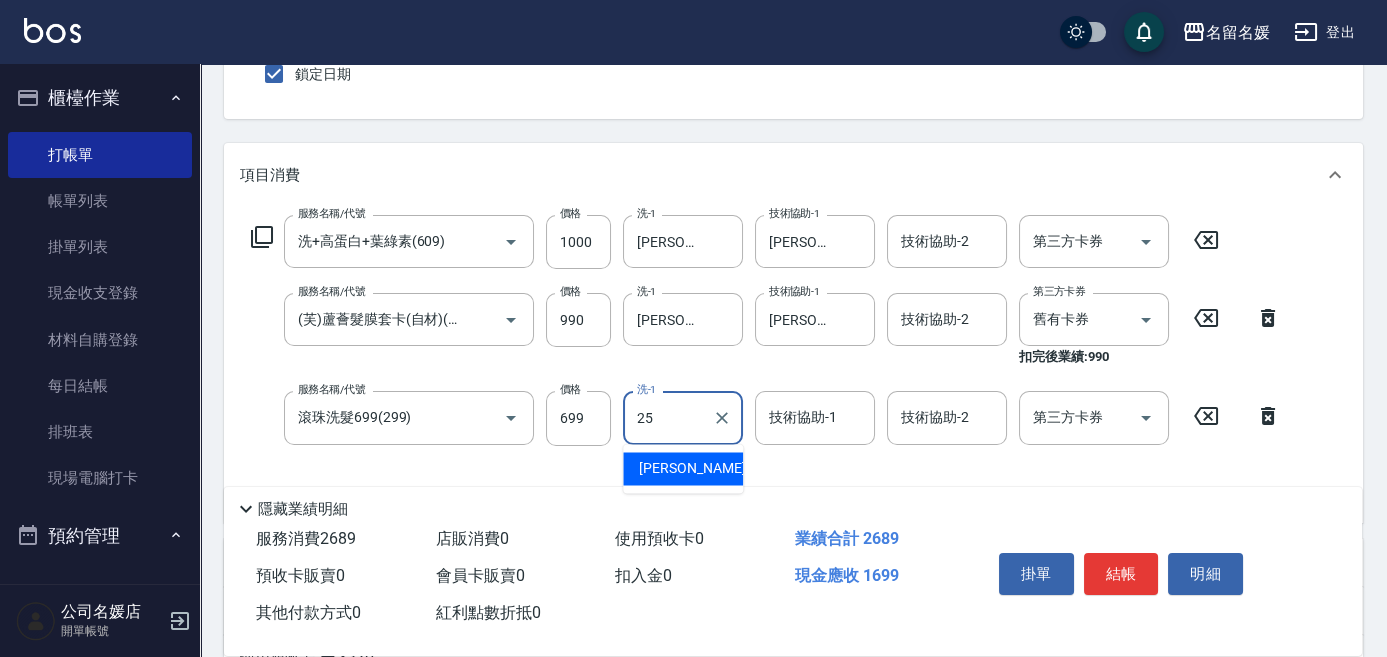 type on "[PERSON_NAME]-25" 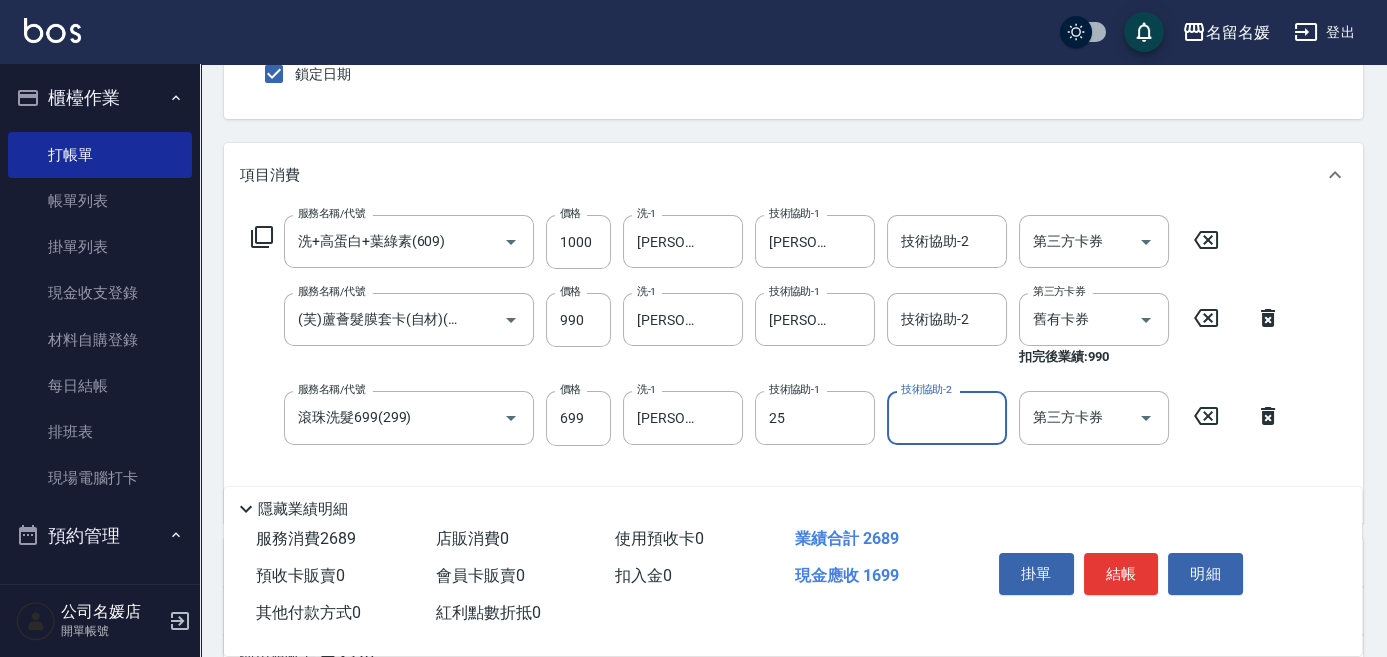 type on "[PERSON_NAME]-25" 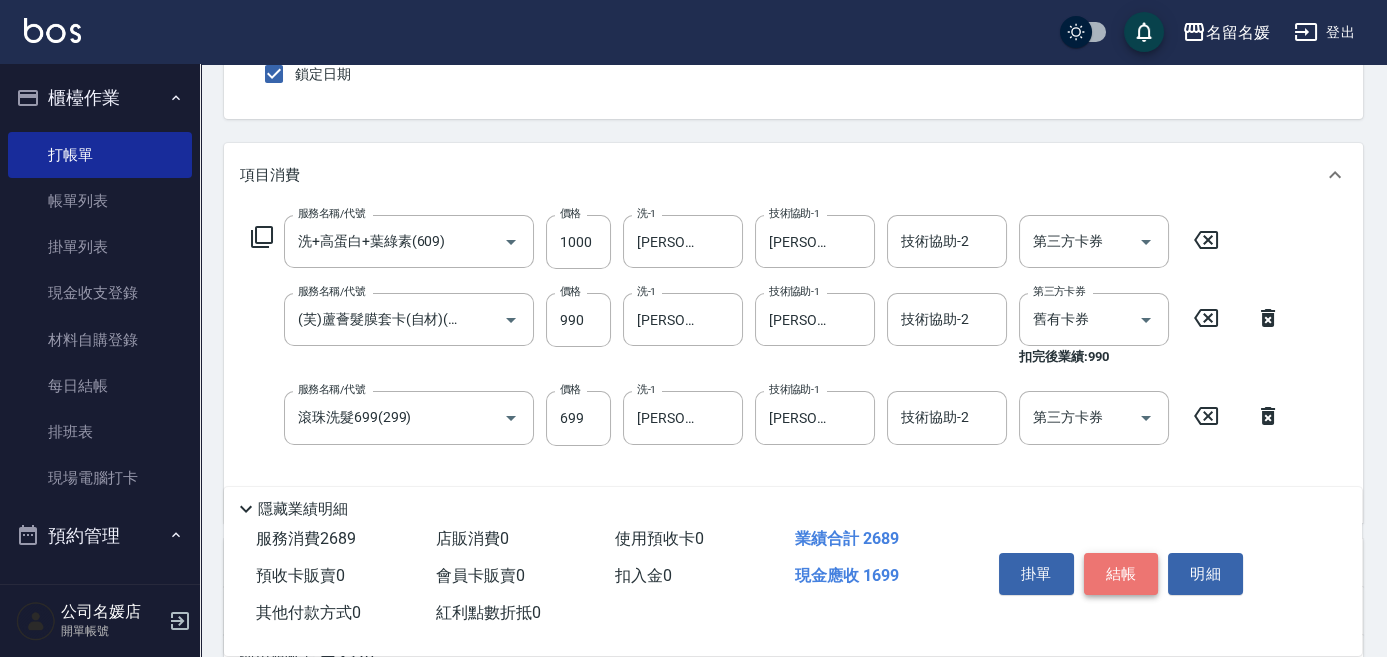 click on "結帳" at bounding box center (1121, 574) 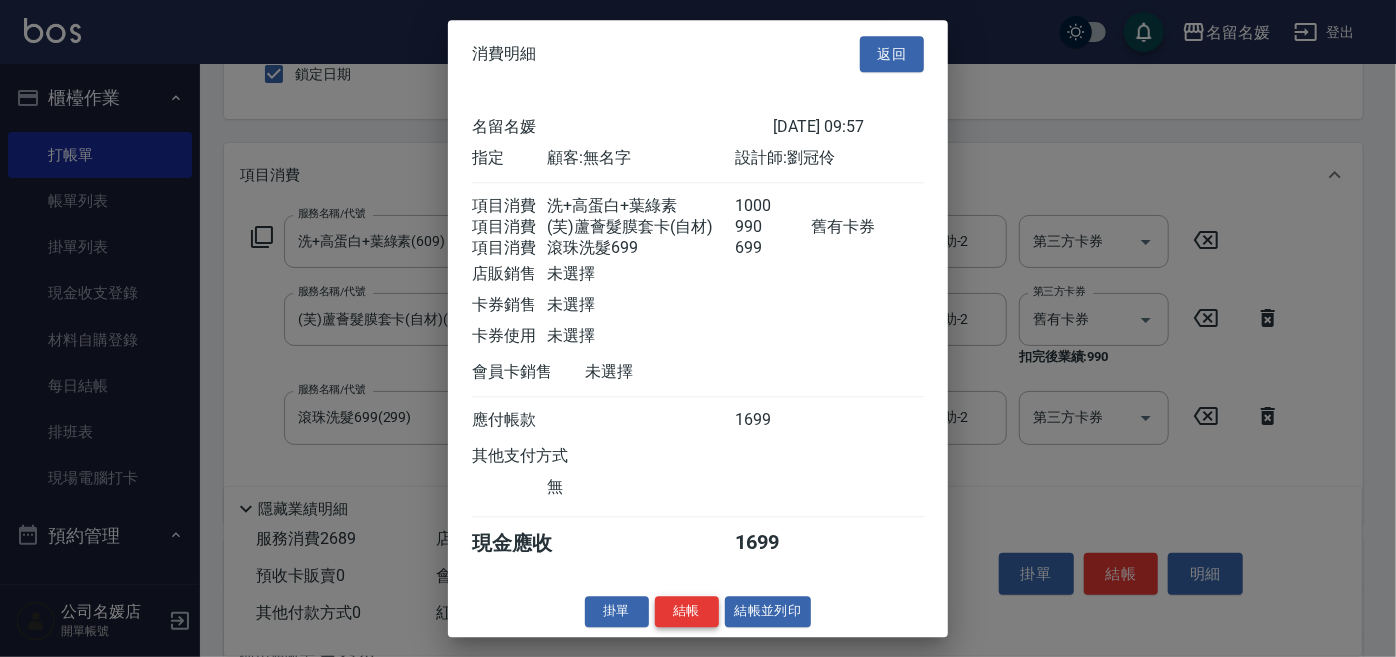 click on "結帳" at bounding box center (687, 611) 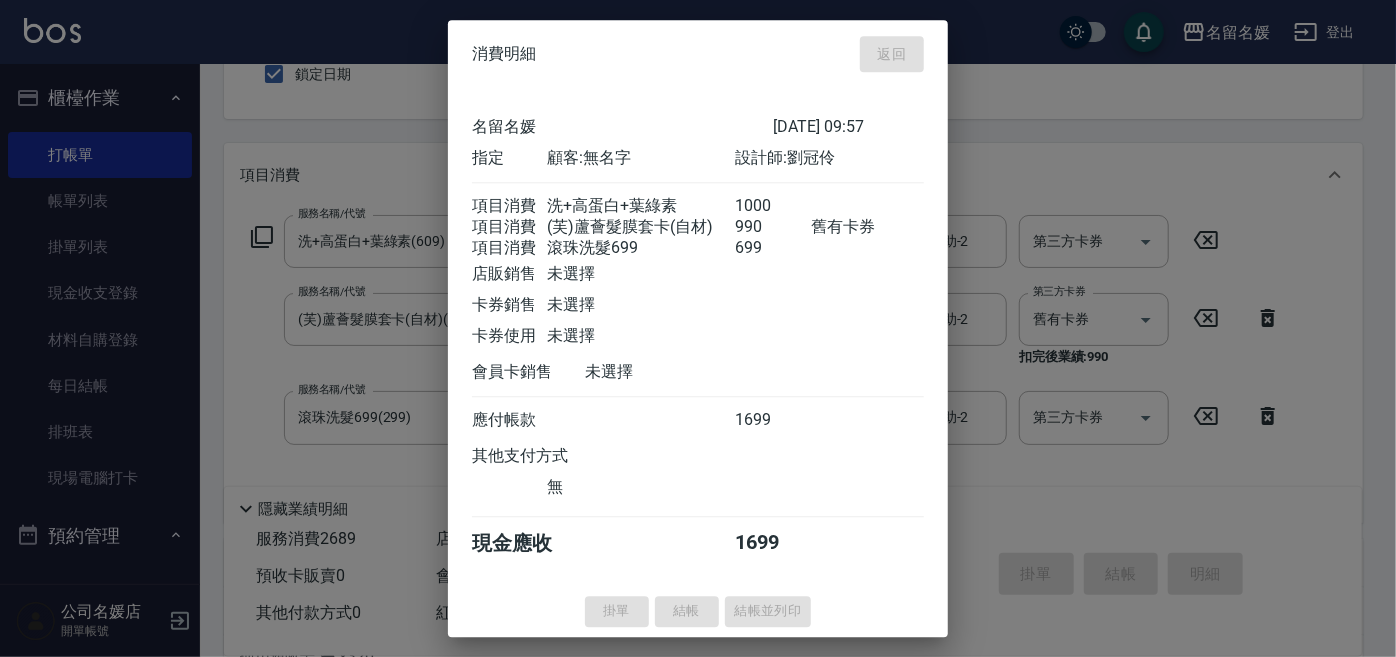 type 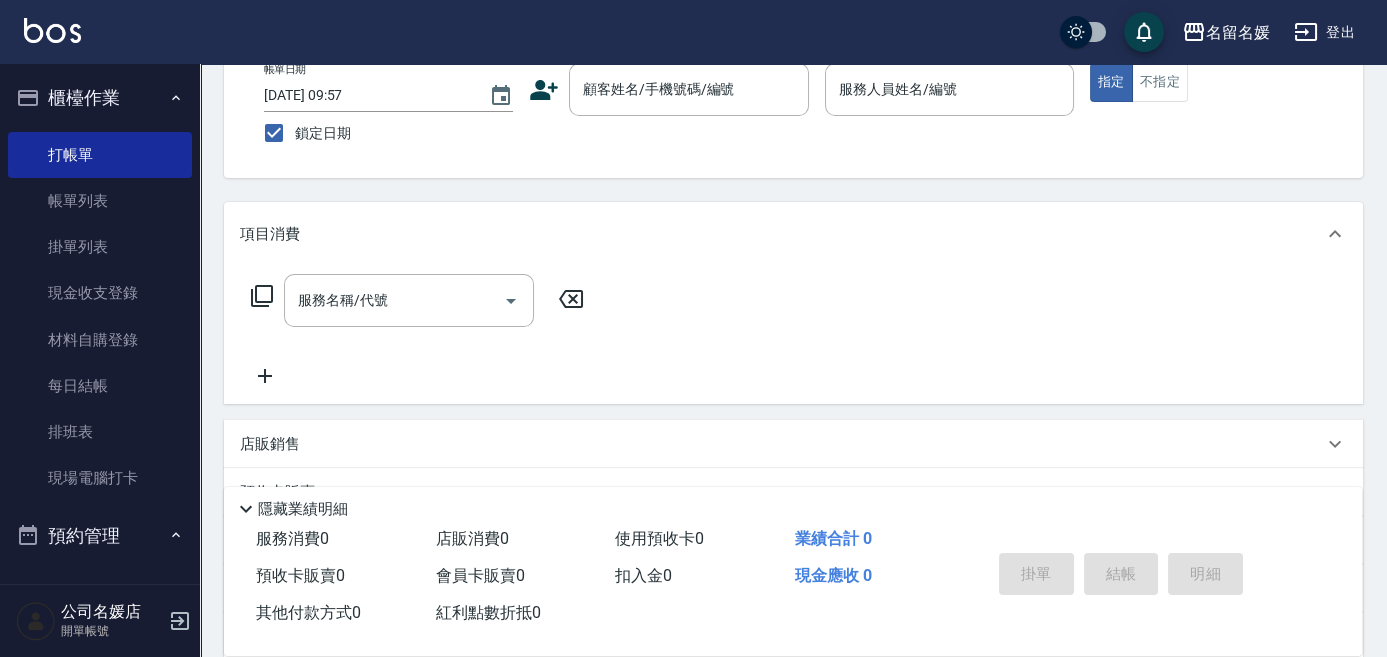 scroll, scrollTop: 90, scrollLeft: 0, axis: vertical 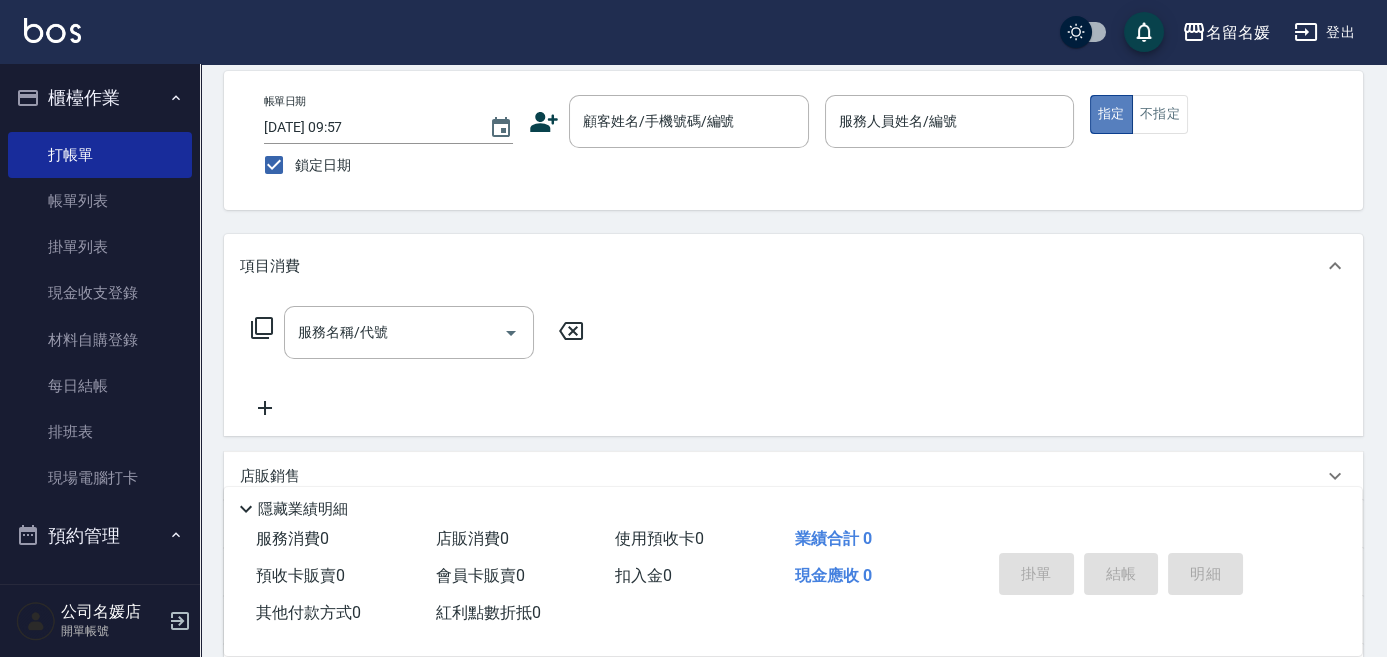 click on "指定" at bounding box center [1111, 114] 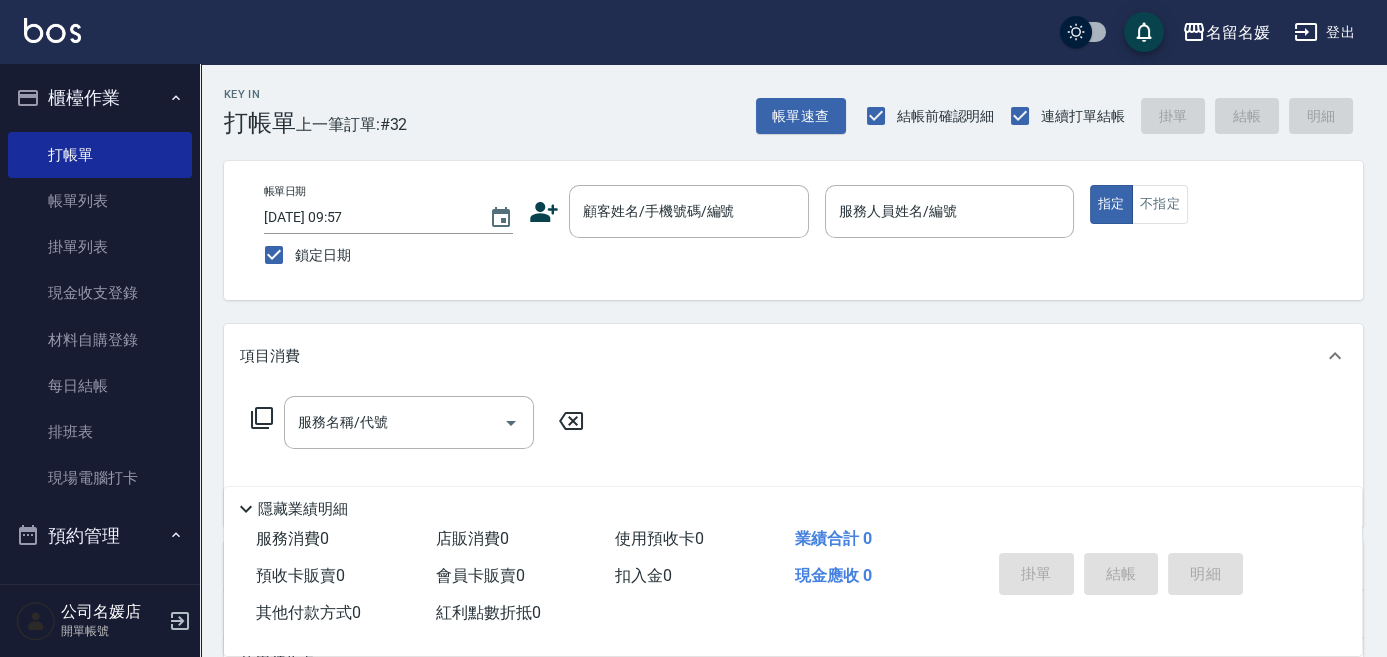 scroll, scrollTop: 36, scrollLeft: 0, axis: vertical 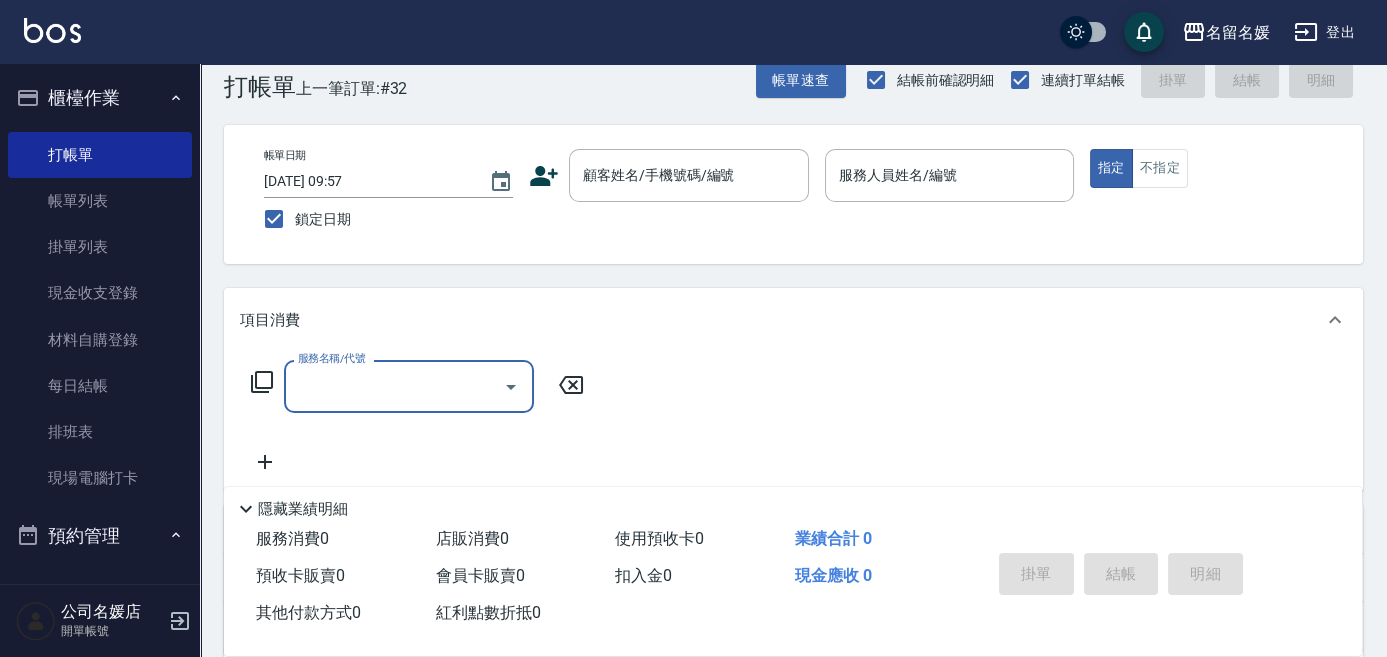 type on "0" 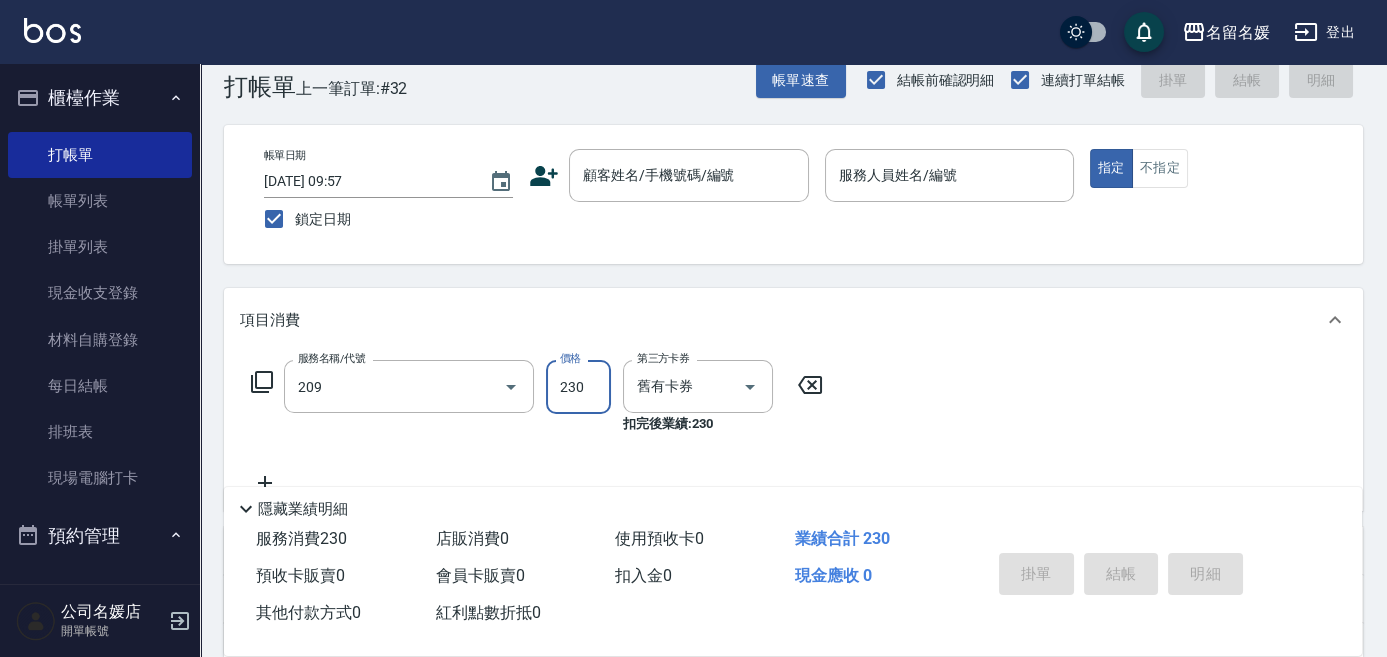 type on "洗髮券-(卡)230(209)" 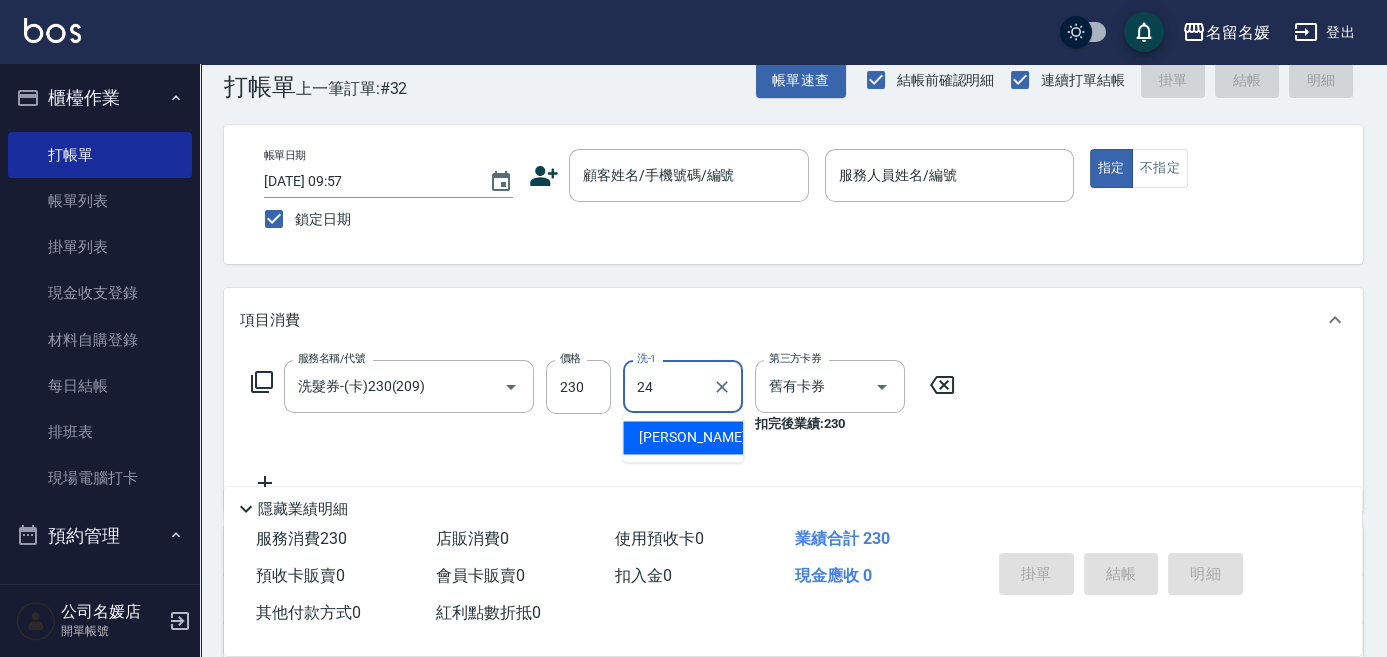 type on "[PERSON_NAME]-24" 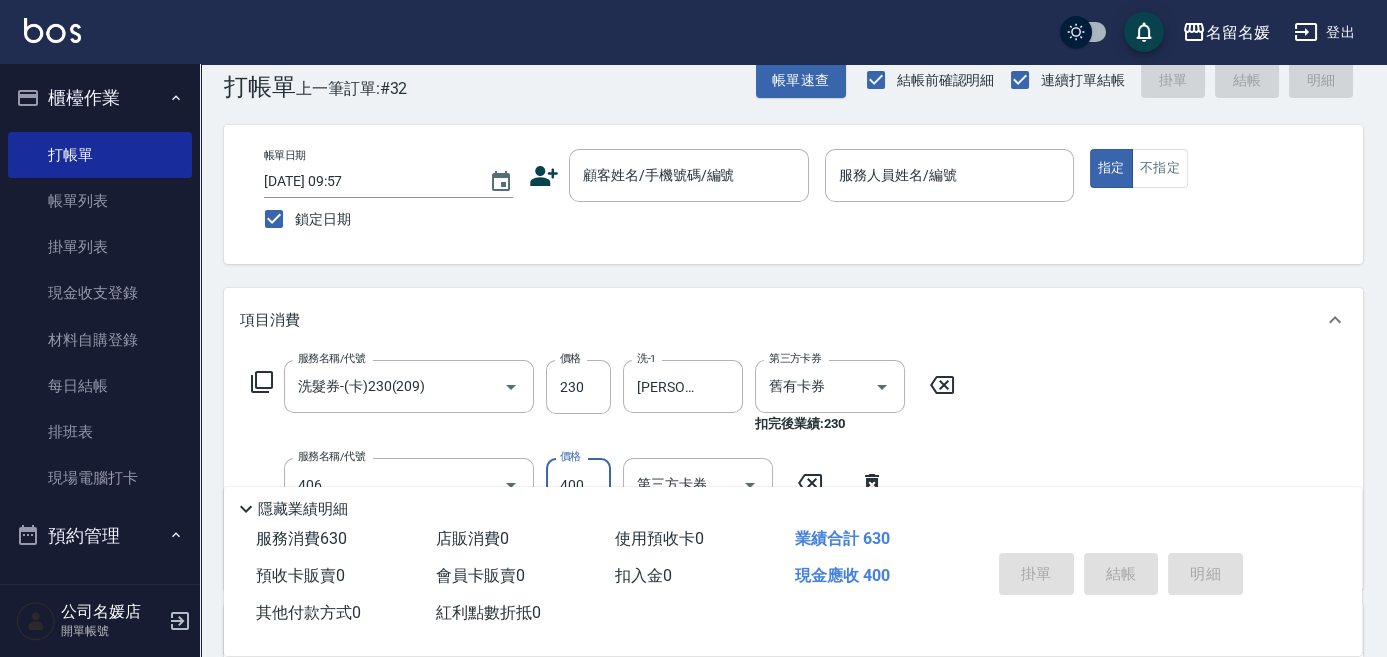 type on "剪髮(400)(406)" 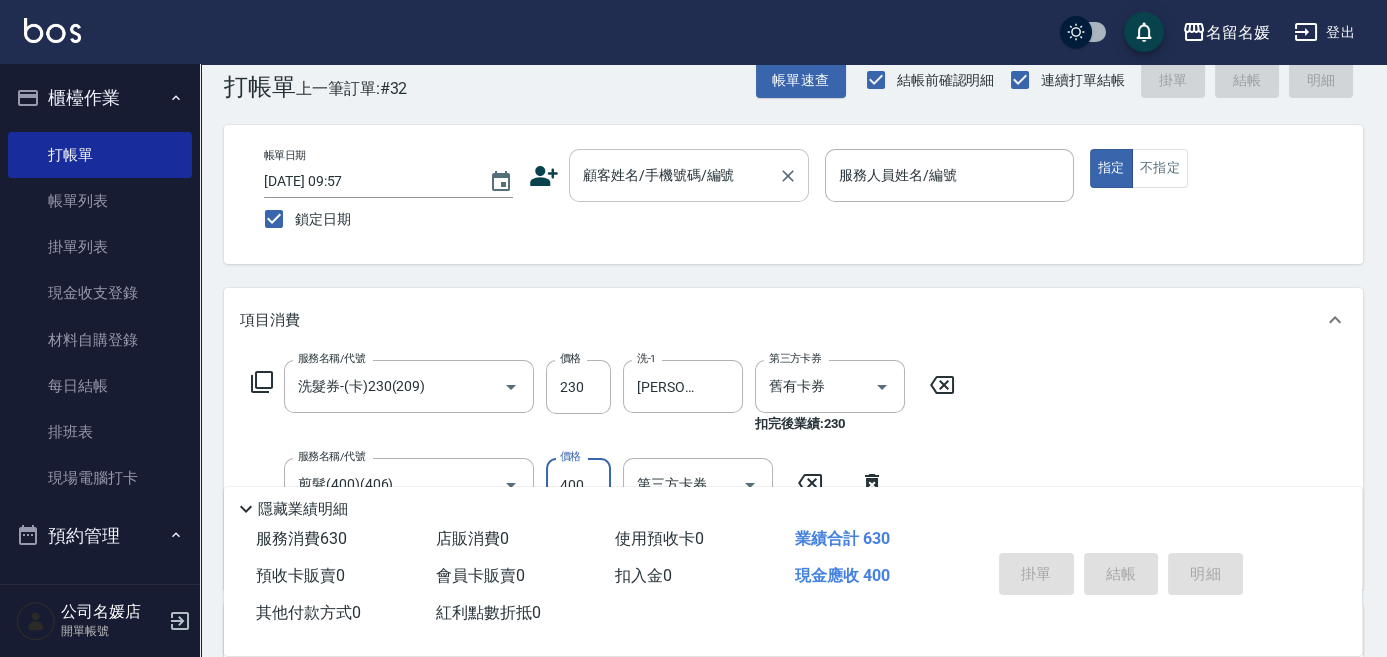 click on "顧客姓名/手機號碼/編號" at bounding box center [689, 175] 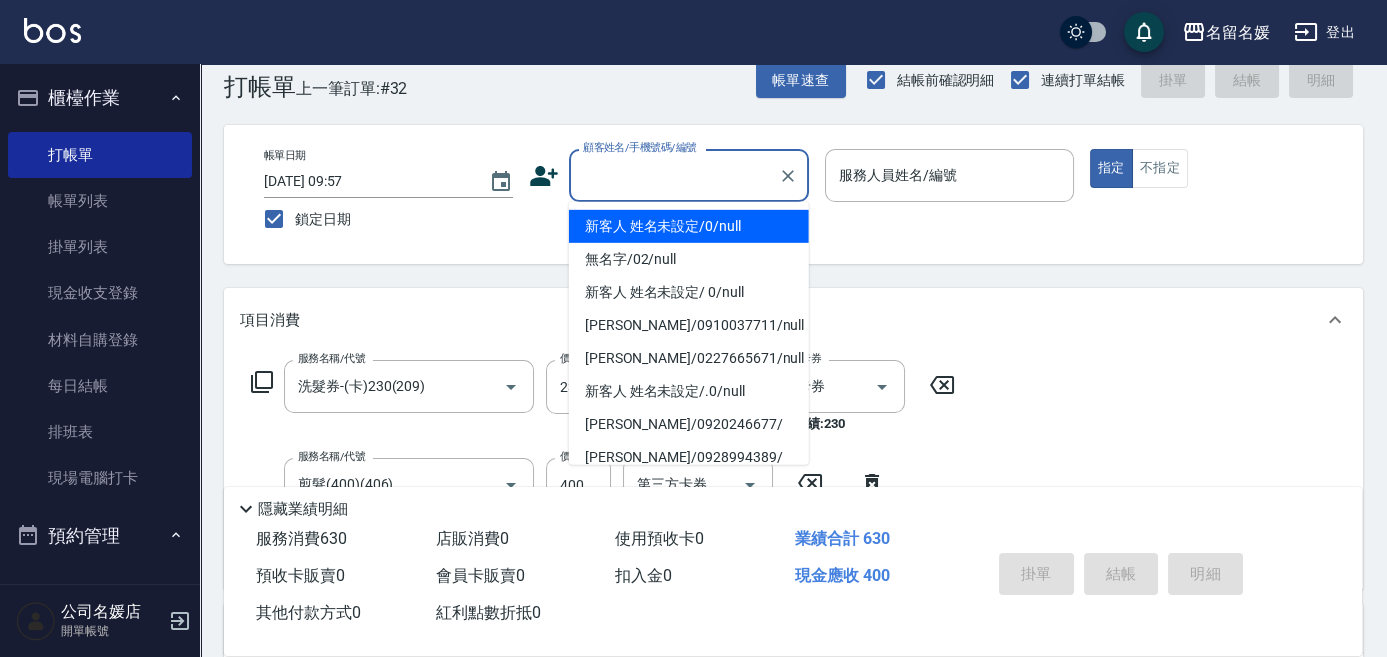 type on "新客人 姓名未設定/0/null" 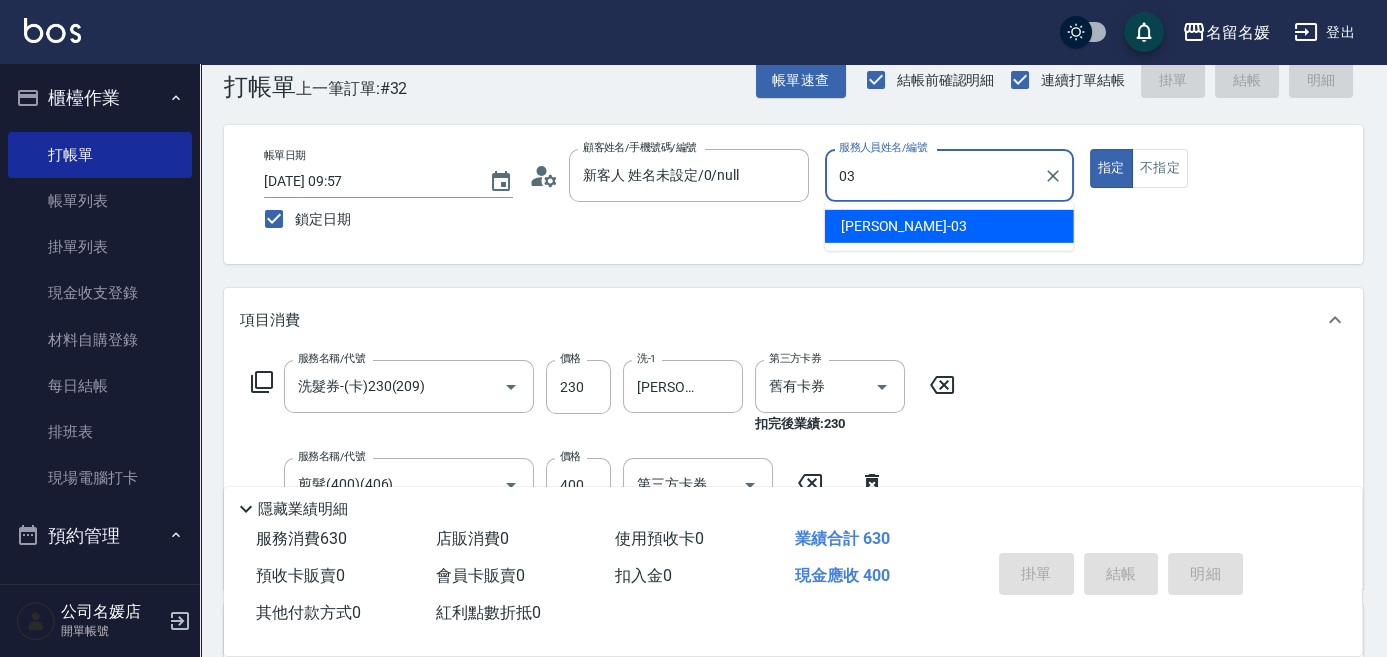 type on "[PERSON_NAME]-03" 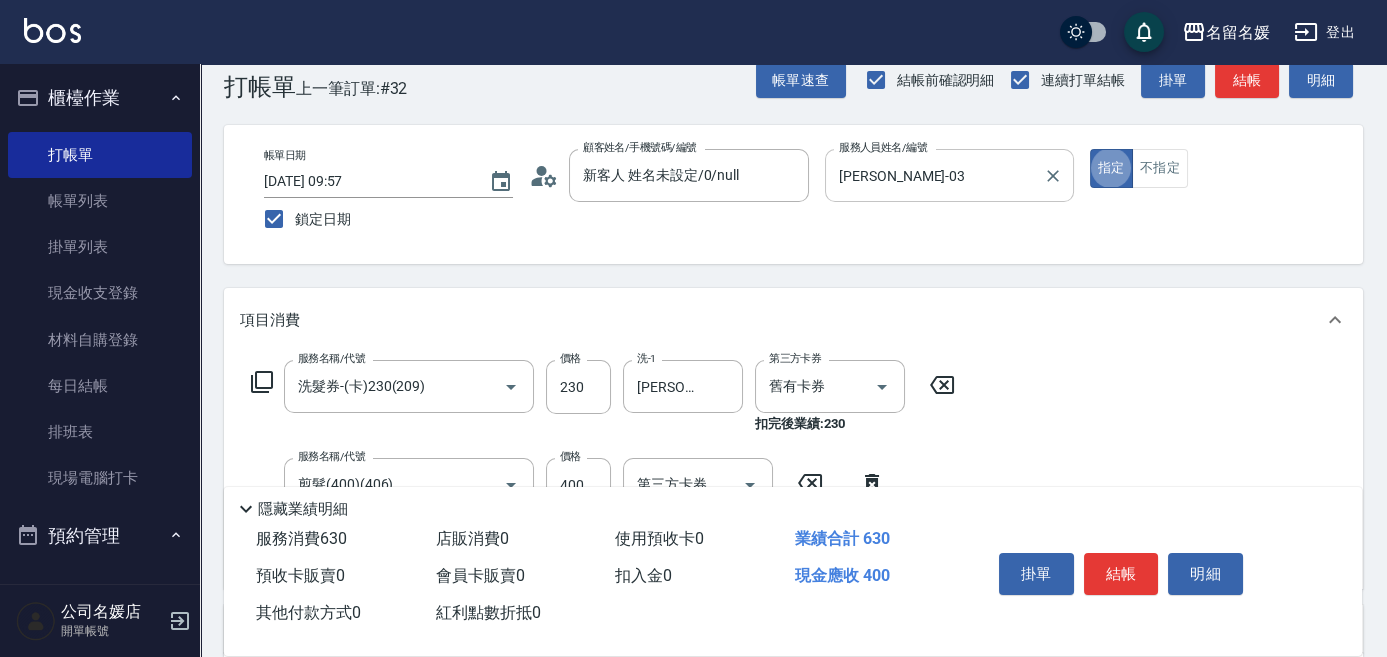 scroll, scrollTop: 0, scrollLeft: 0, axis: both 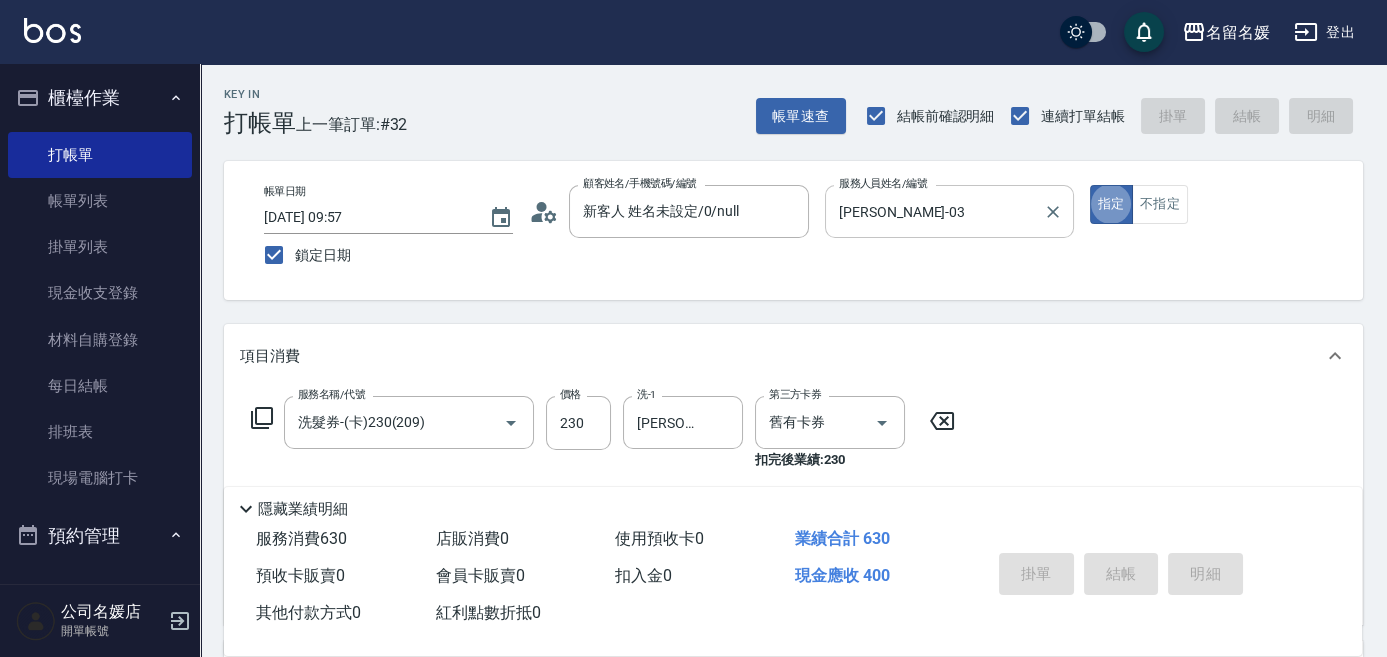 type 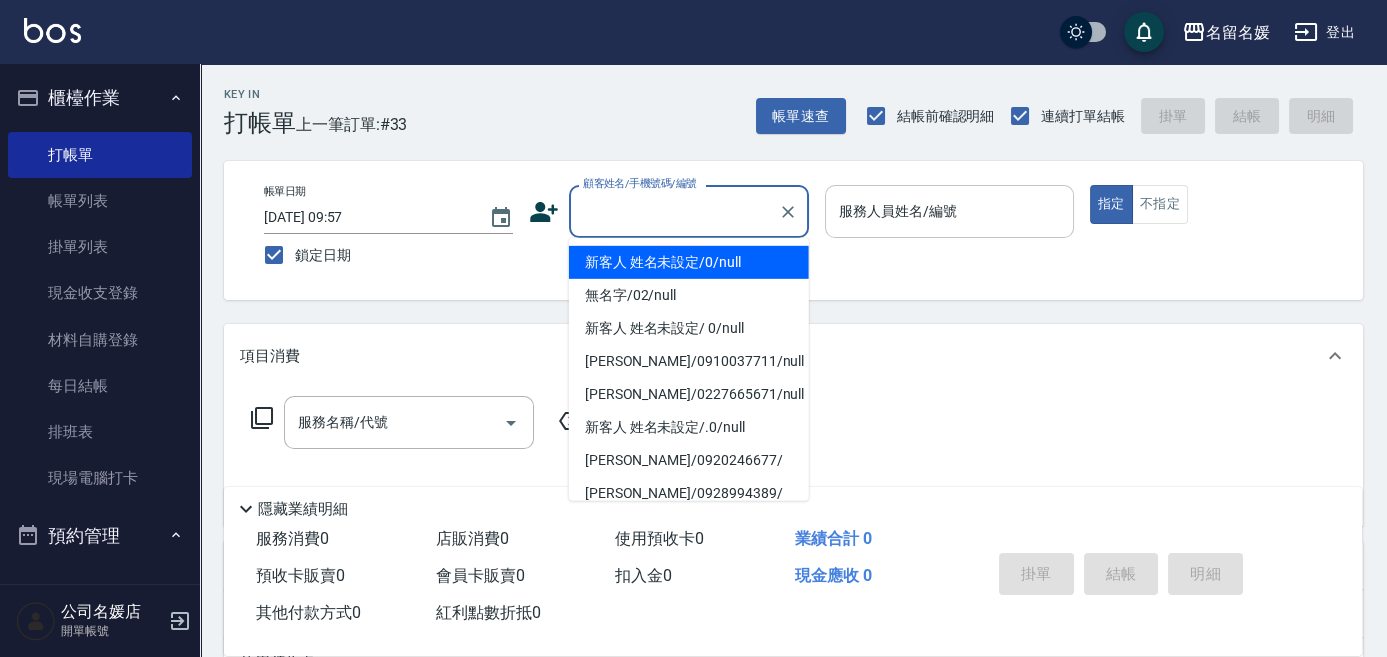 type on "0" 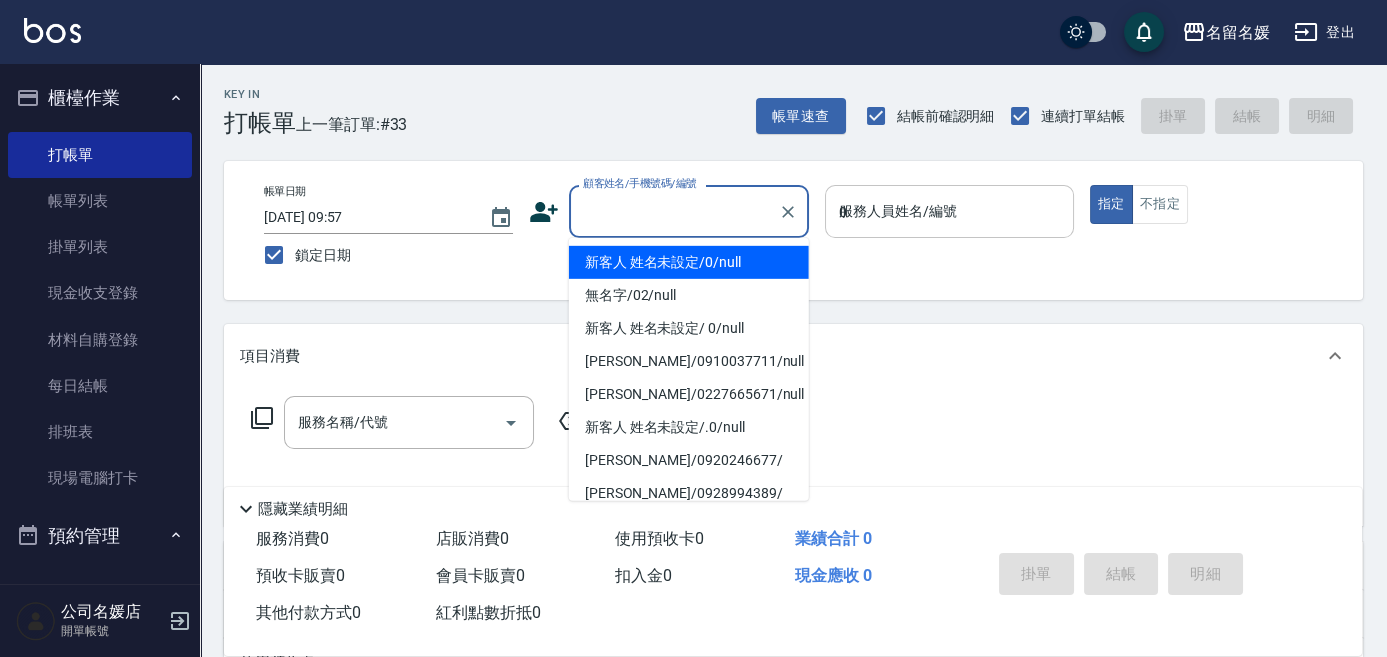 type on "新客人 姓名未設定/0/null" 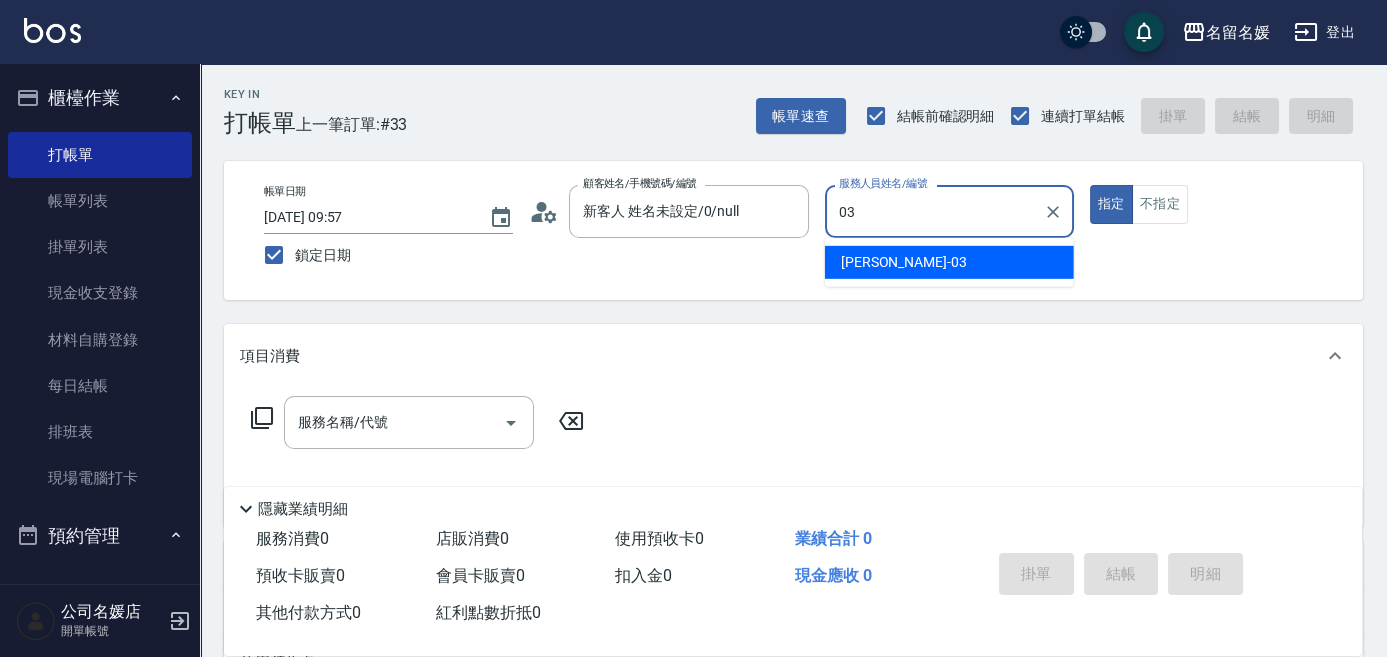 type on "[PERSON_NAME]-03" 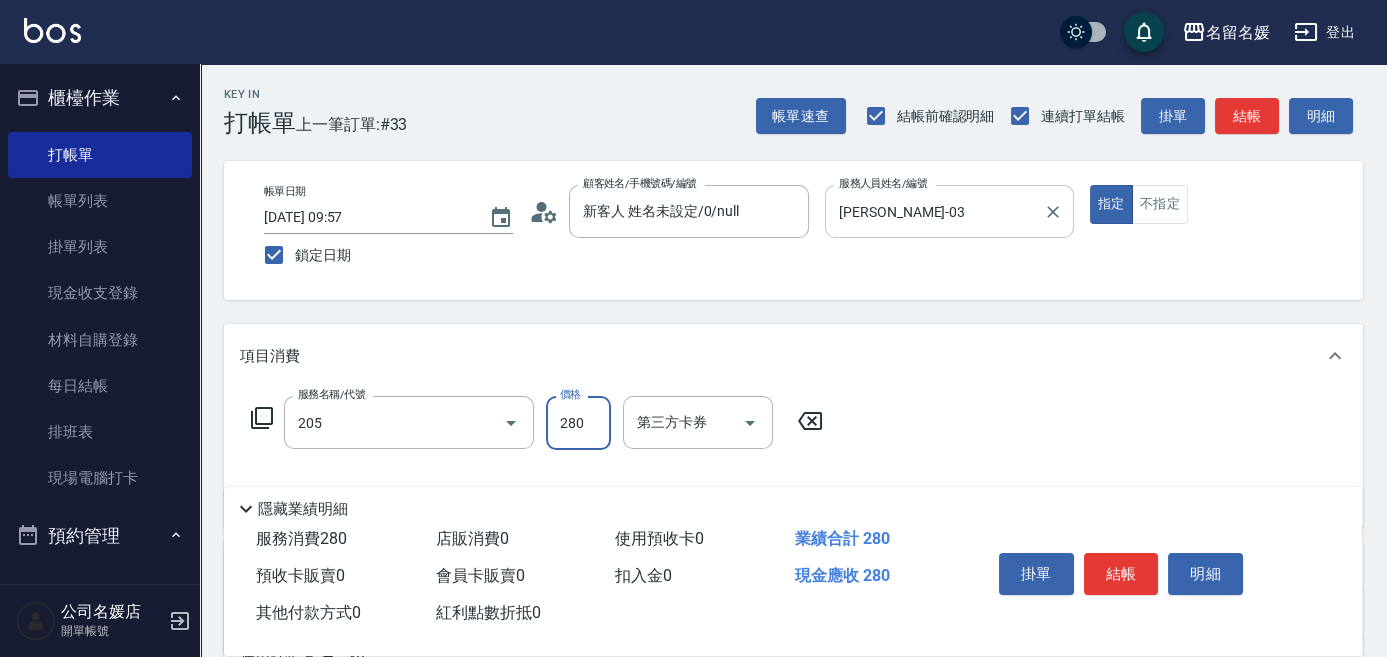 type on "洗髮[280](205)" 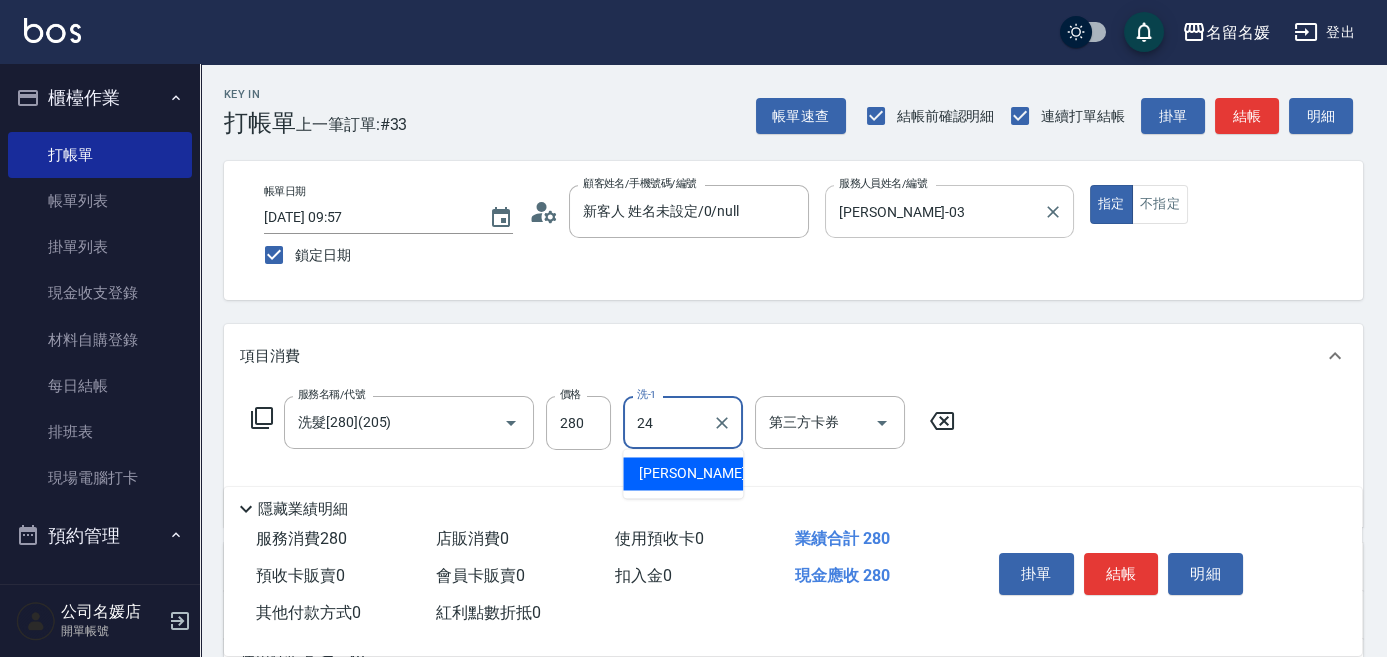 type on "[PERSON_NAME]-24" 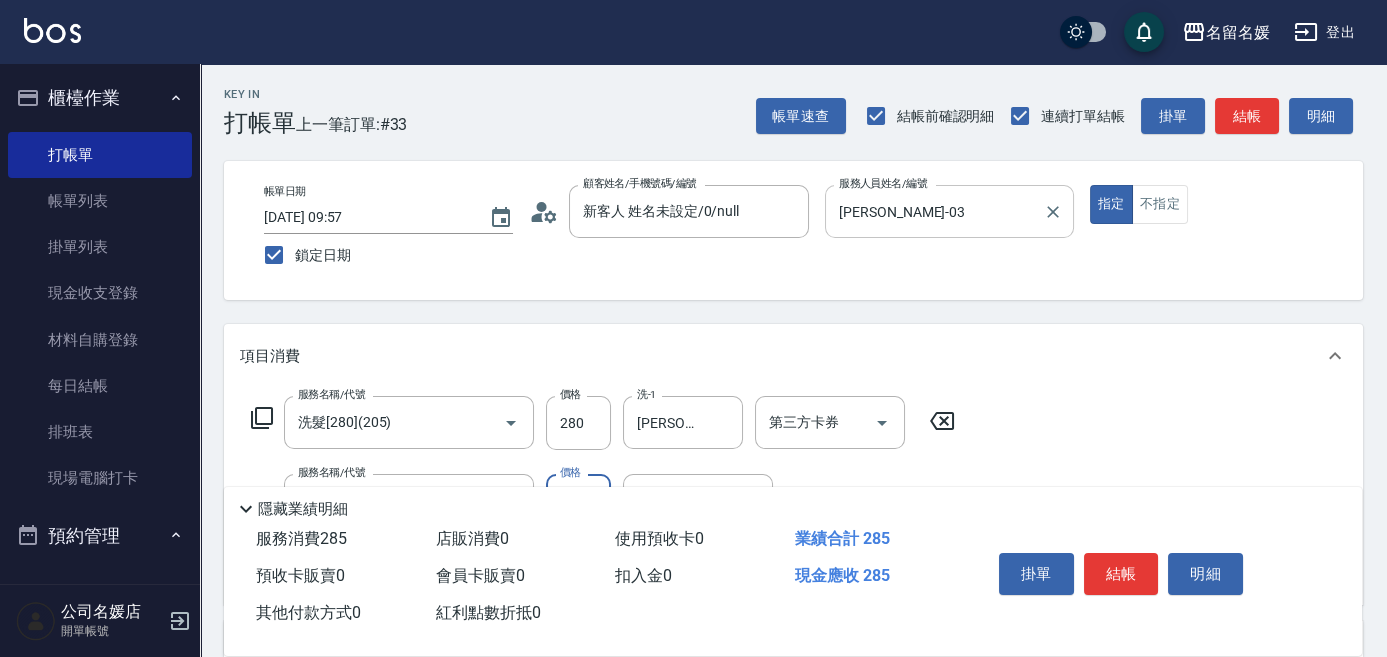 type on "剪髮(580)(408)" 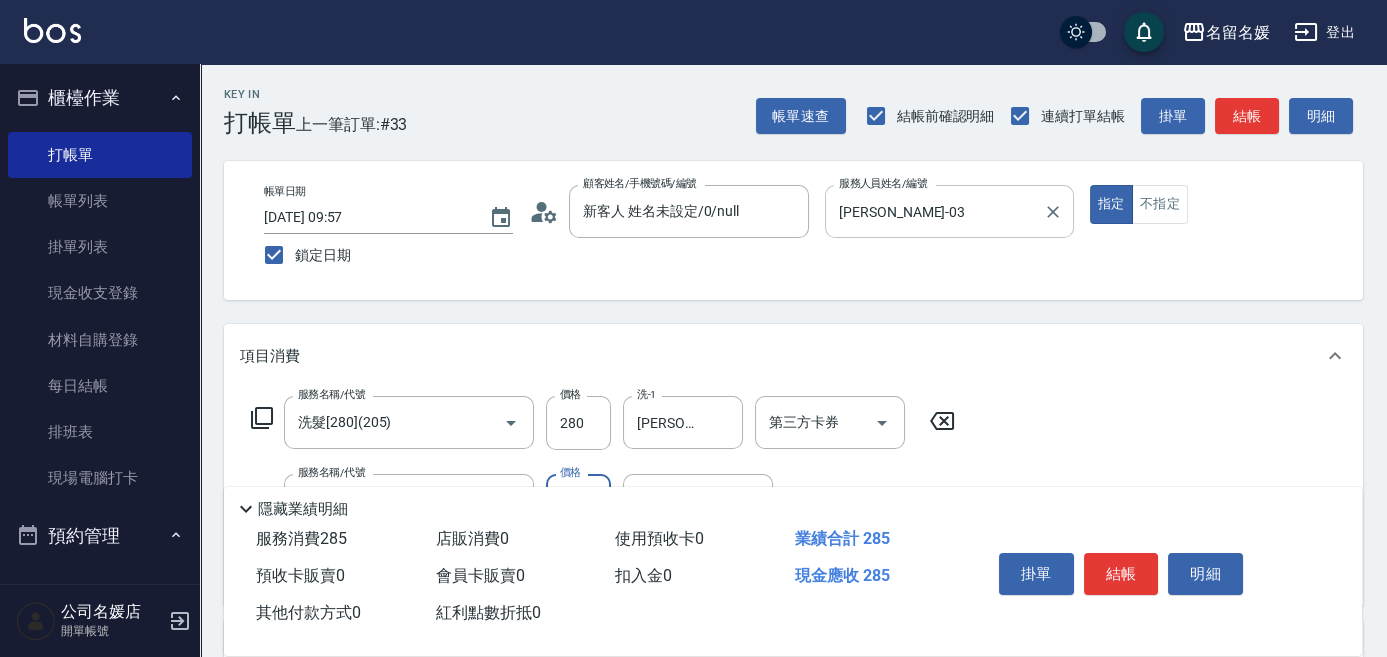 type on "500" 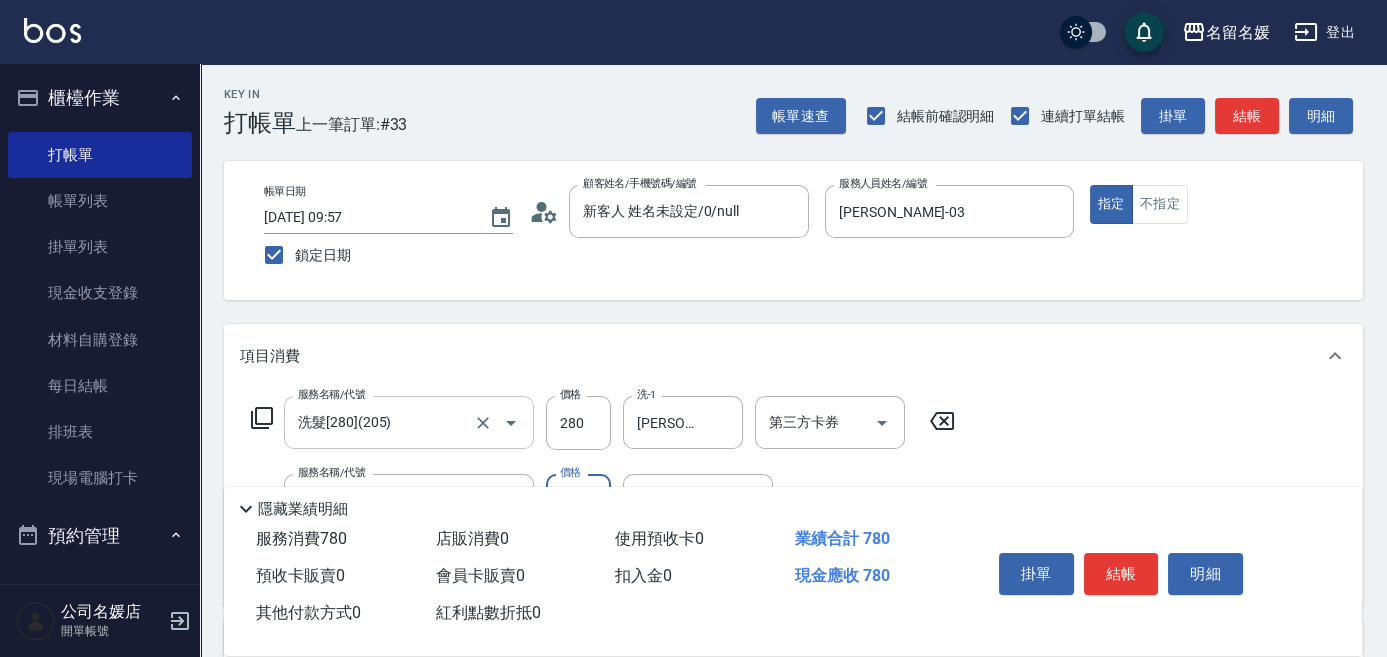 click on "洗髮[280](205)" at bounding box center [381, 422] 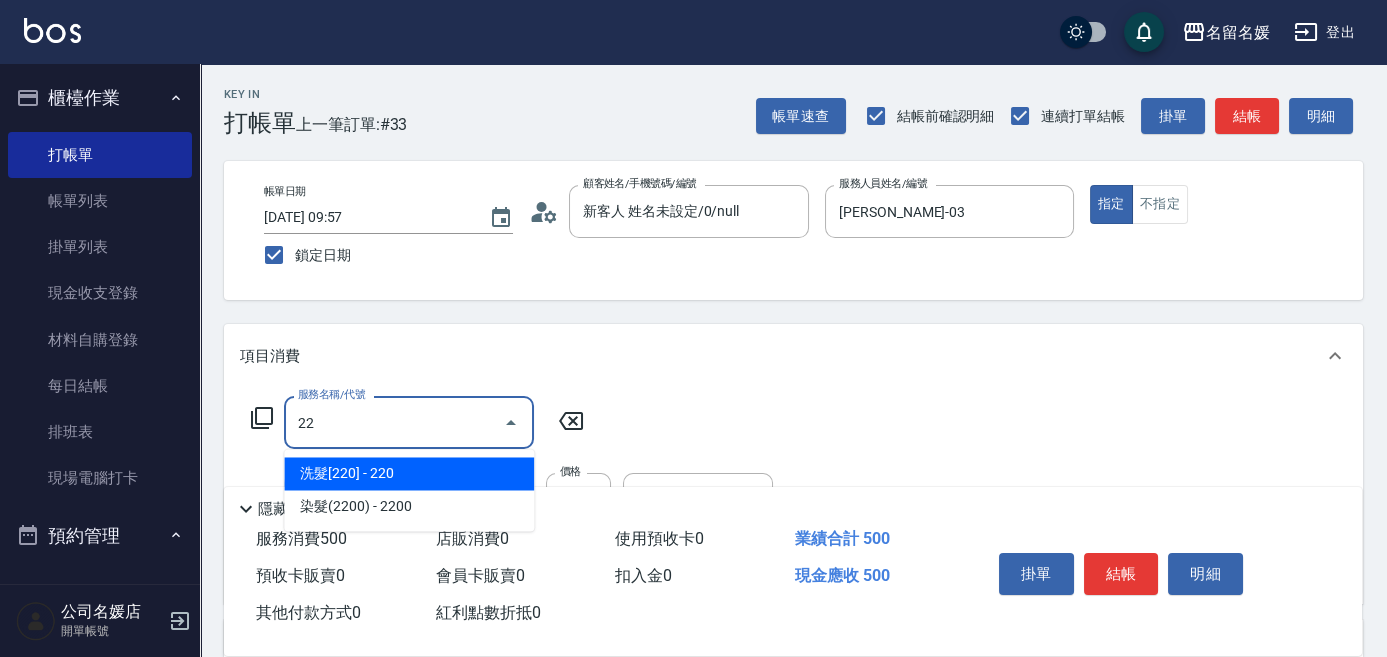 type on "2" 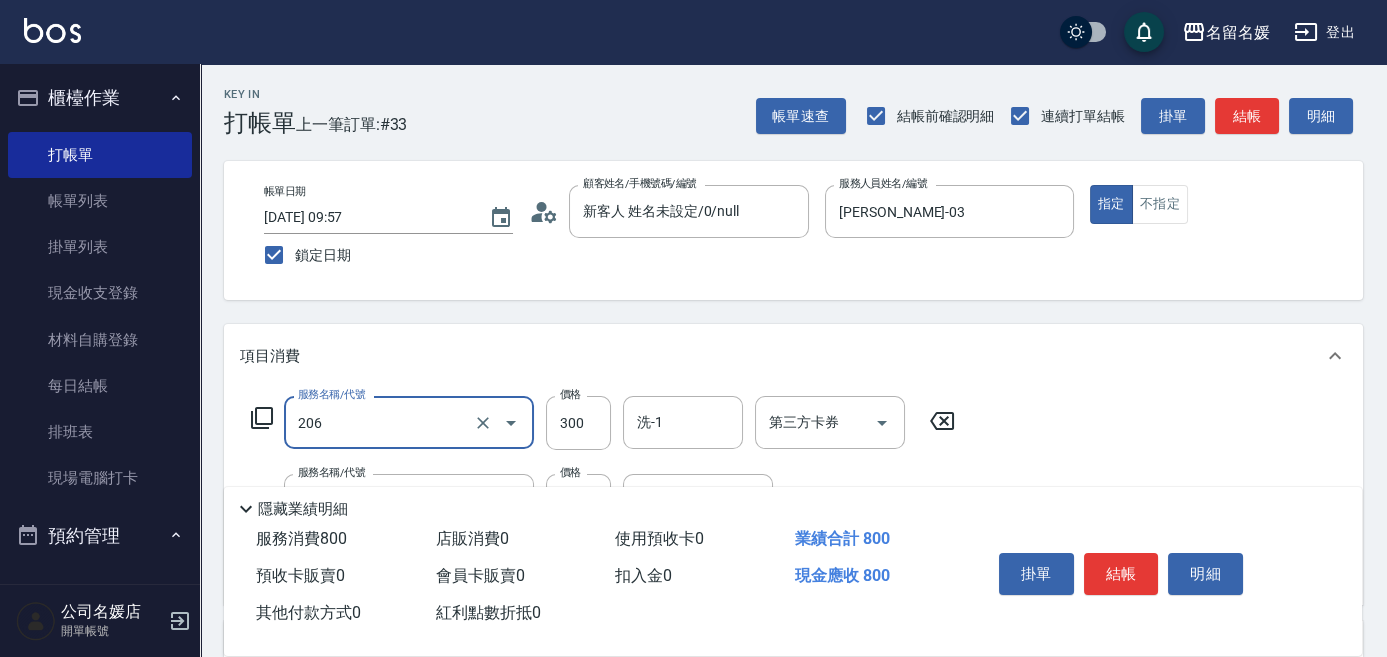 type on "洗髮[300](206)" 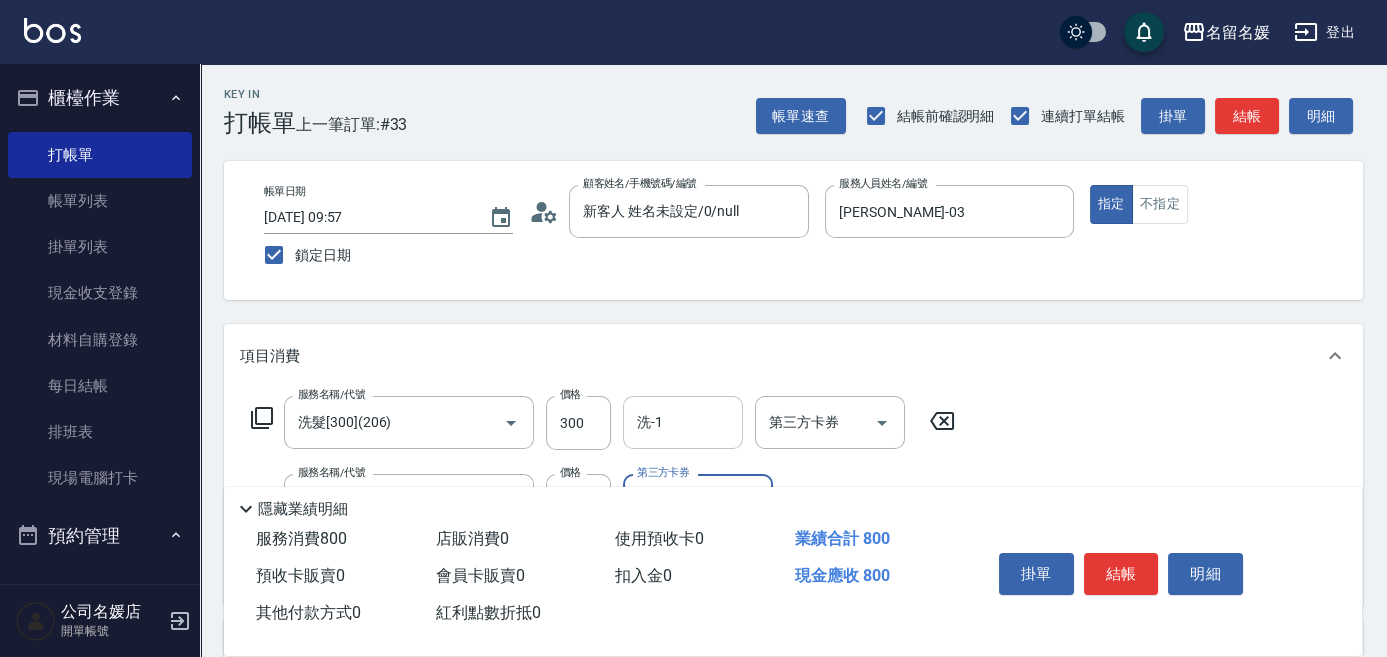 click on "洗-1" at bounding box center (683, 422) 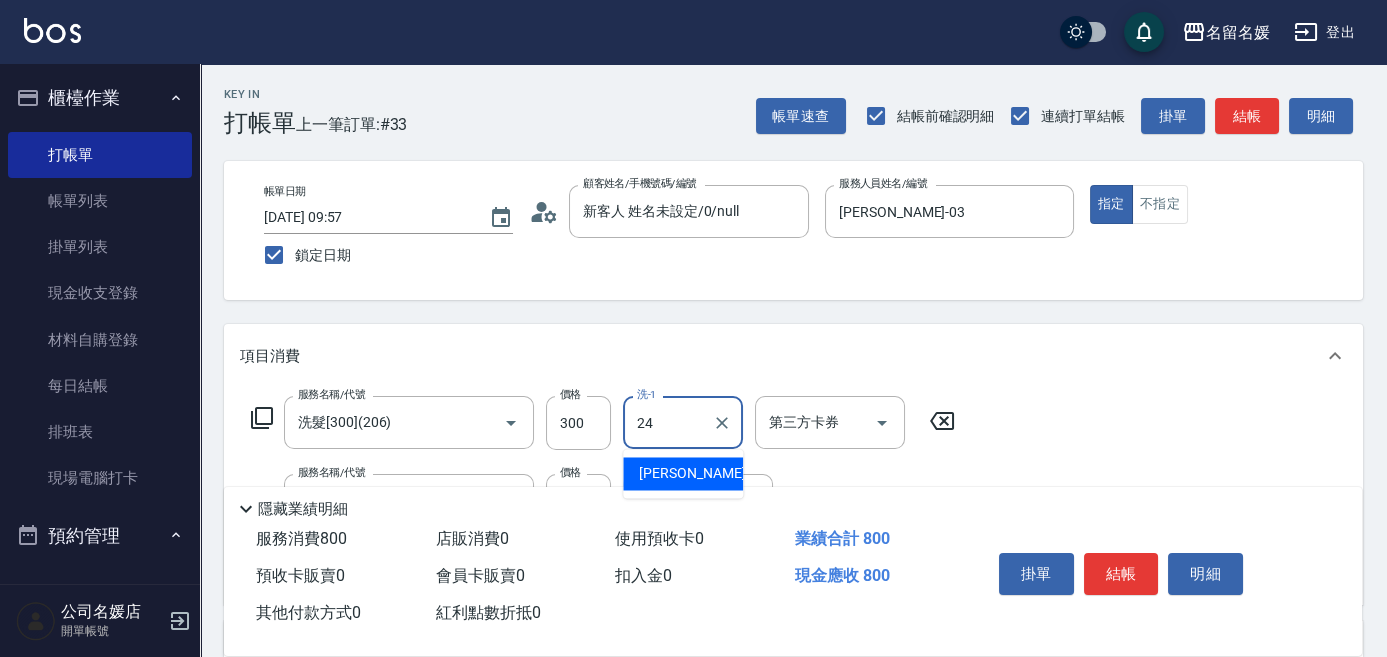 type on "[PERSON_NAME]-24" 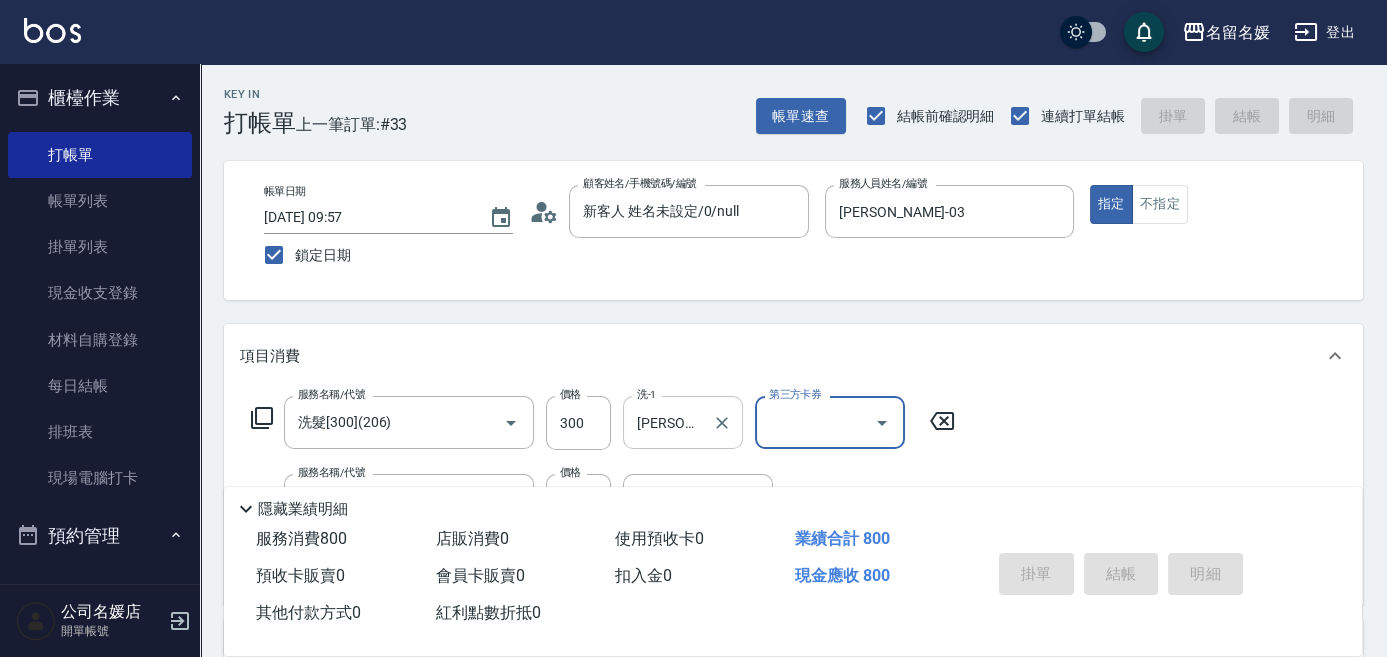 type 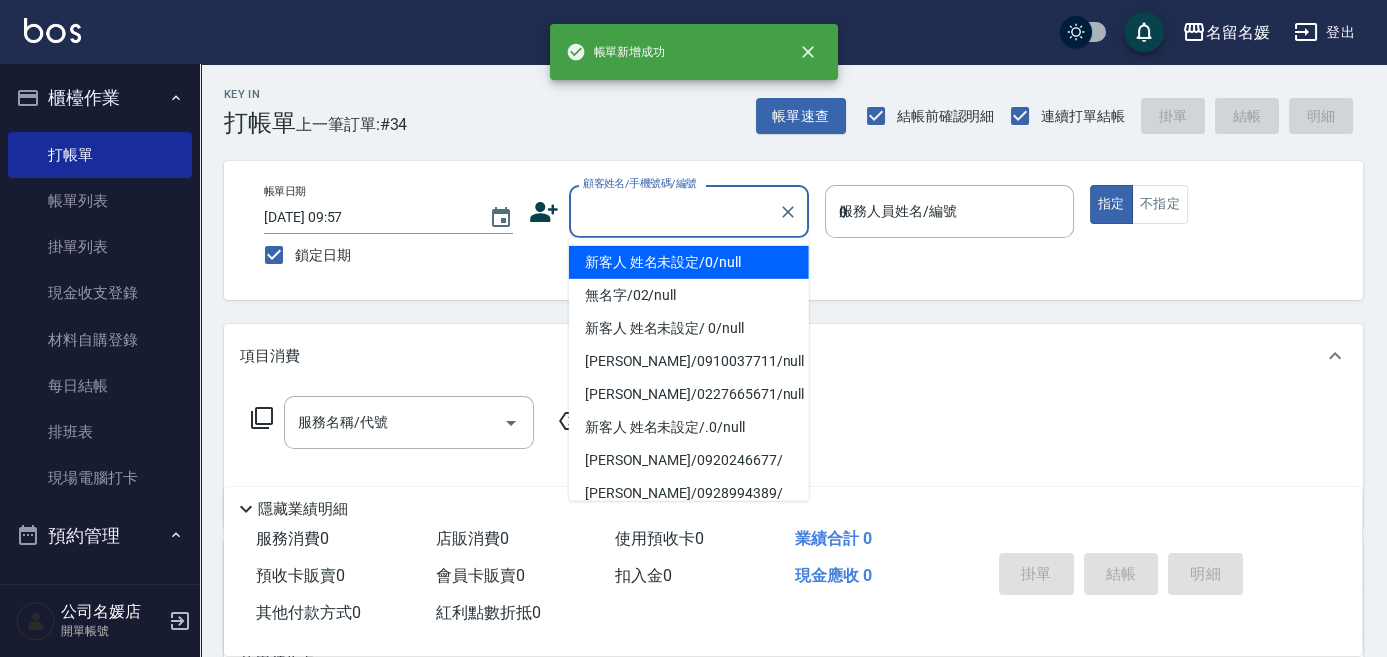 type on "03" 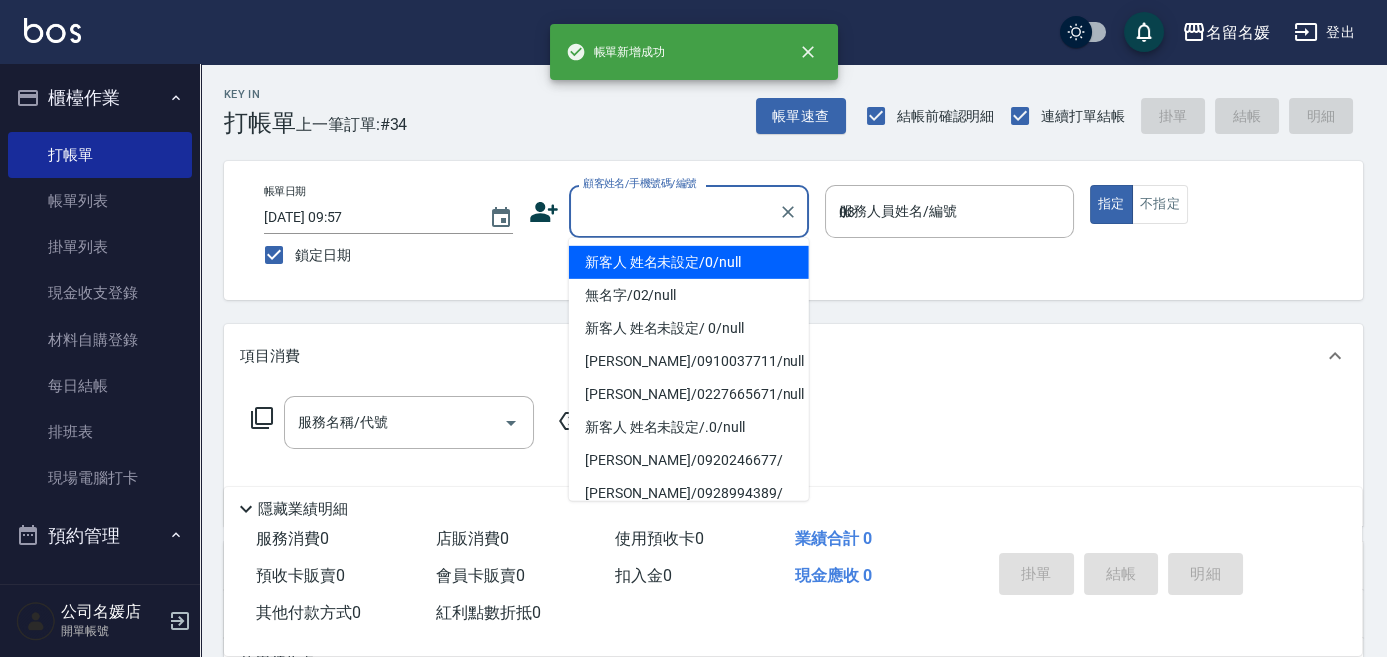 type on "新客人 姓名未設定/0/null" 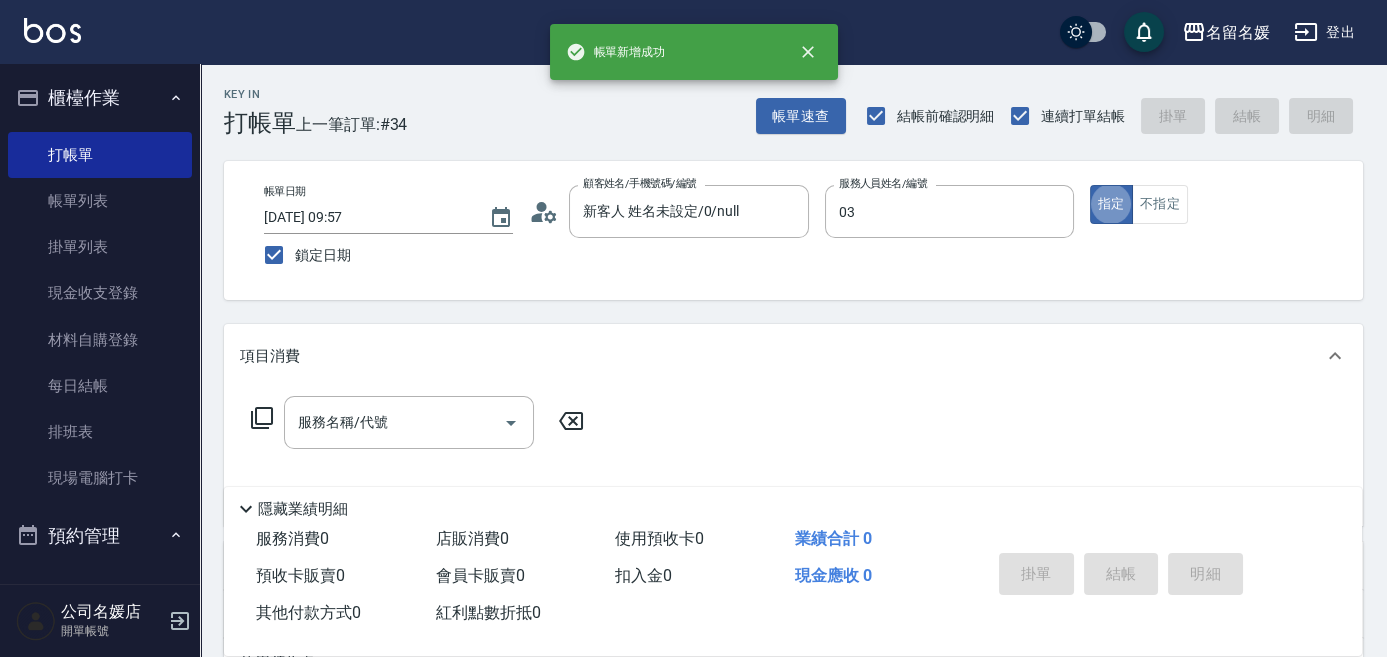 type on "[PERSON_NAME]-03" 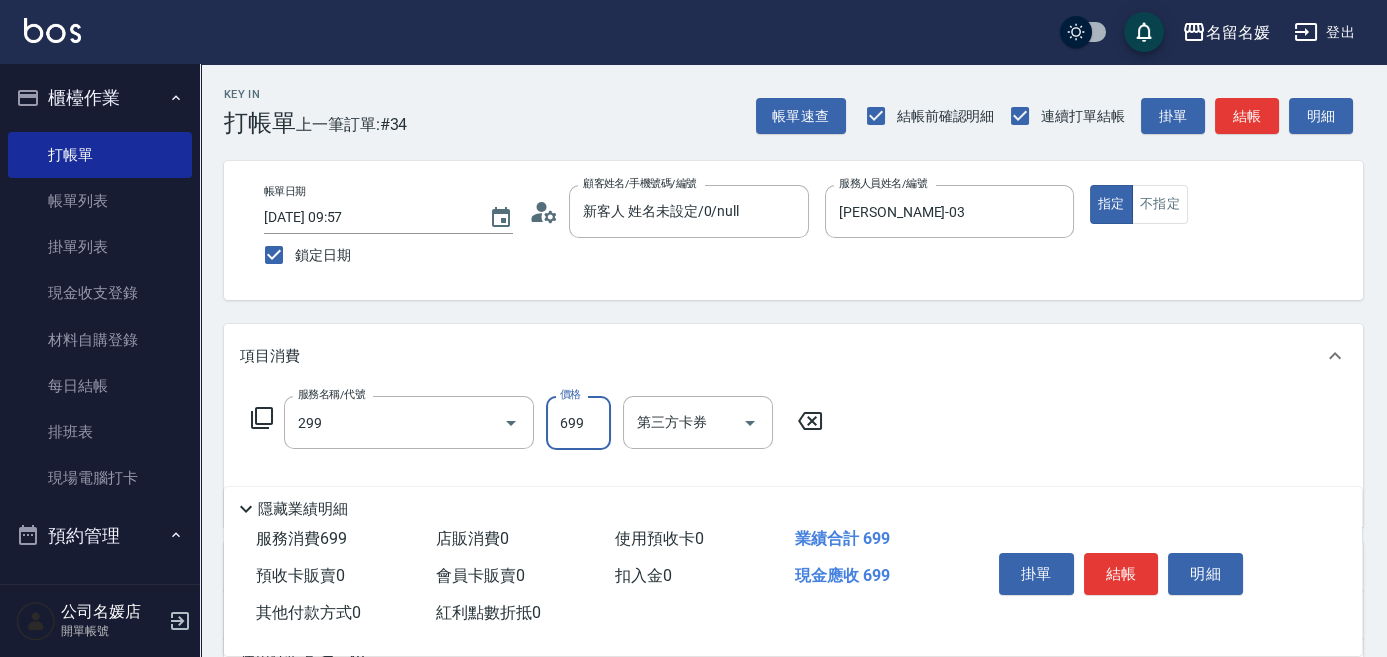 type on "滾珠洗髮699(299)" 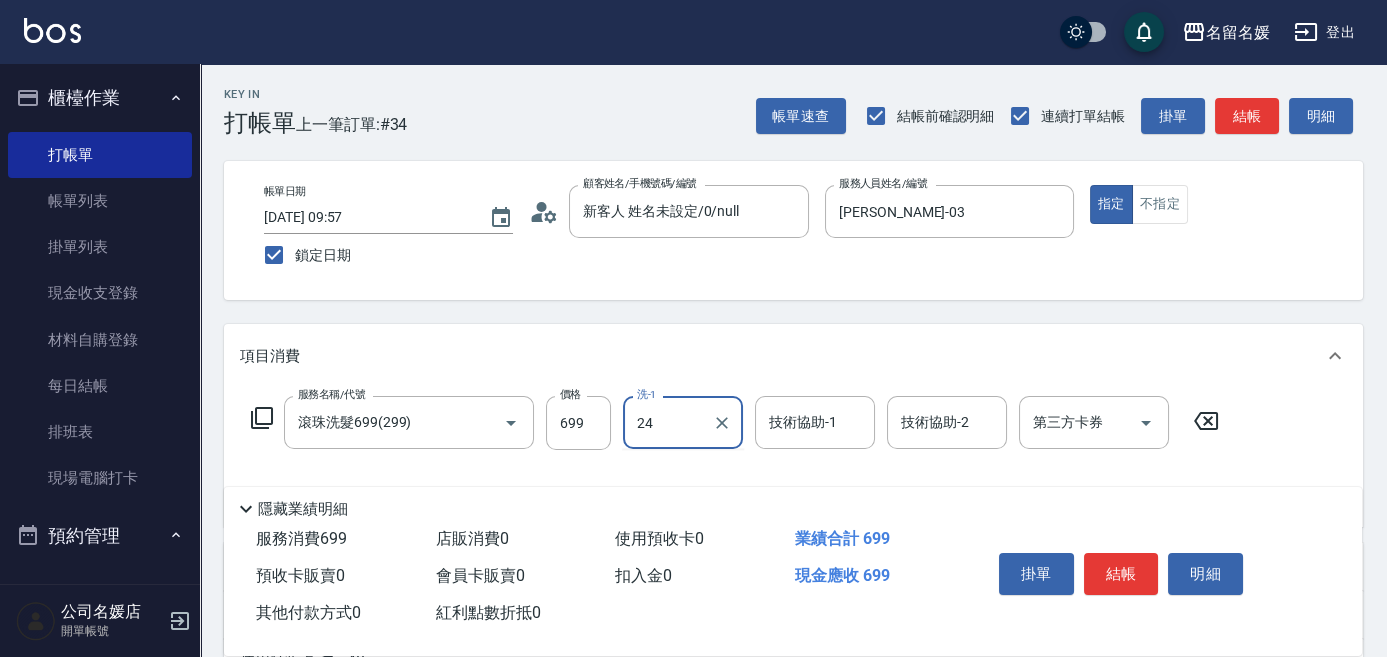type on "[PERSON_NAME]-24" 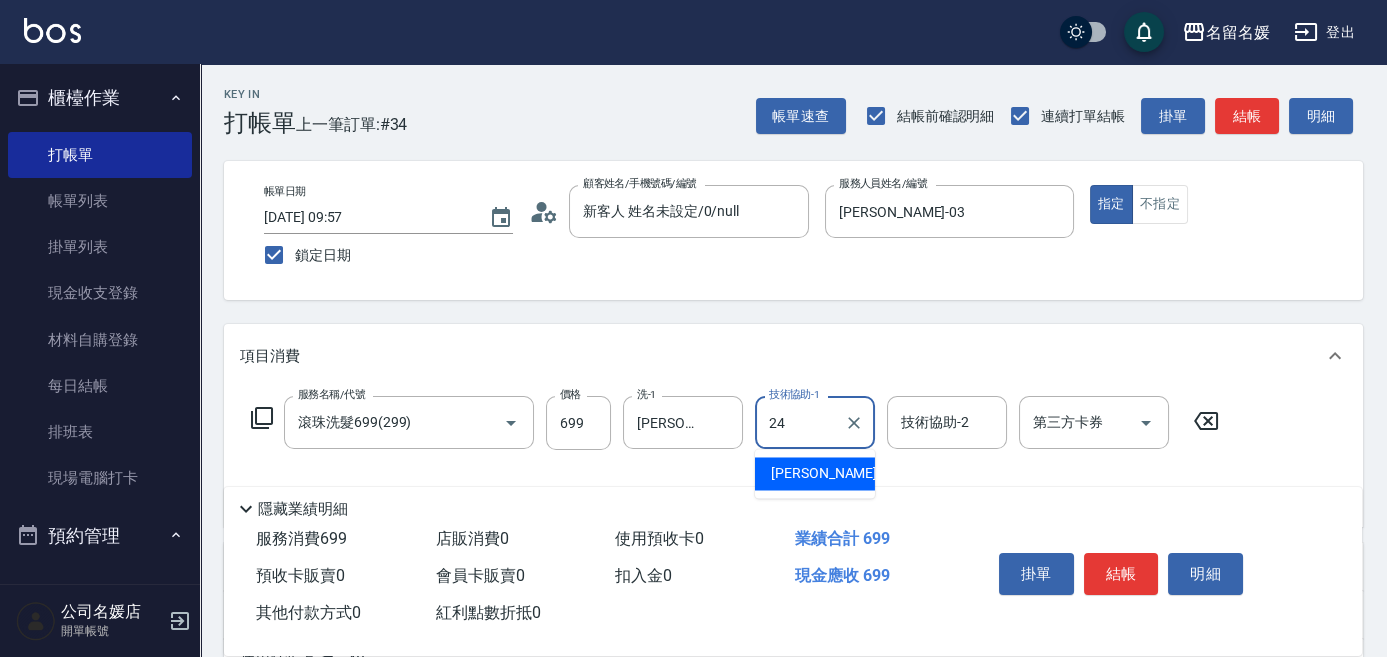 type on "[PERSON_NAME]-24" 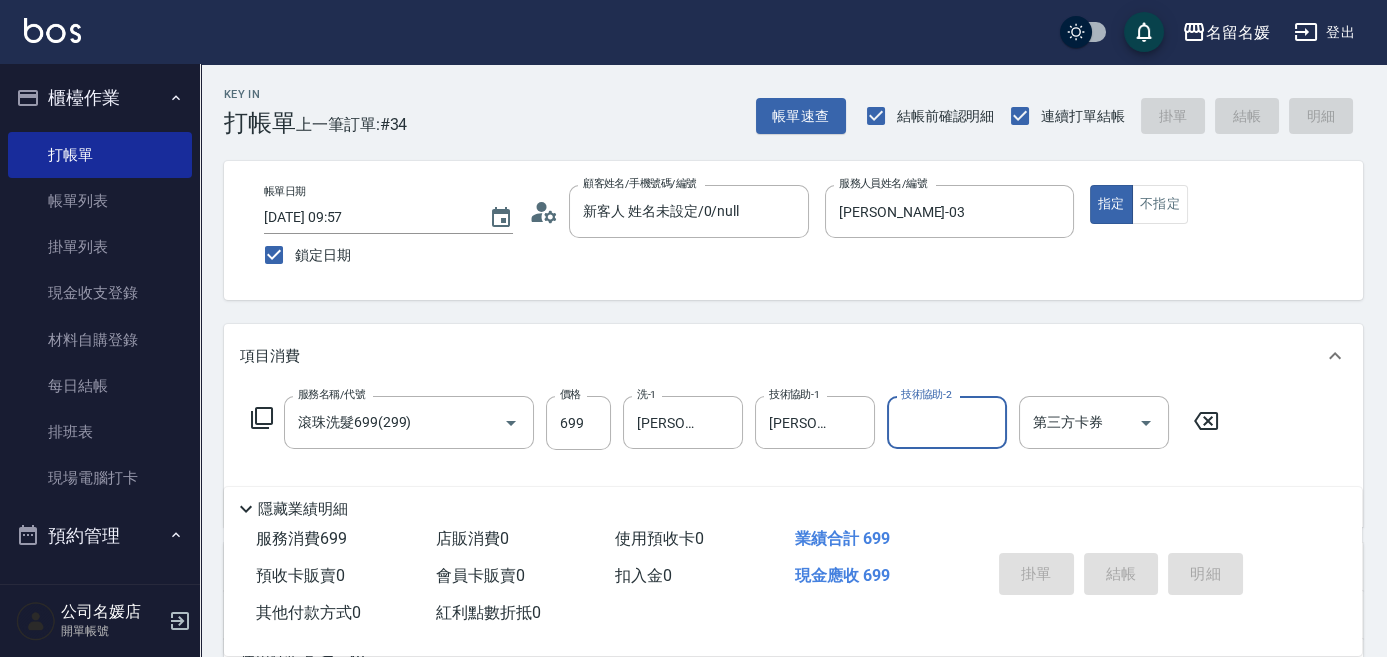 type 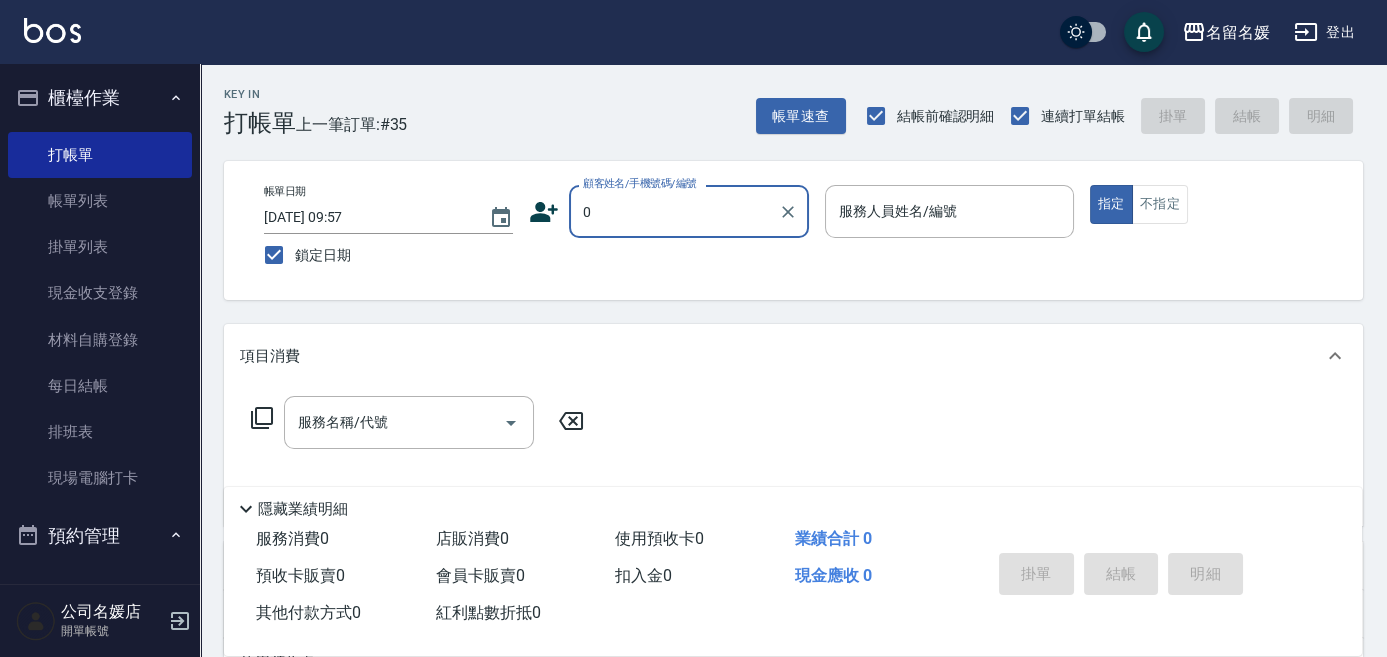 type on "0" 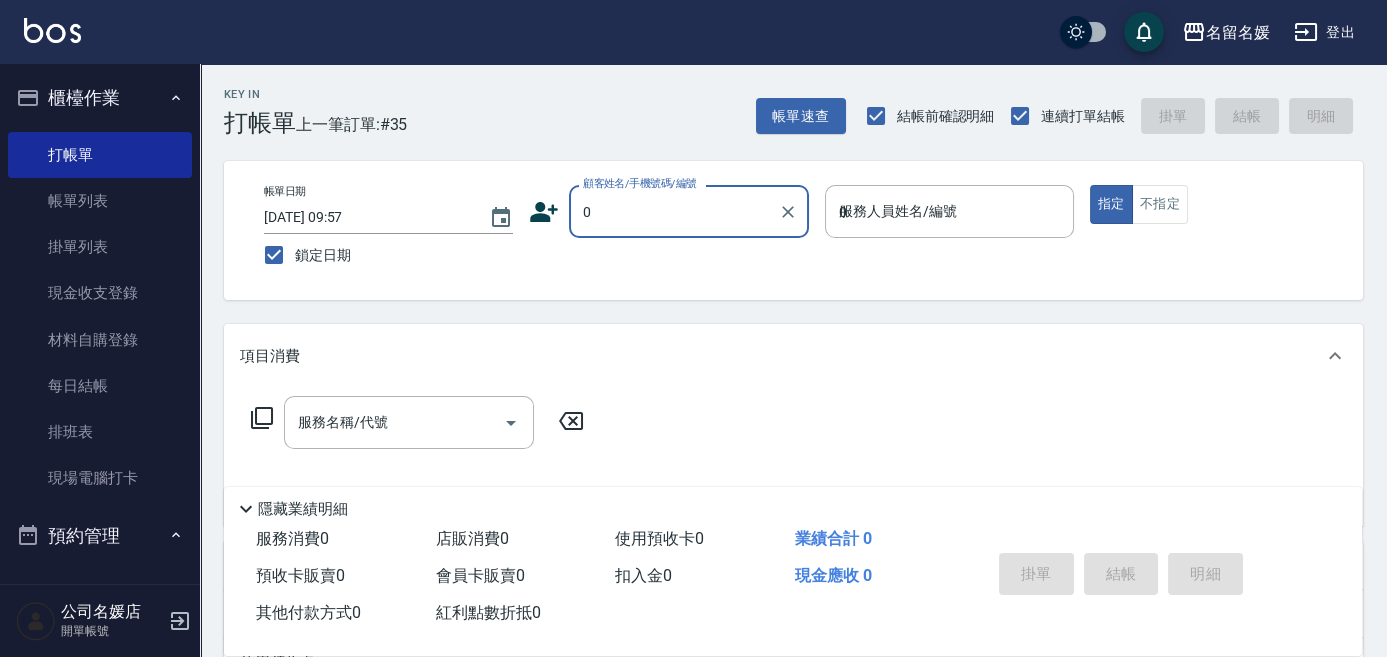 type on "04" 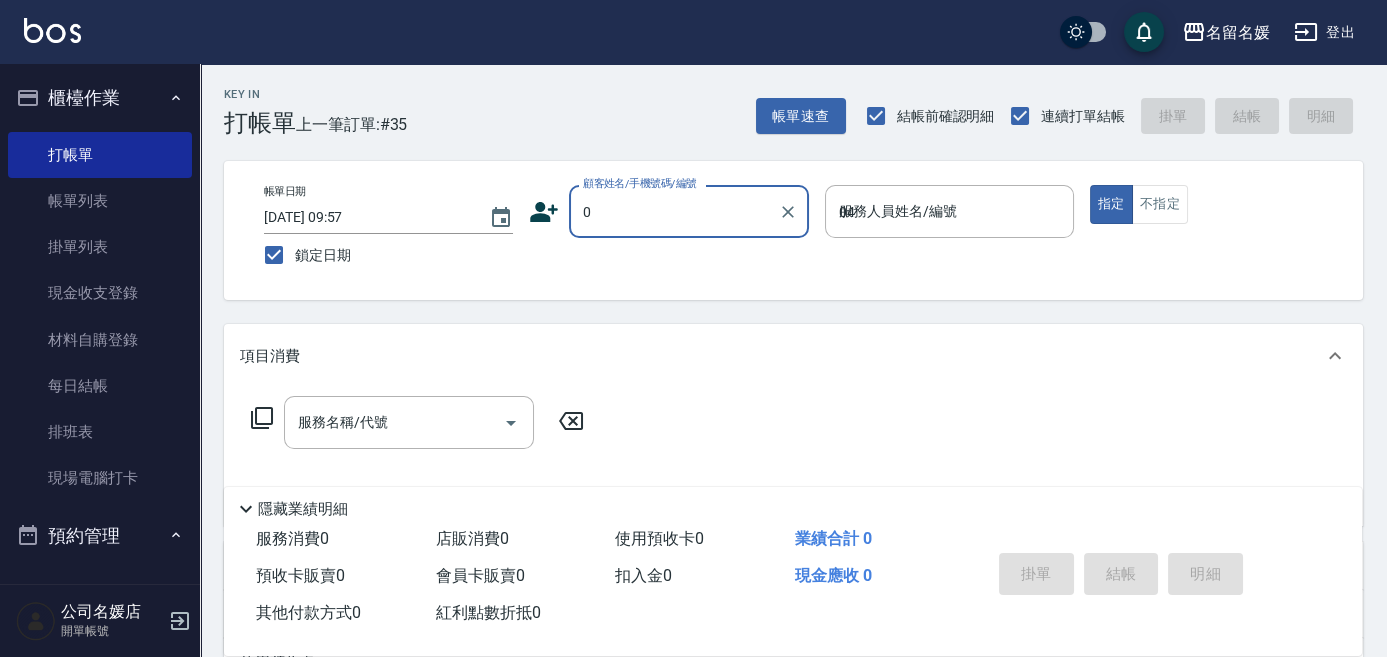 type on "新客人 姓名未設定/0/null" 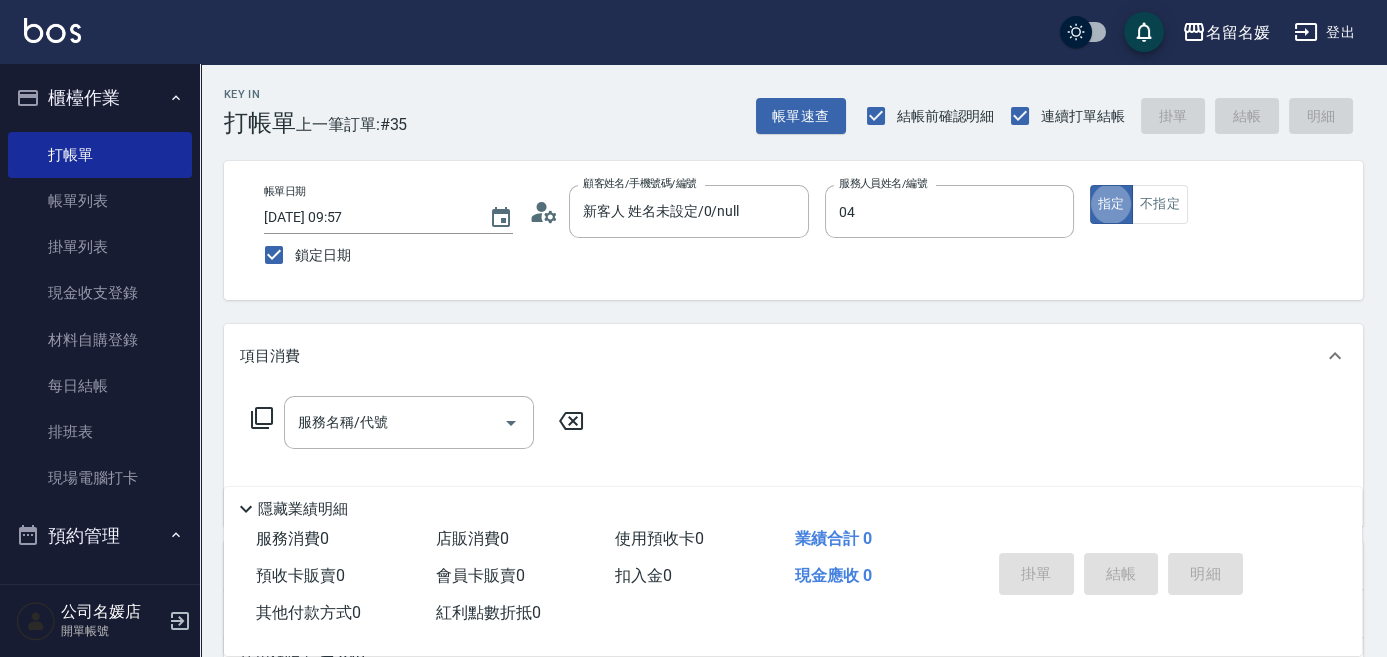 type on "[PERSON_NAME]-04" 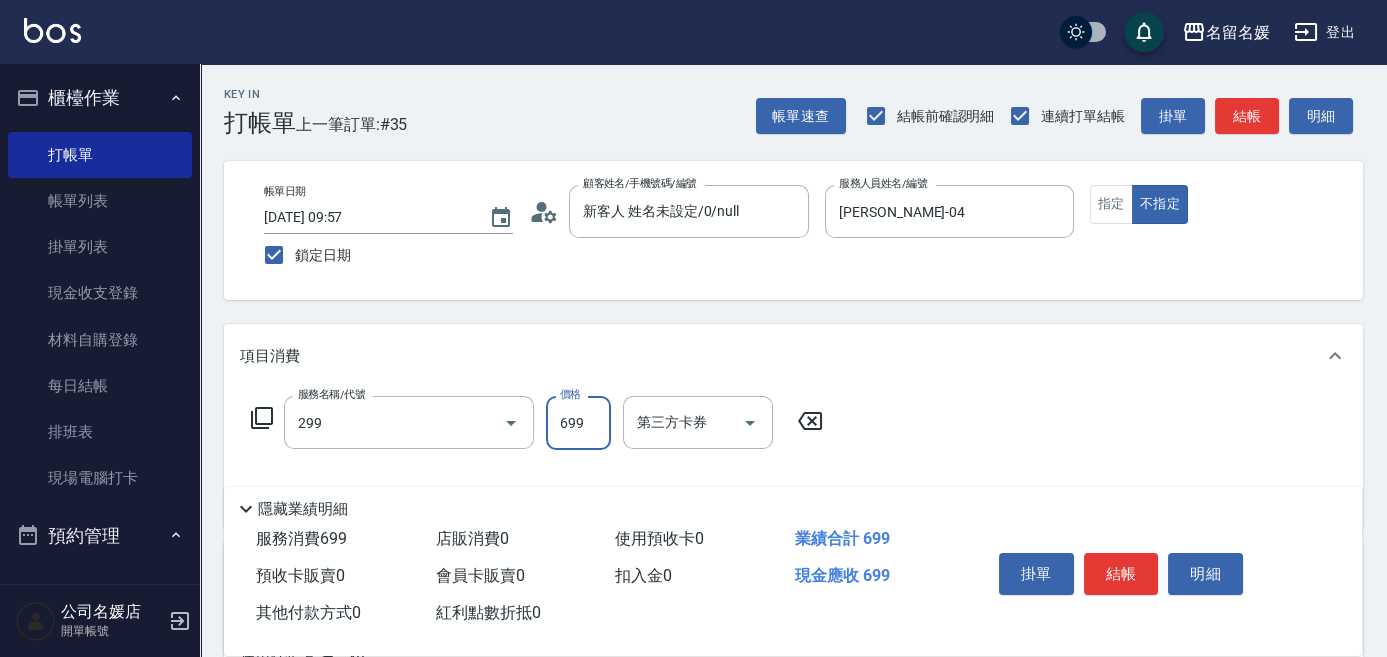 type on "滾珠洗髮699(299)" 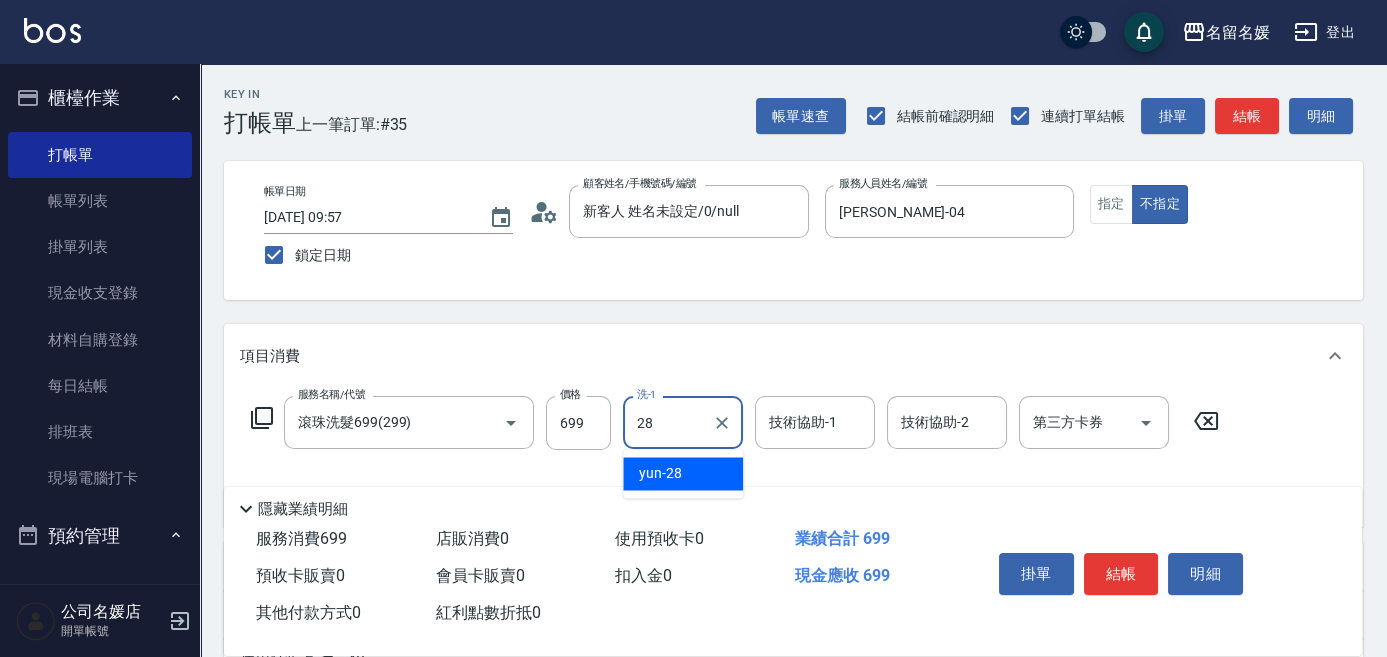 type on "yun-28" 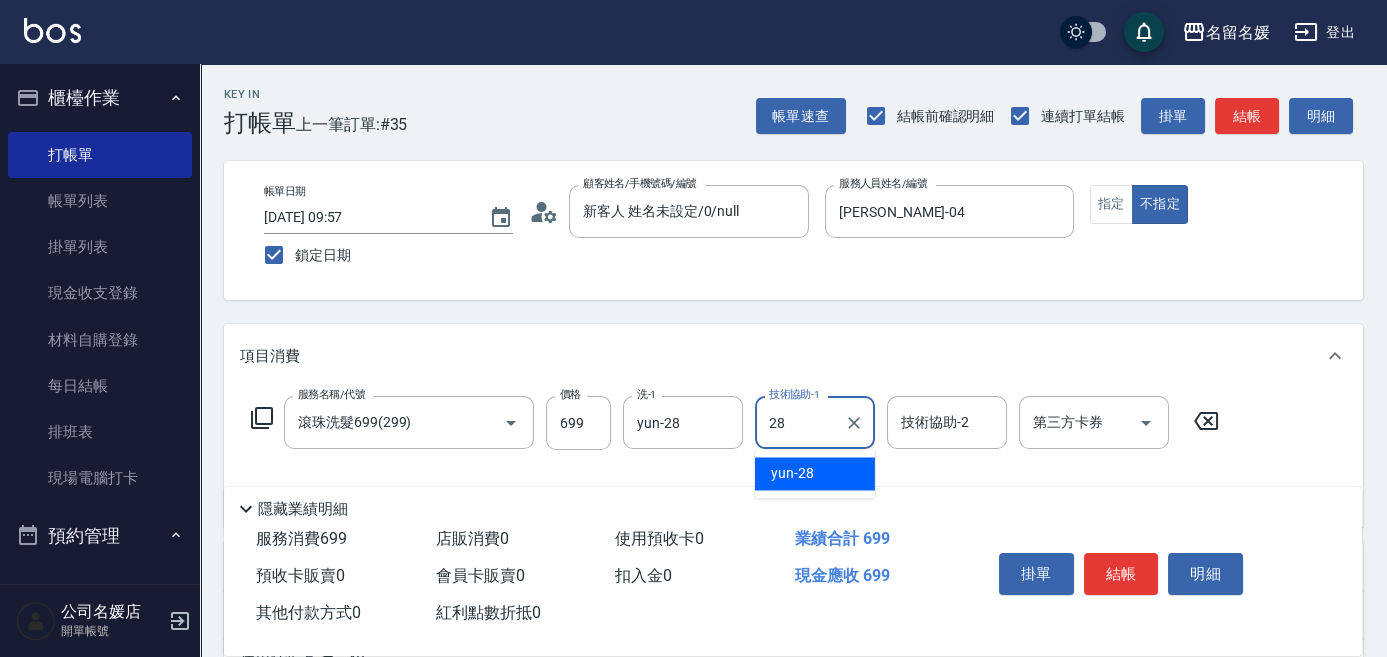 type on "yun-28" 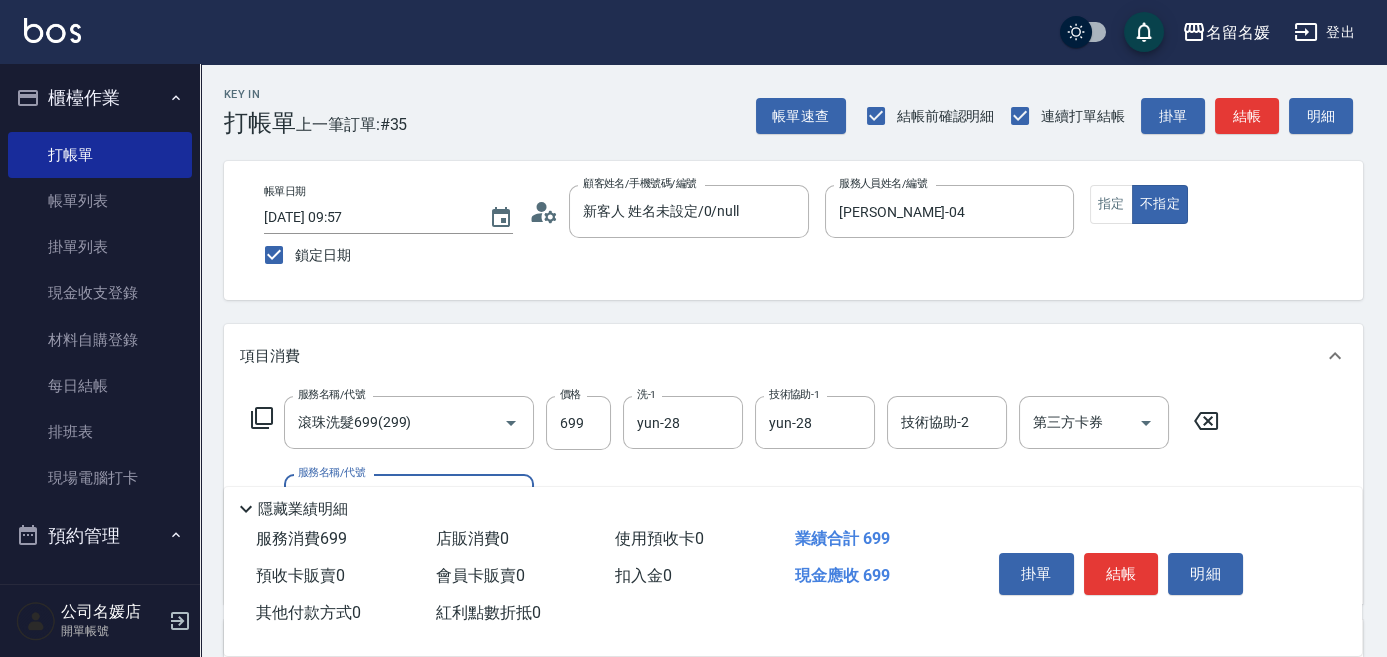 type on "6" 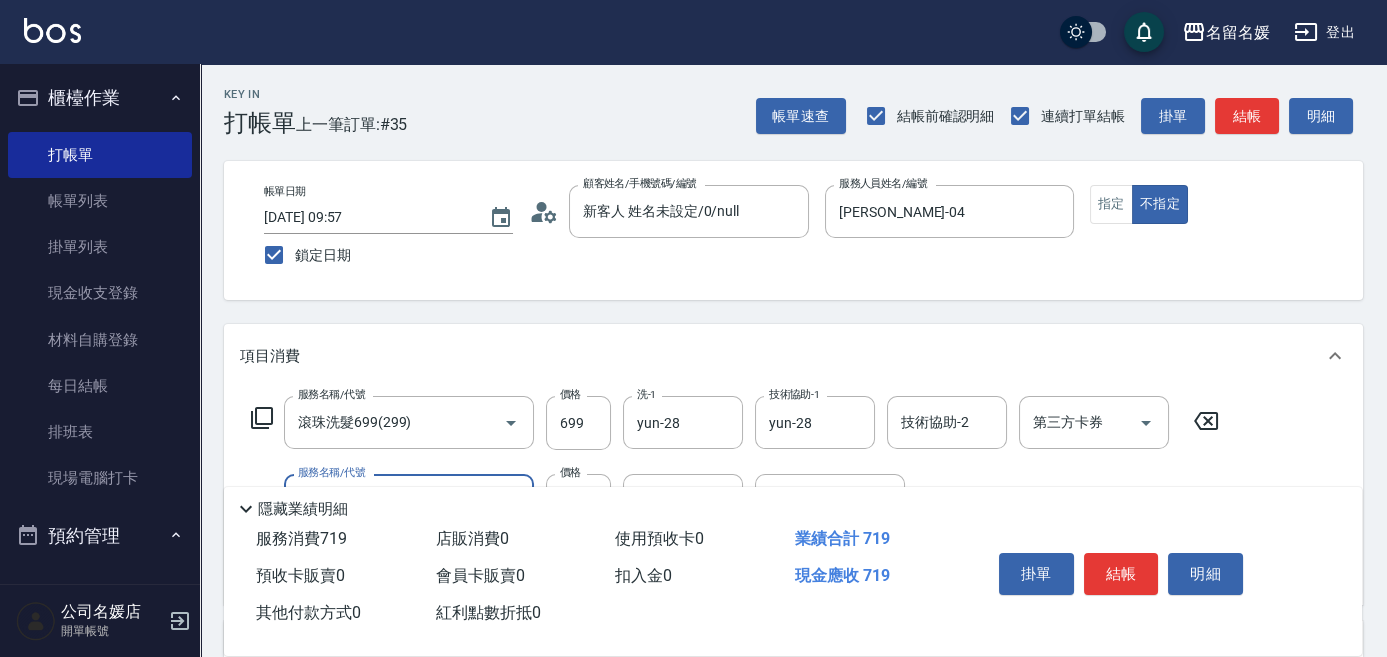 type on "潤絲(801)" 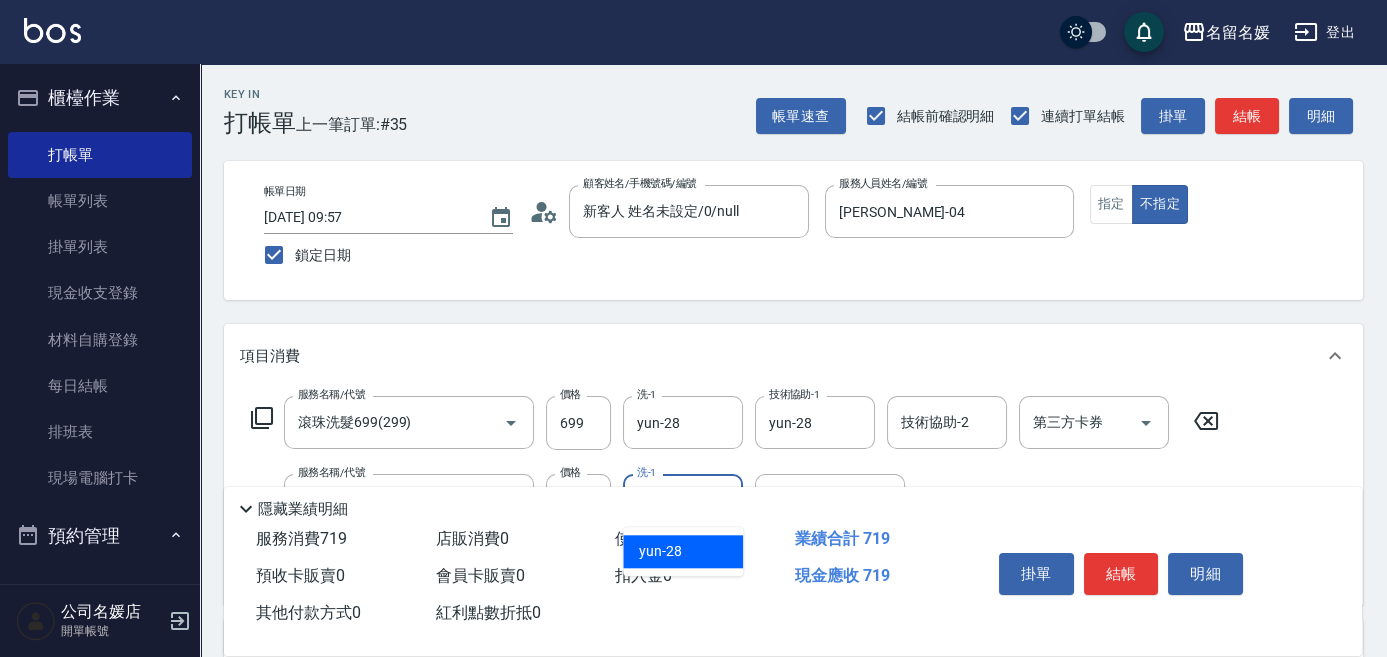 type on "yun-28" 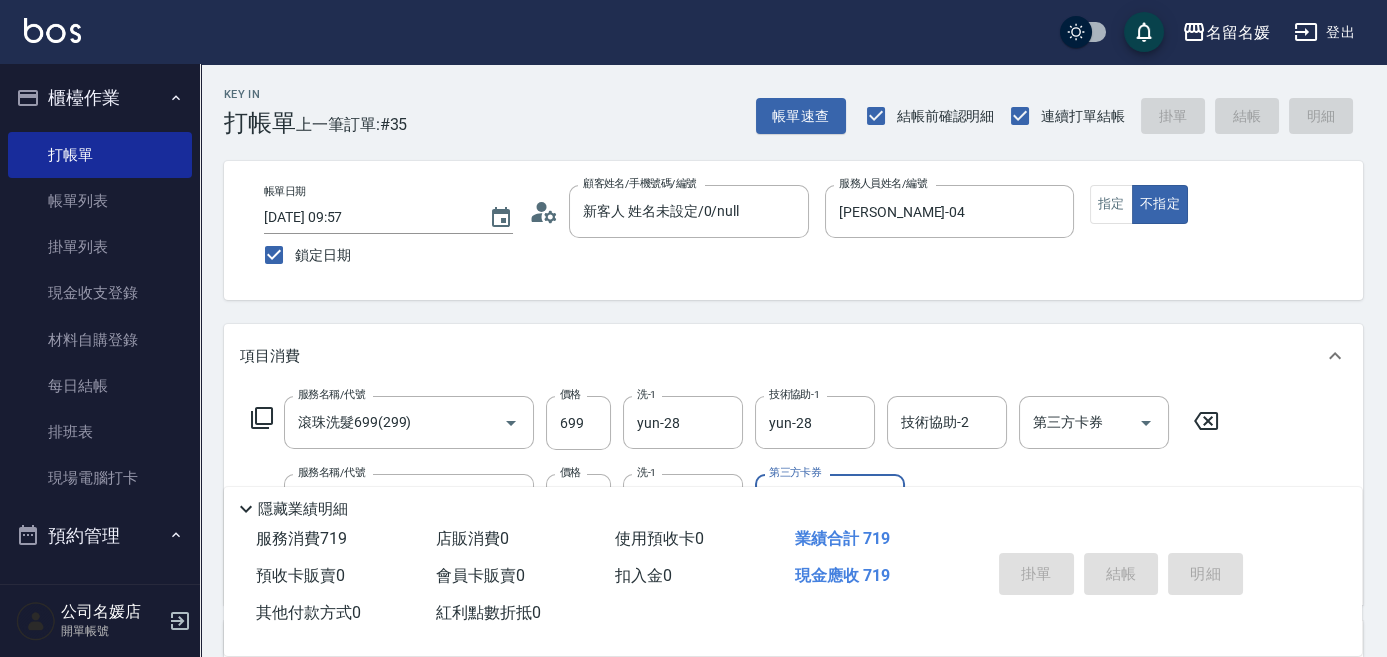 type 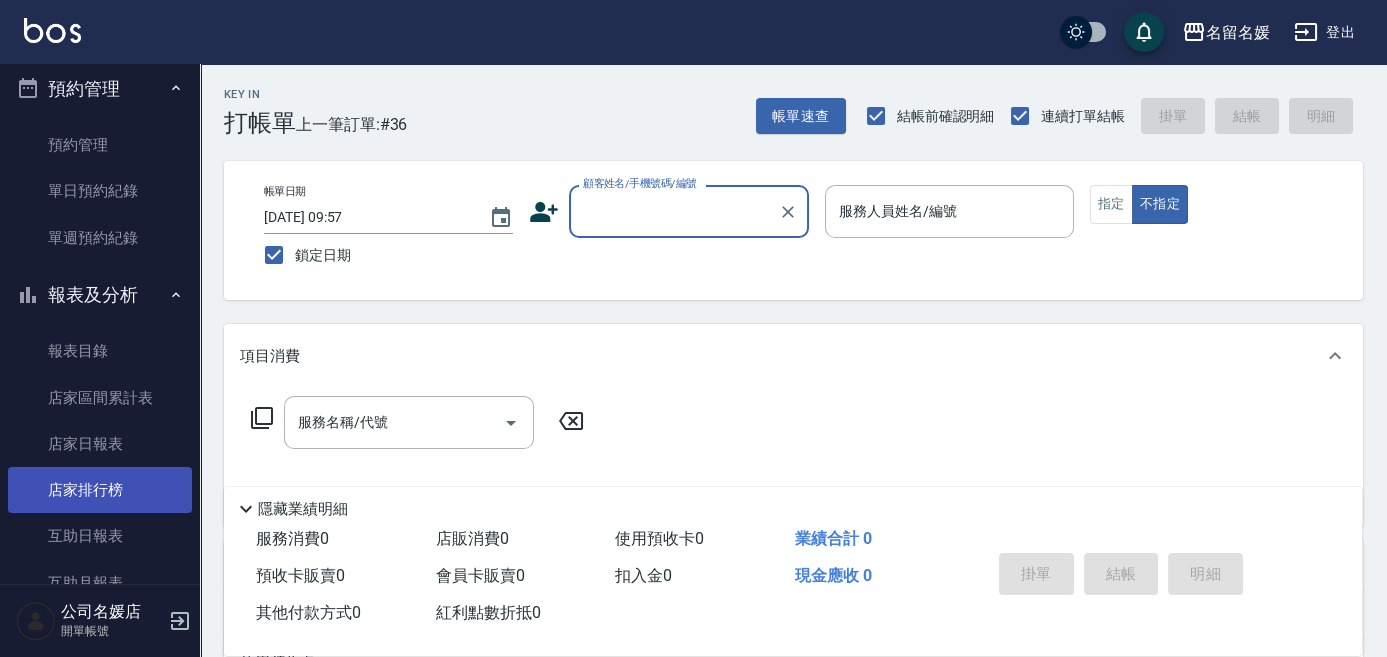scroll, scrollTop: 545, scrollLeft: 0, axis: vertical 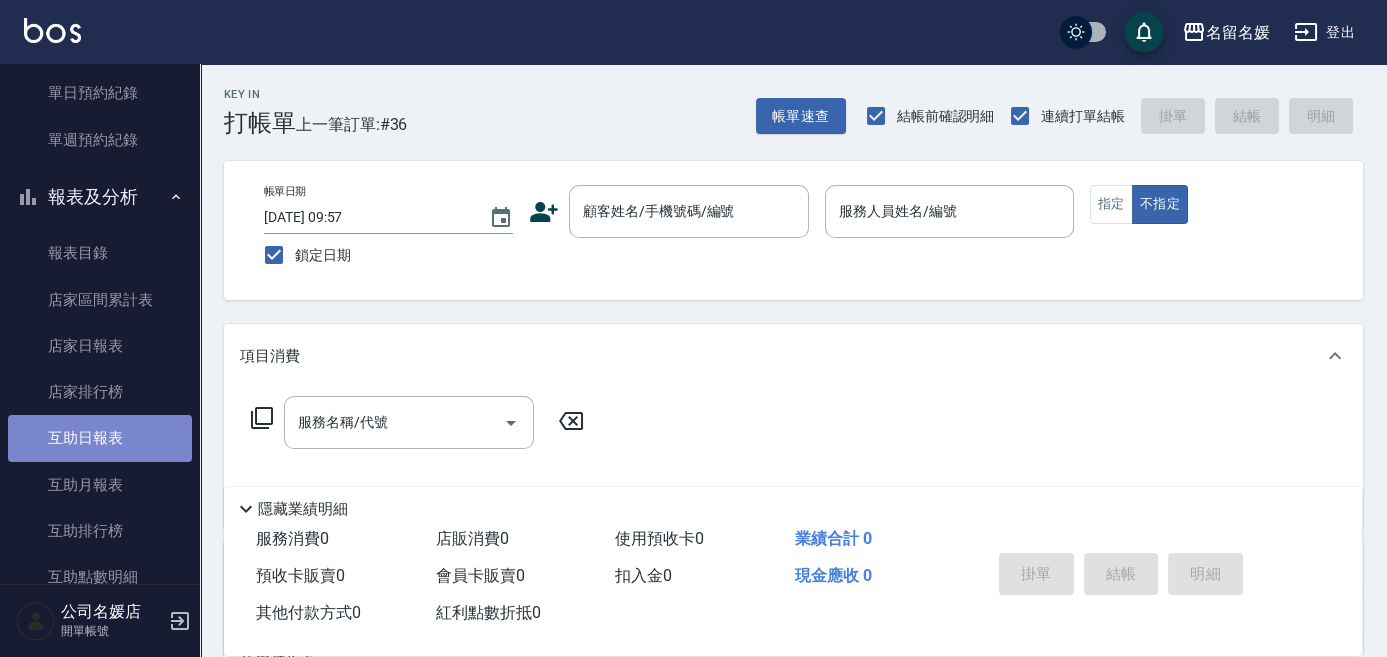 click on "互助日報表" at bounding box center (100, 438) 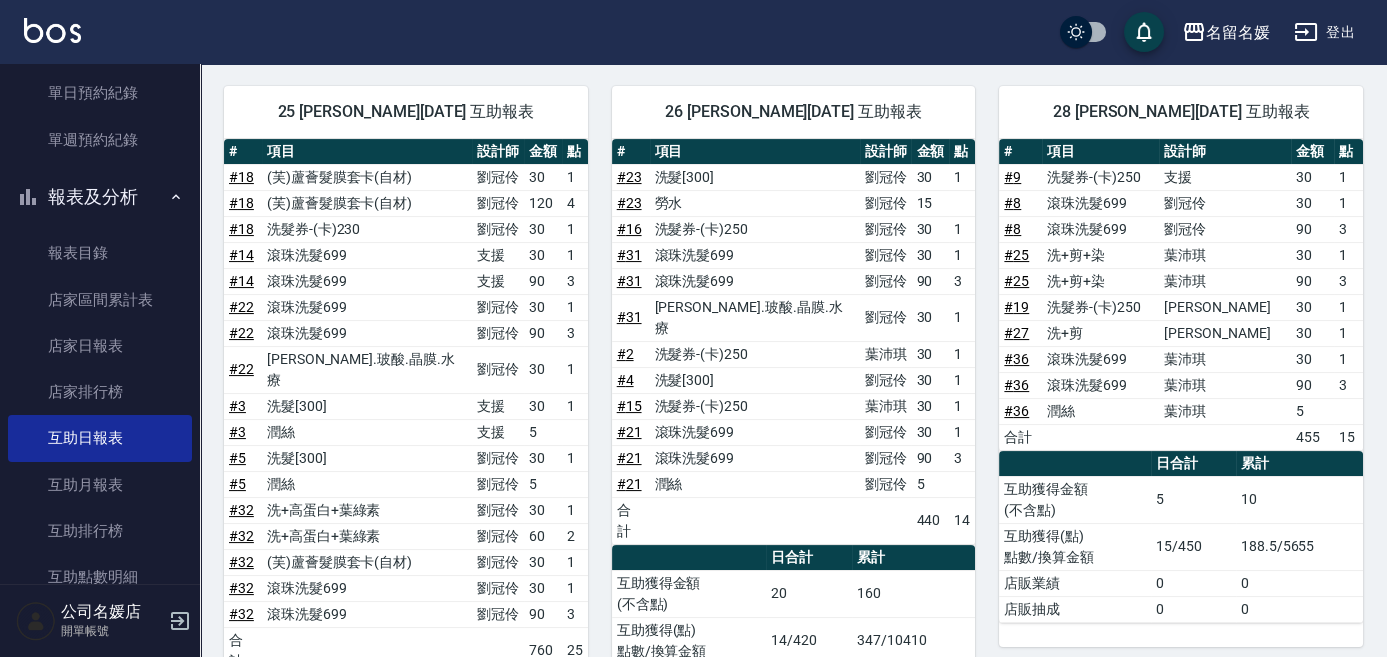 scroll, scrollTop: 909, scrollLeft: 0, axis: vertical 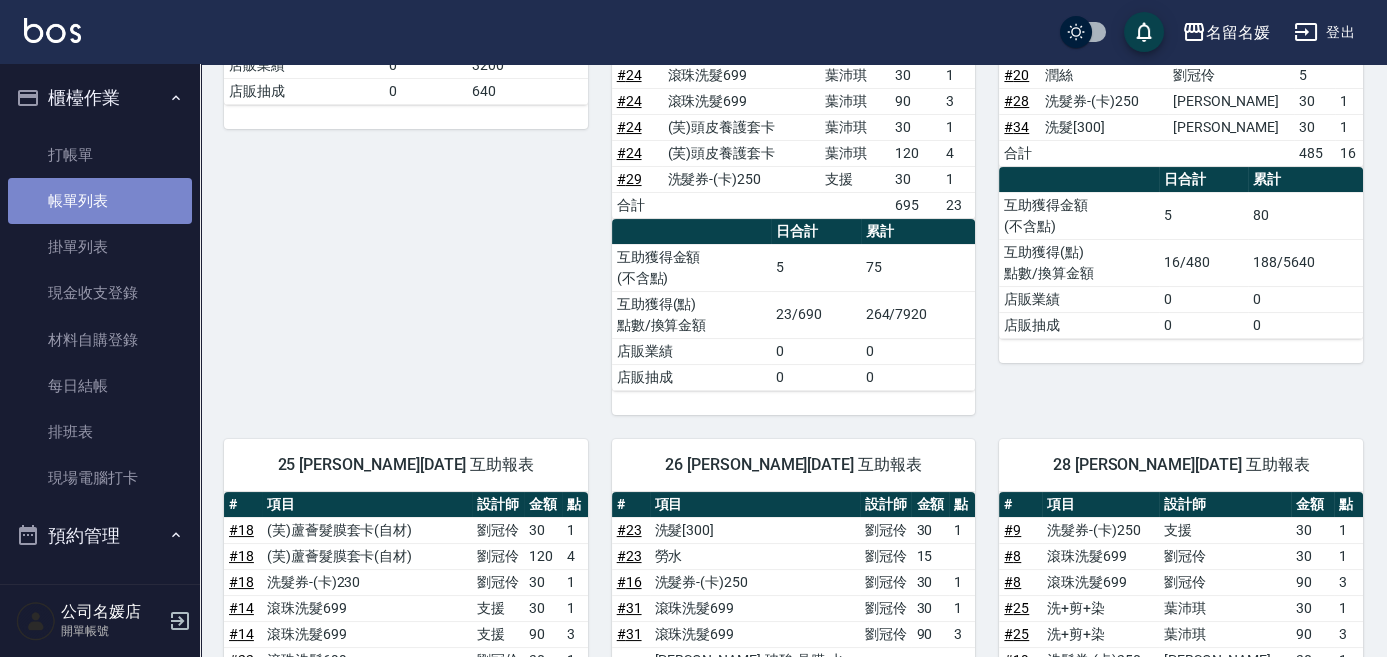 click on "帳單列表" at bounding box center [100, 201] 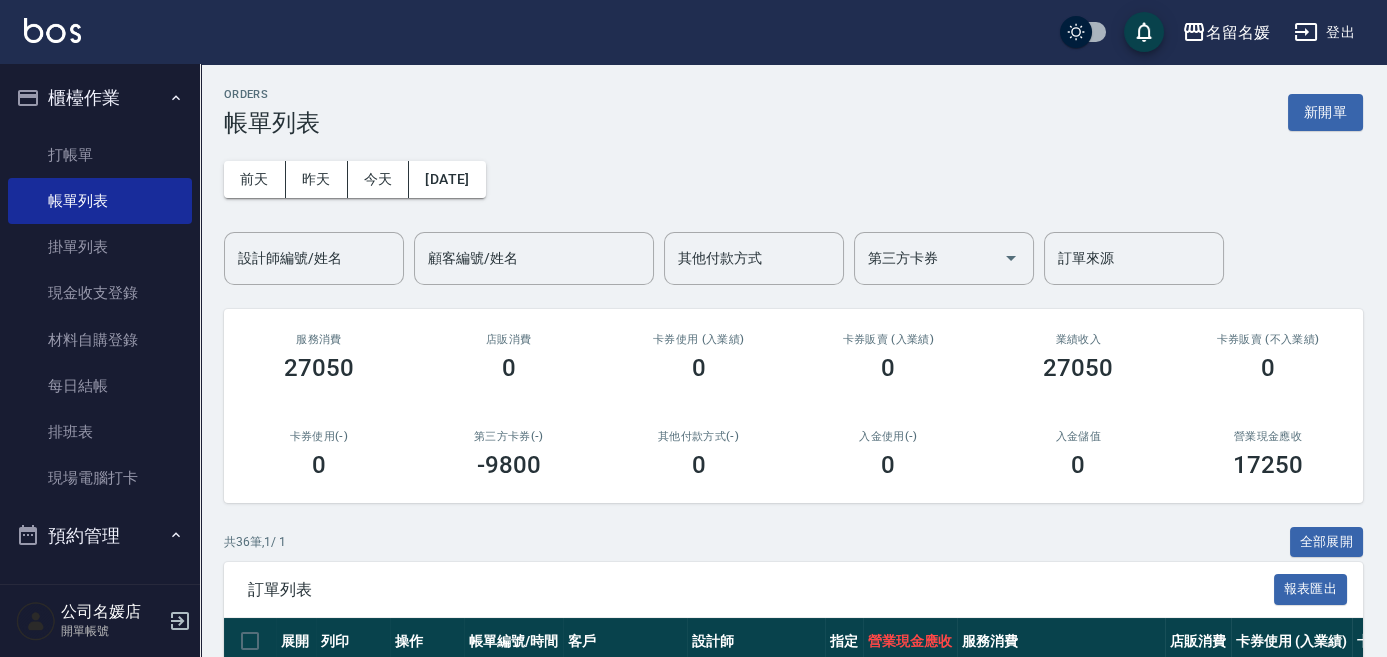 scroll, scrollTop: 454, scrollLeft: 0, axis: vertical 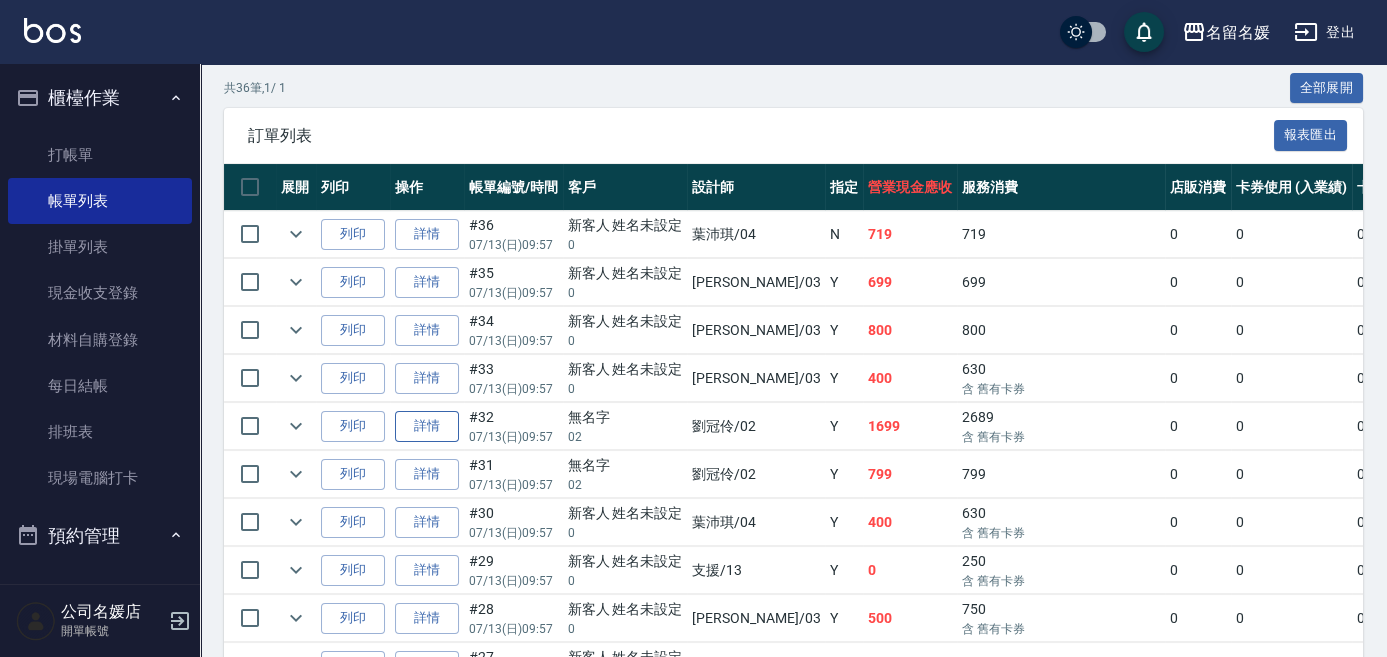 click on "詳情" at bounding box center (427, 426) 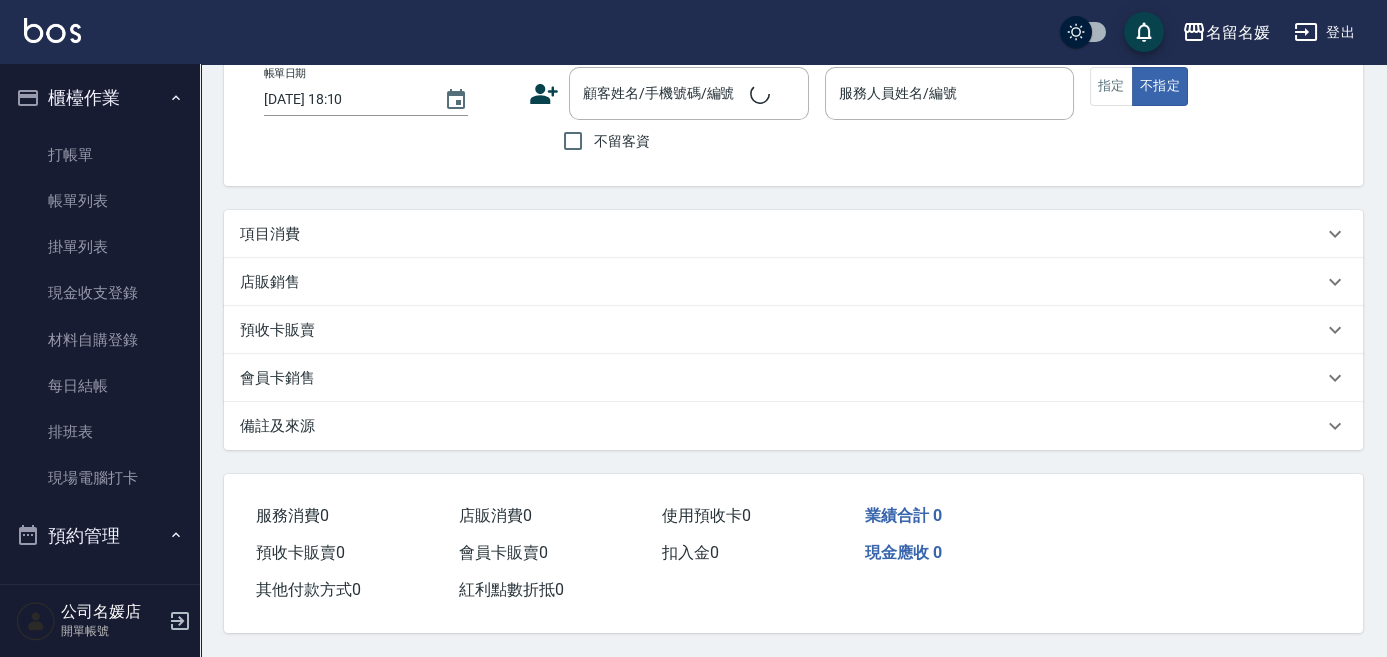 scroll, scrollTop: 0, scrollLeft: 0, axis: both 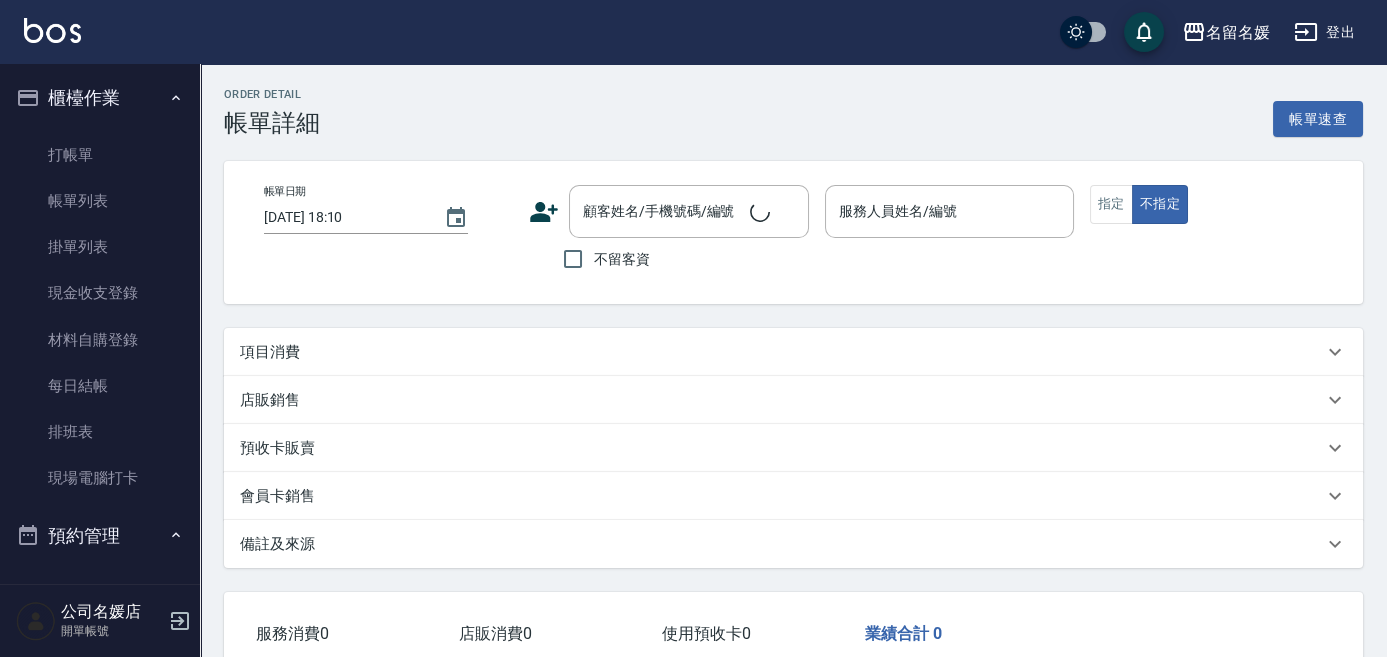 click on "店販銷售" at bounding box center (793, 400) 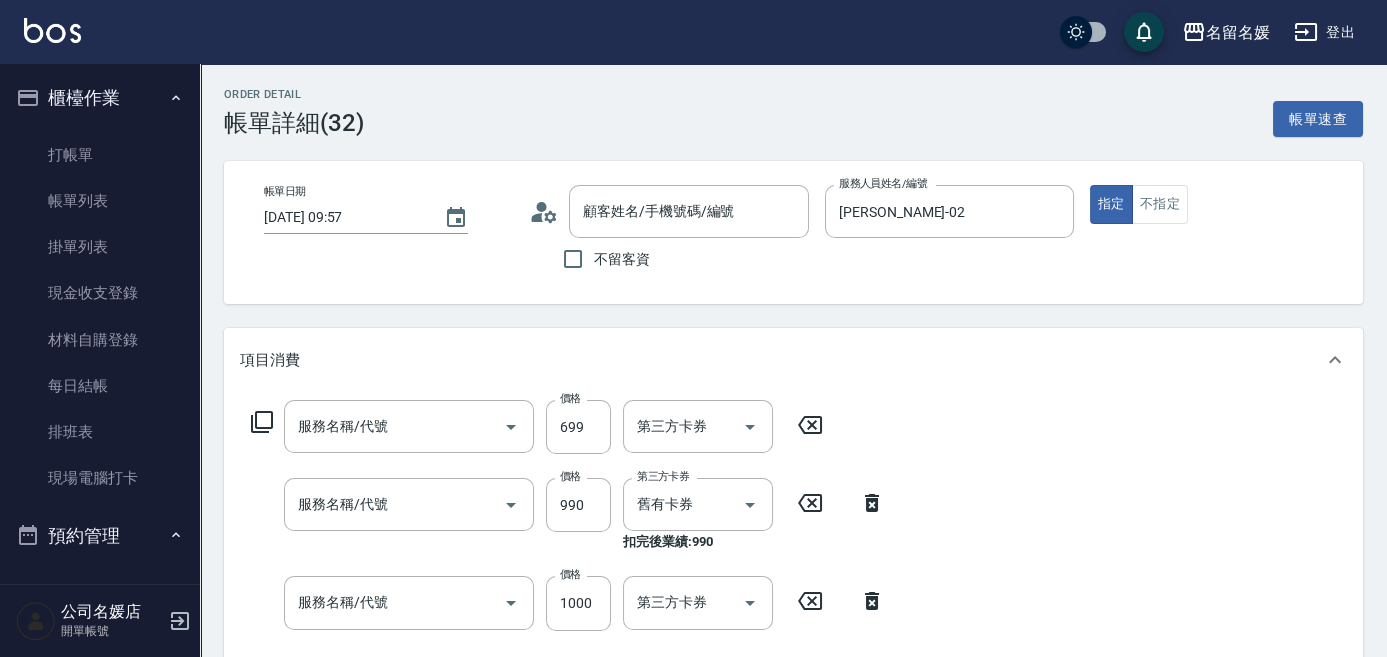 type on "[DATE] 09:57" 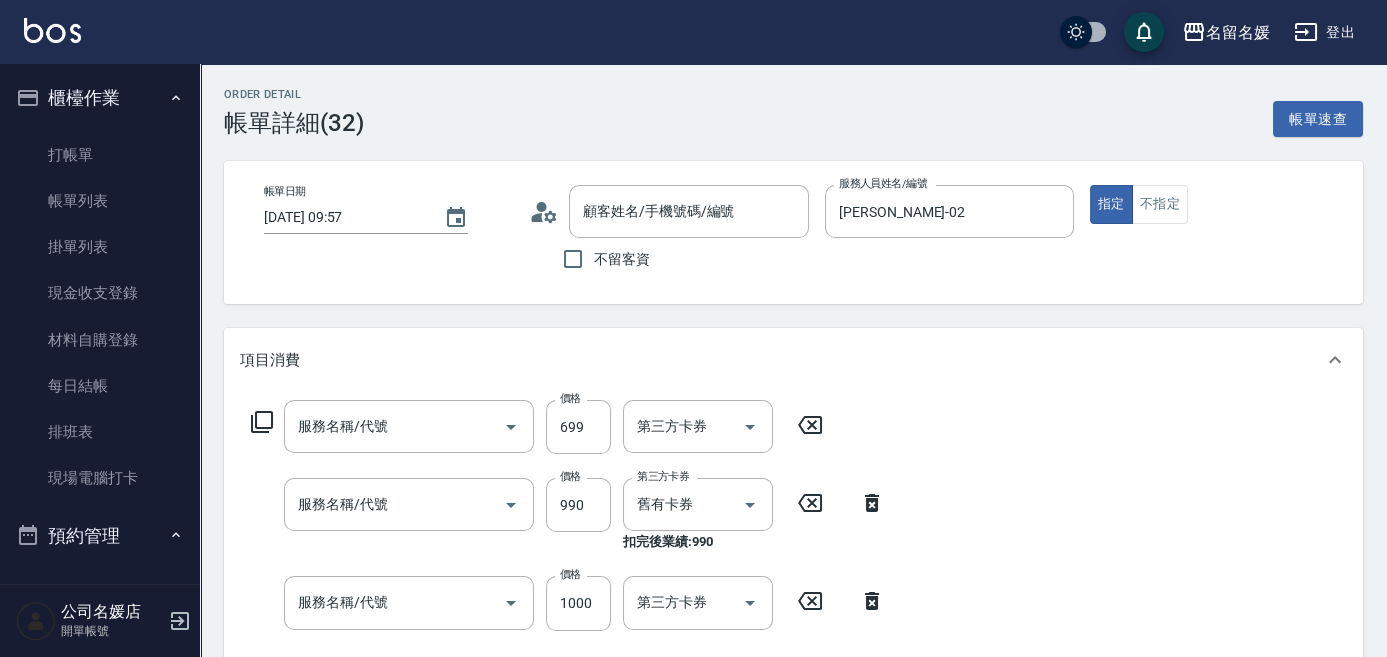 type on "[PERSON_NAME]-02" 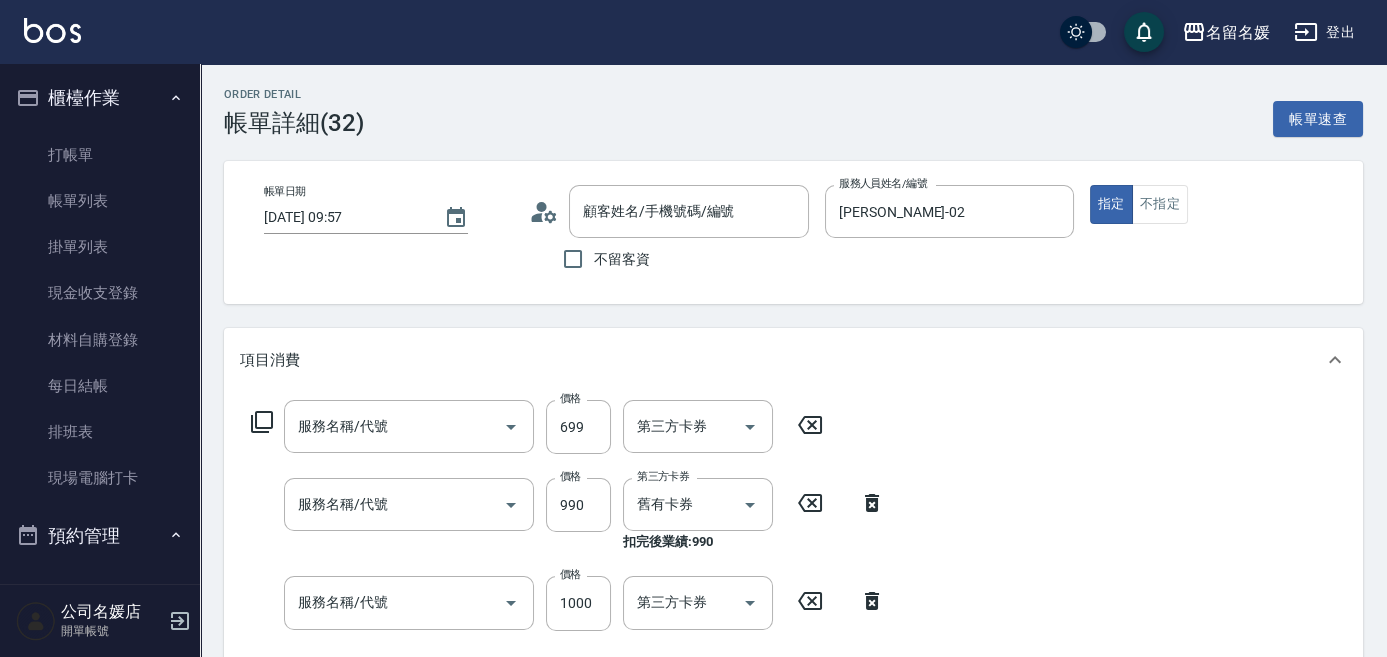 scroll, scrollTop: 181, scrollLeft: 0, axis: vertical 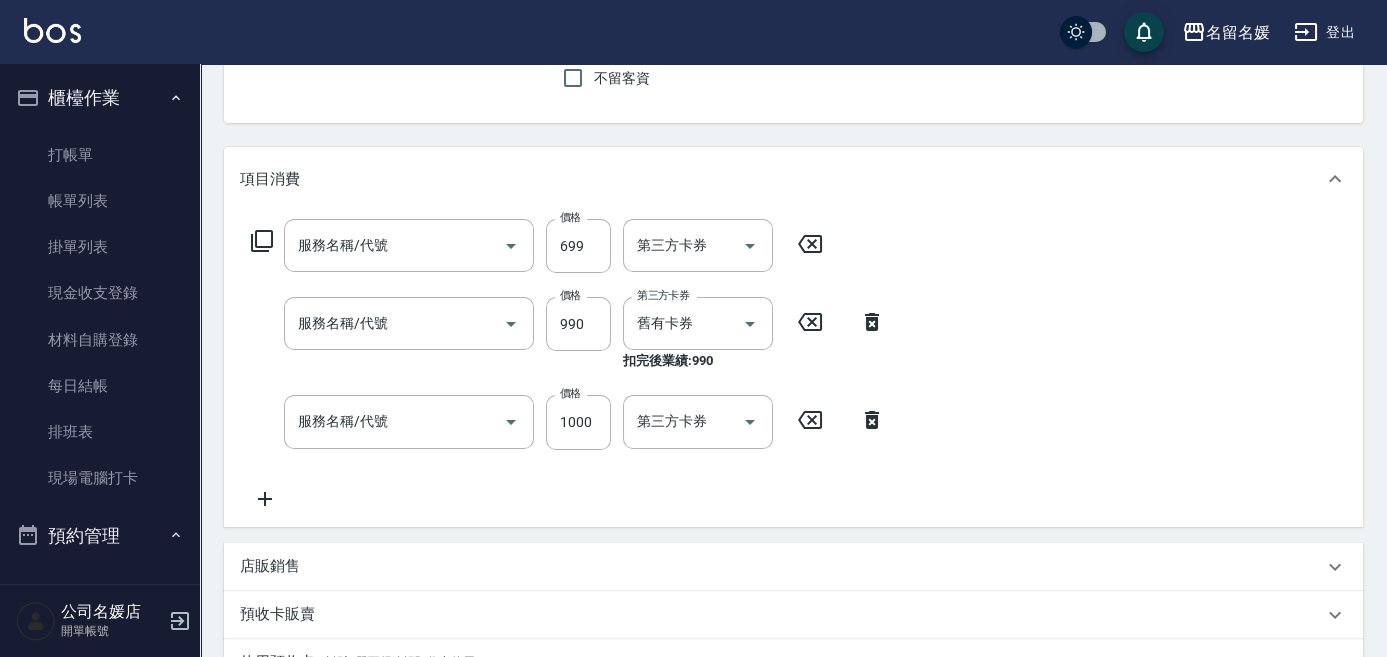type on "無名字/02/null" 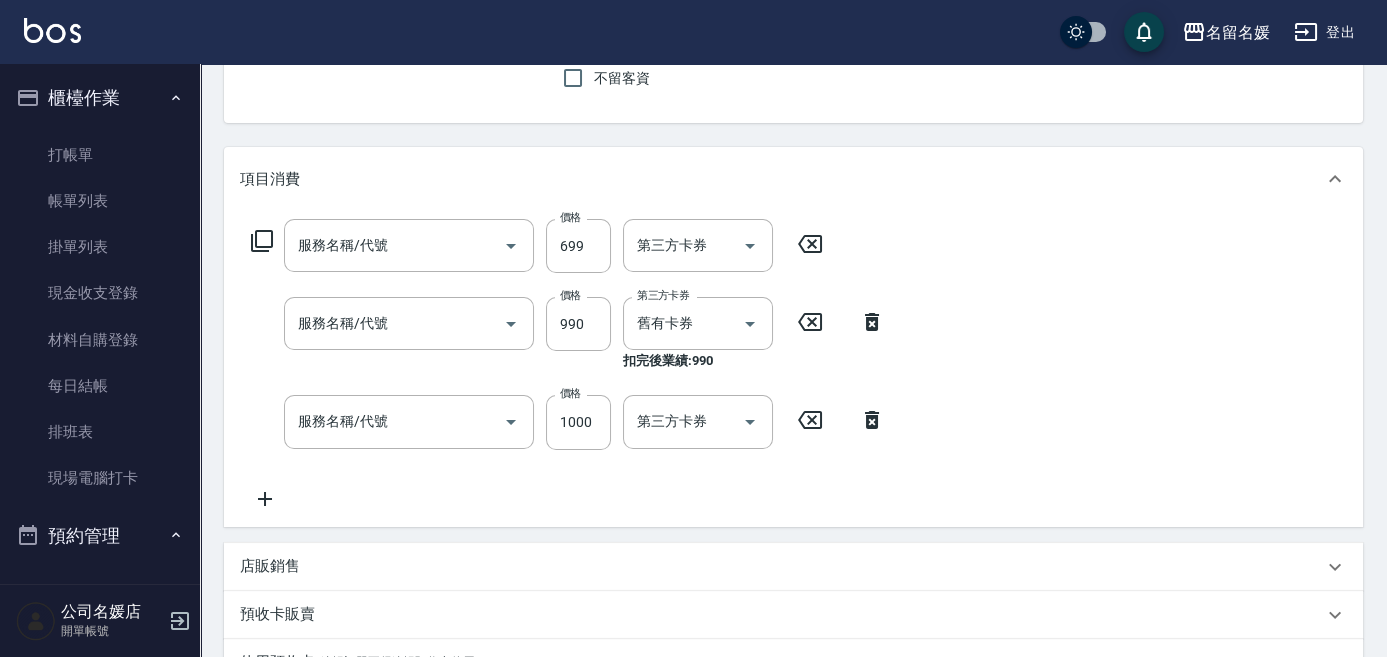 type on "滾珠洗髮699(299)" 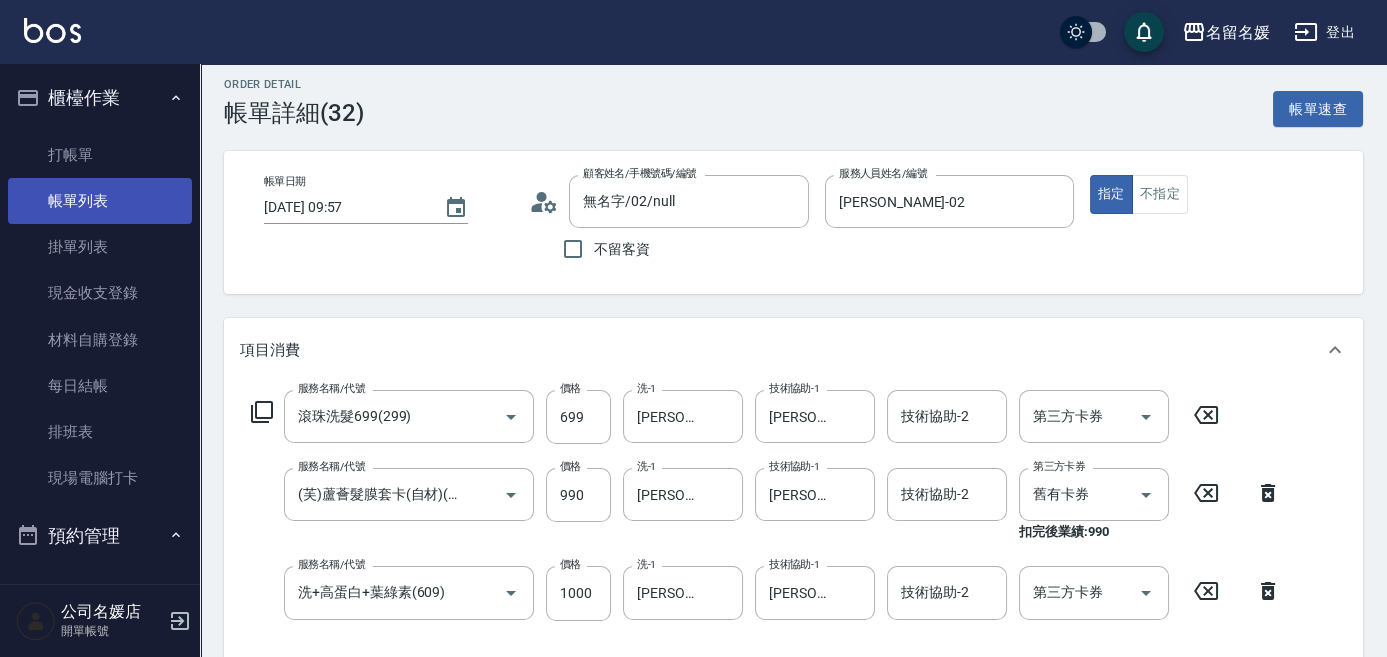 scroll, scrollTop: 0, scrollLeft: 0, axis: both 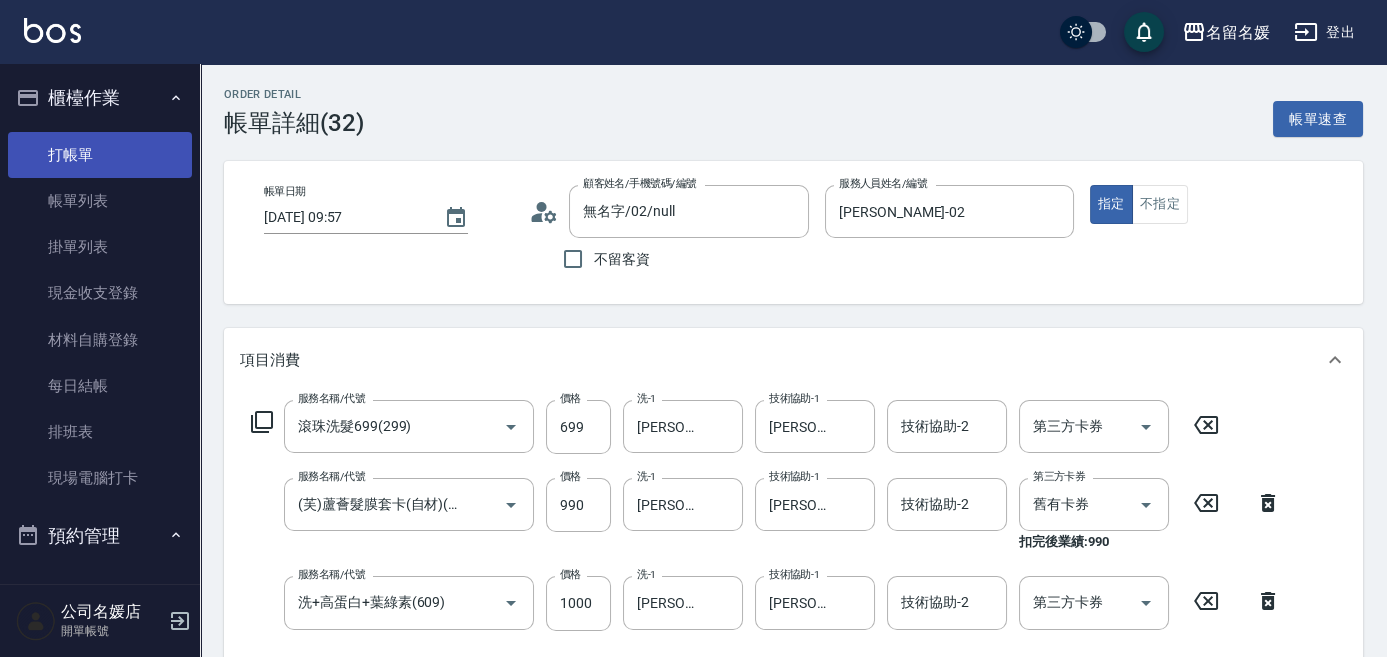click on "打帳單" at bounding box center (100, 155) 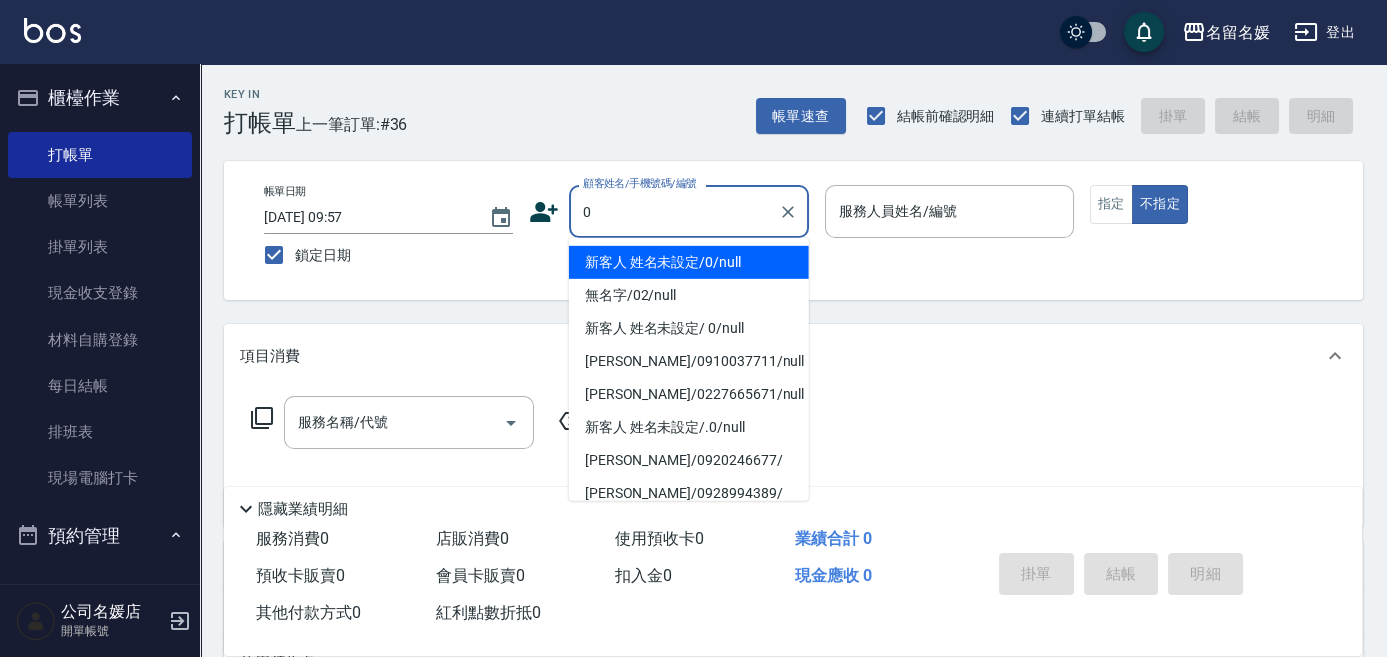 type on "0" 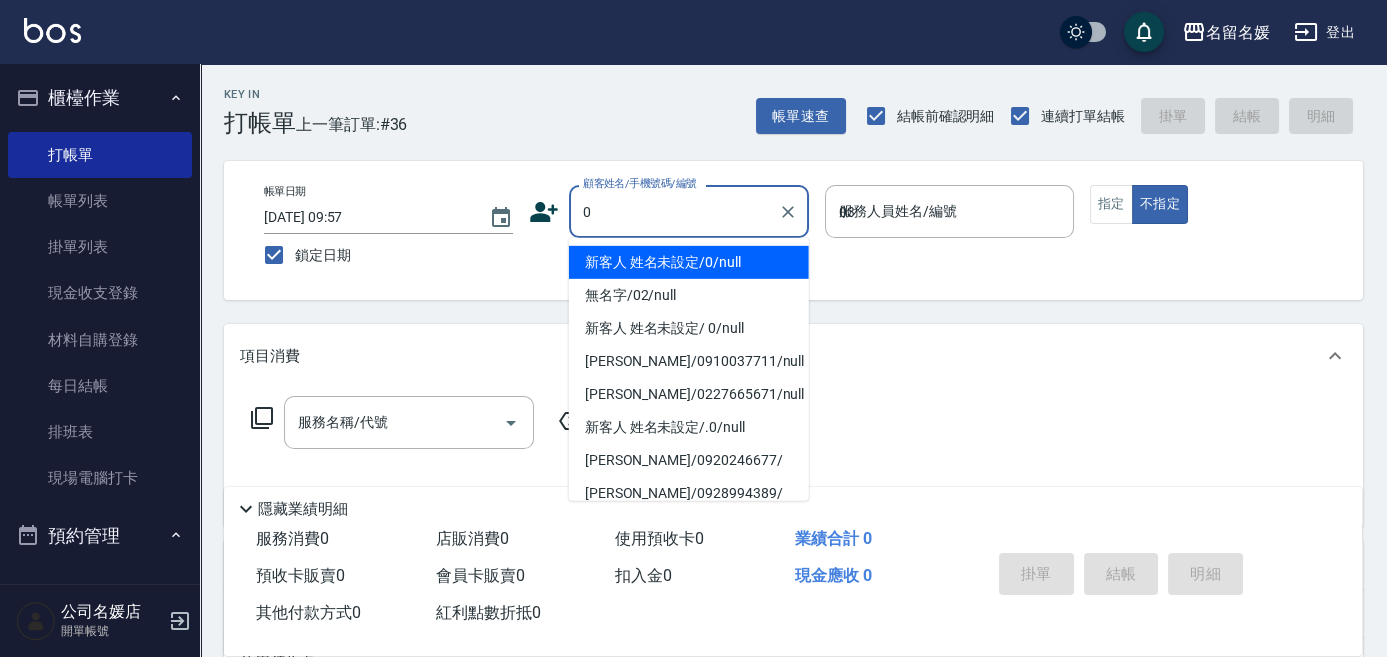type on "03" 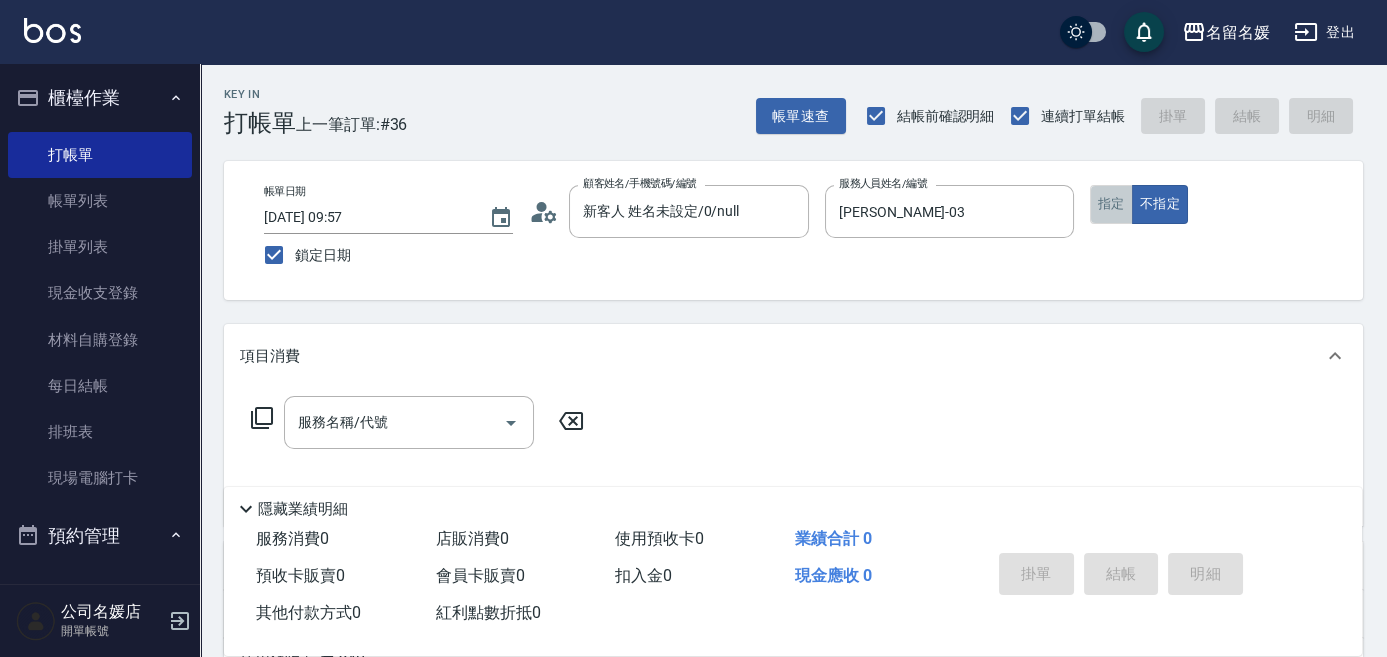 click on "指定" at bounding box center (1111, 204) 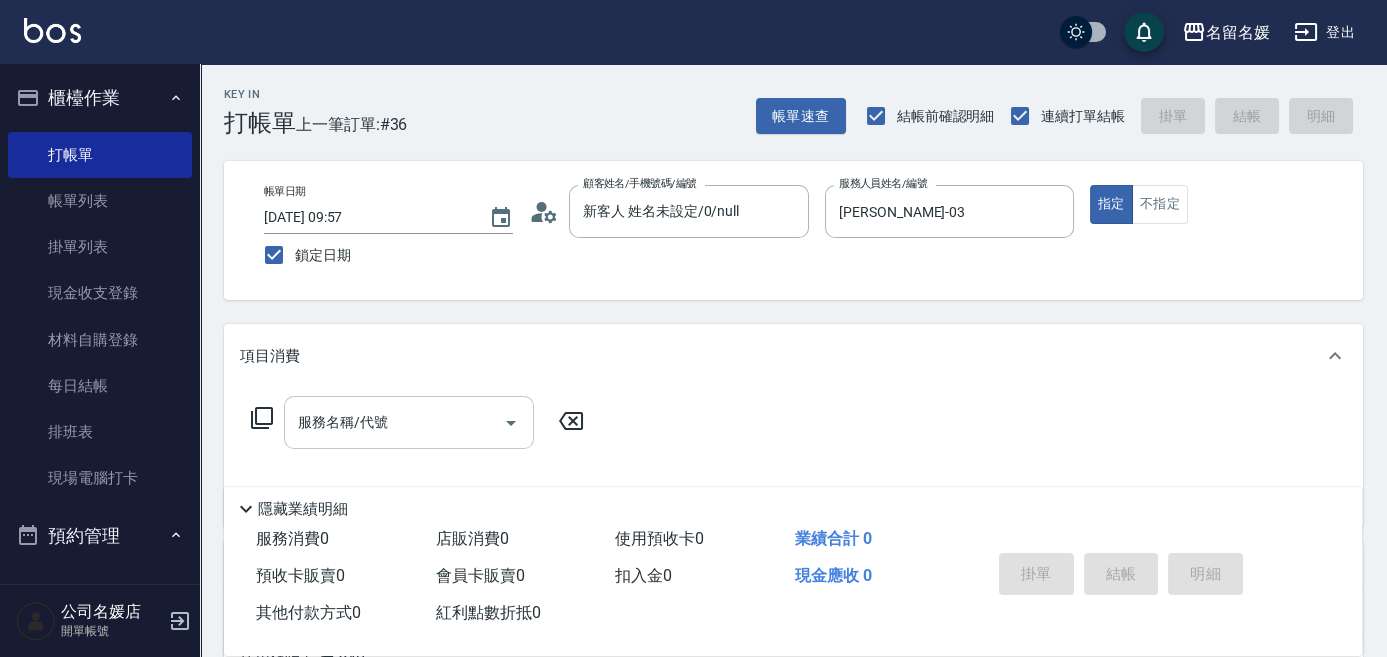 click on "服務名稱/代號" at bounding box center (394, 422) 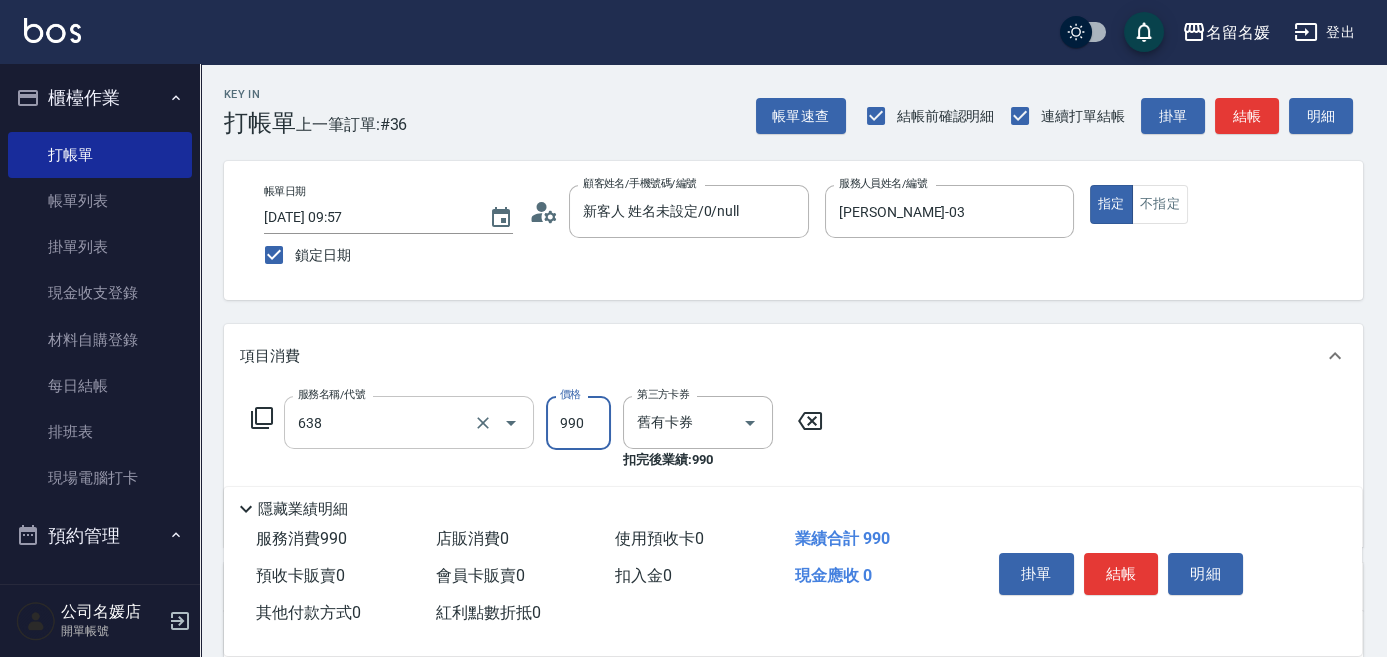 type on "(芙)頭皮養護套卡(638)" 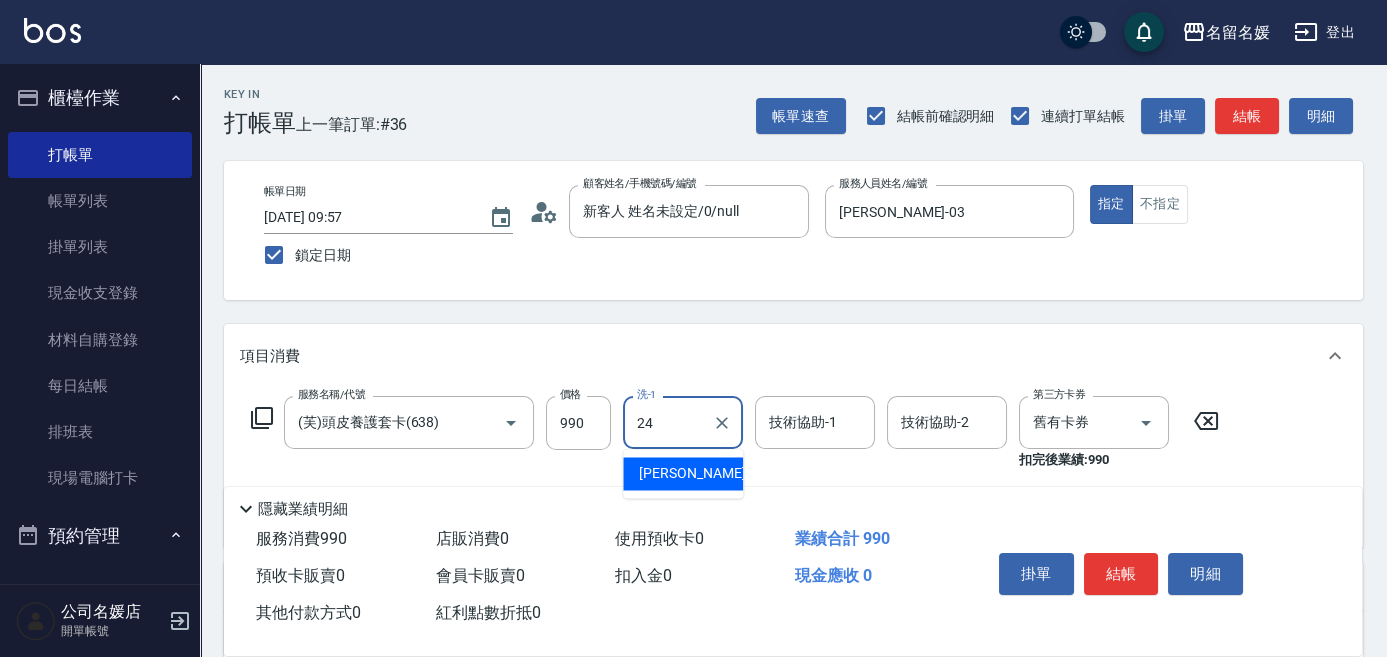 type on "[PERSON_NAME]-24" 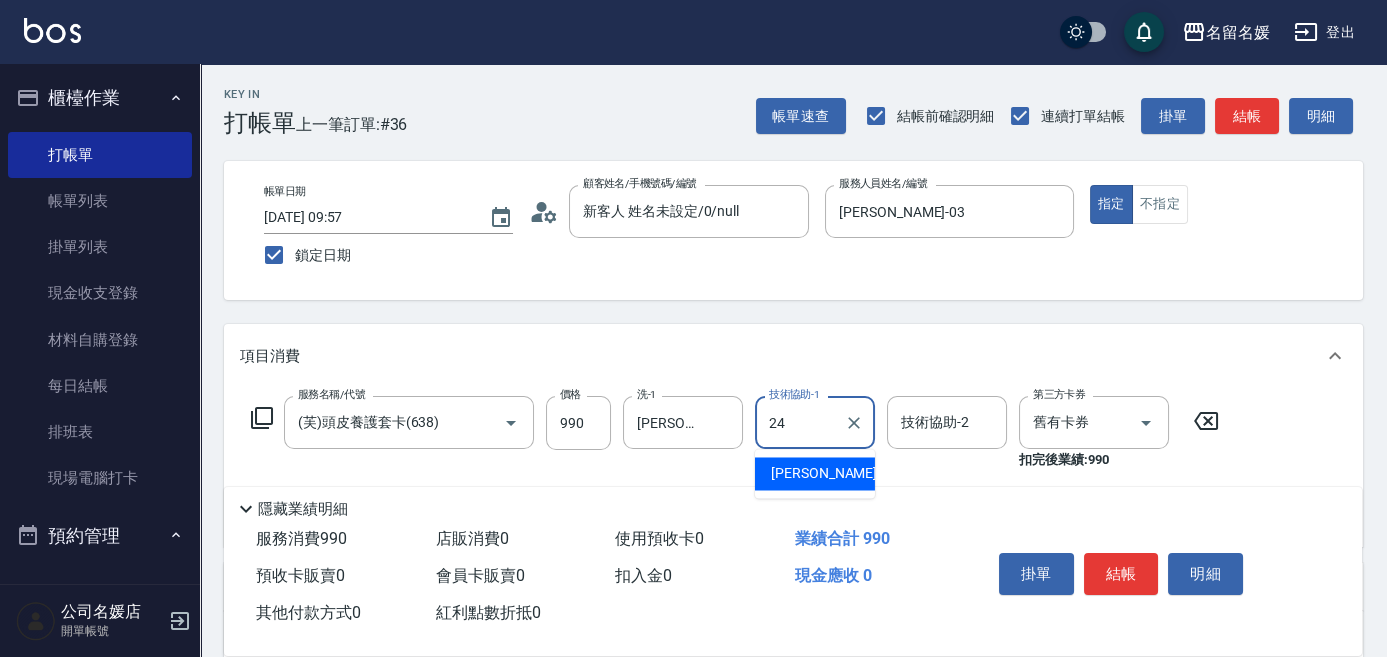 type on "[PERSON_NAME]-24" 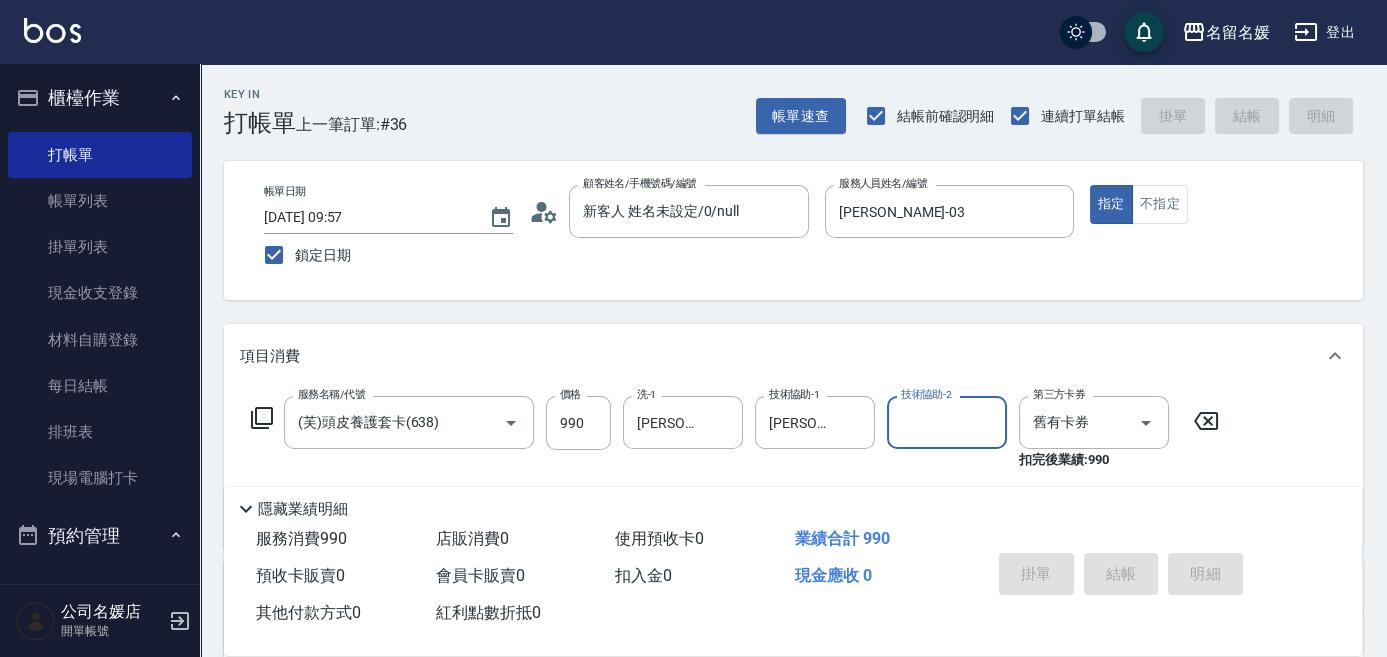 type 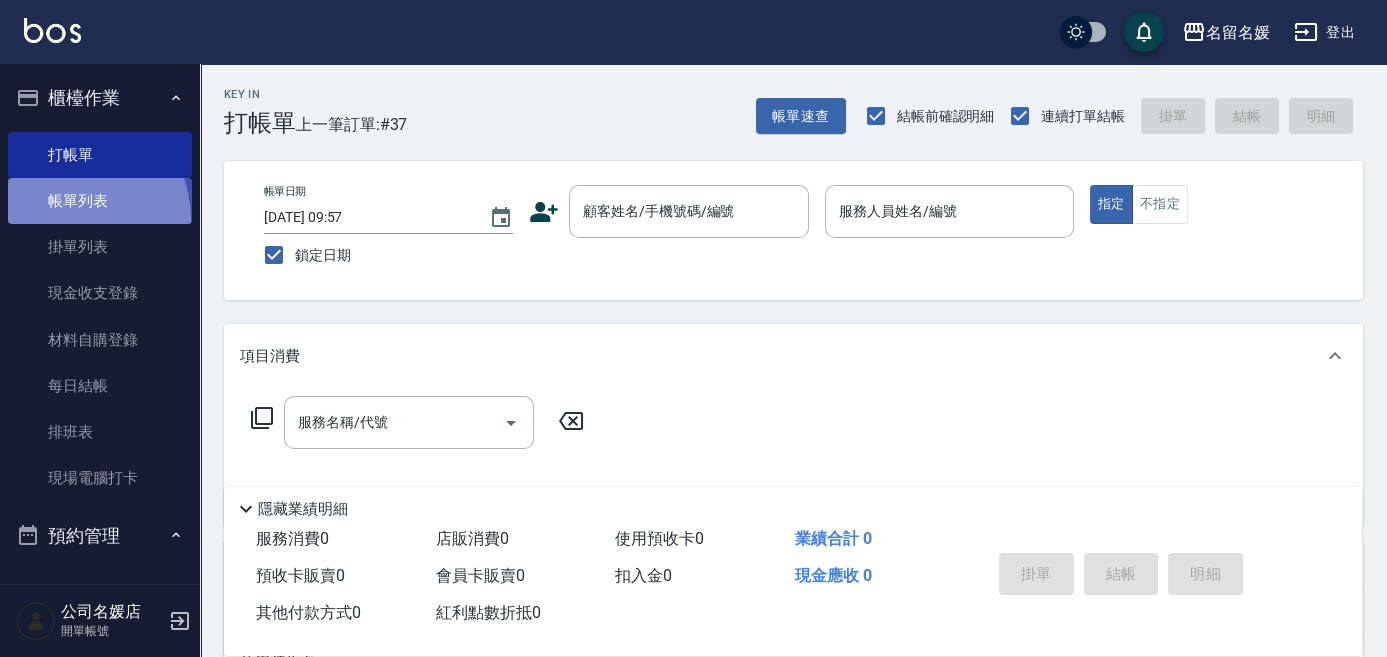 click on "帳單列表" at bounding box center (100, 201) 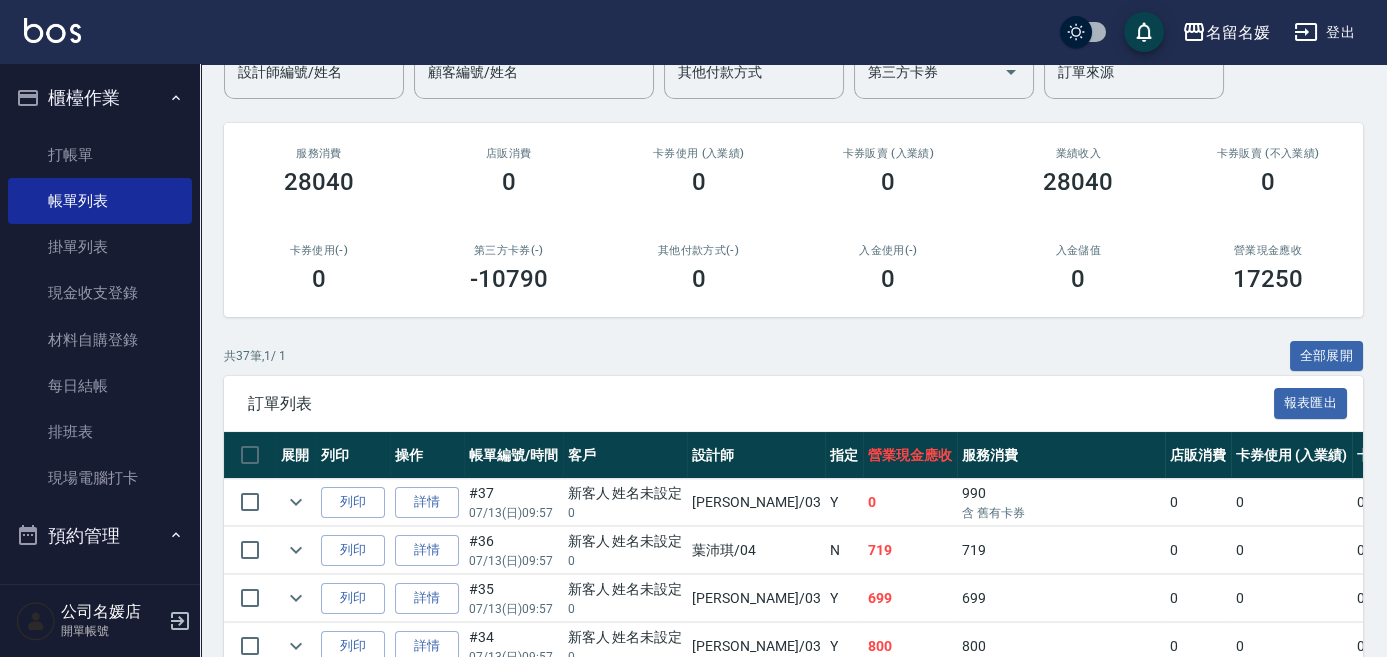 scroll, scrollTop: 272, scrollLeft: 0, axis: vertical 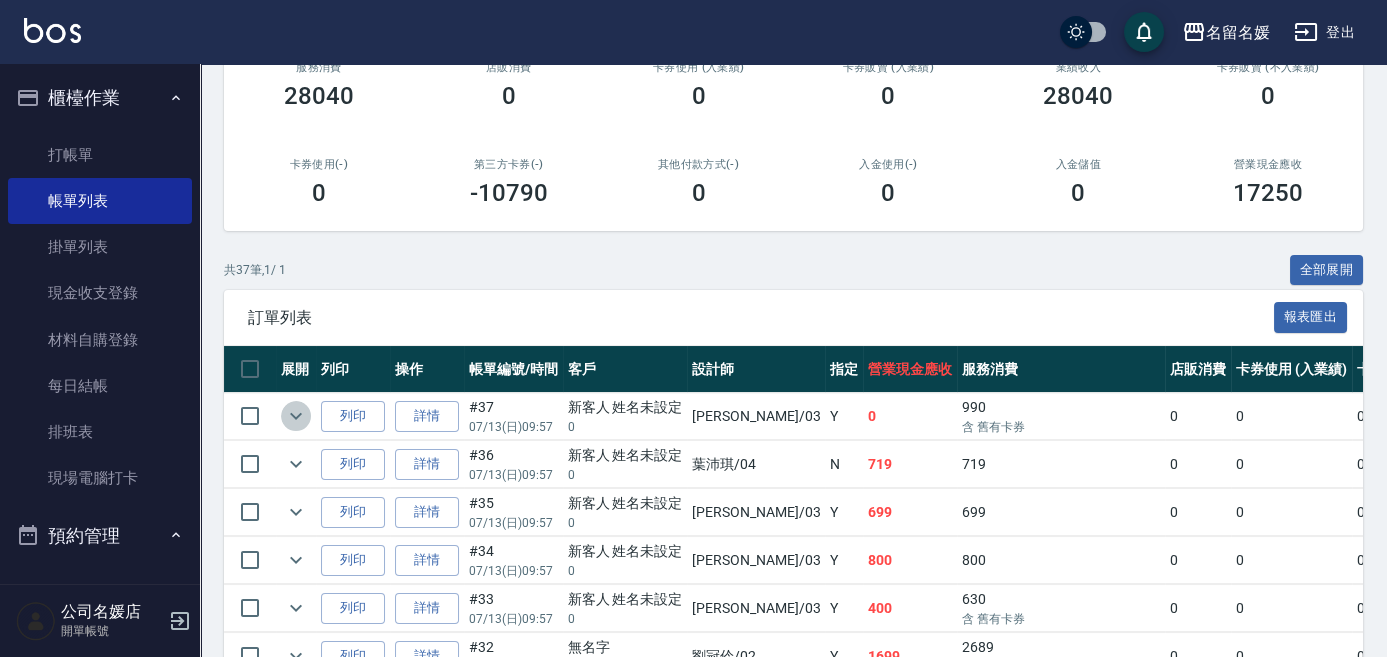click 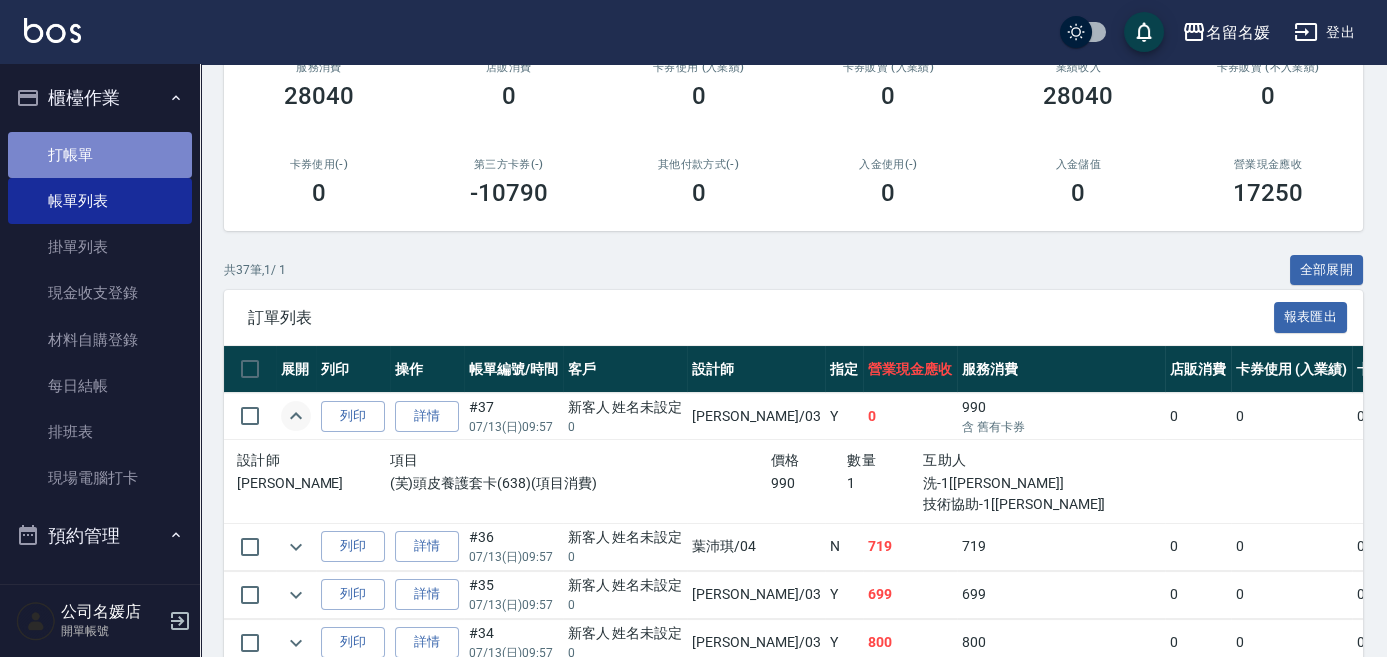 click on "打帳單" at bounding box center (100, 155) 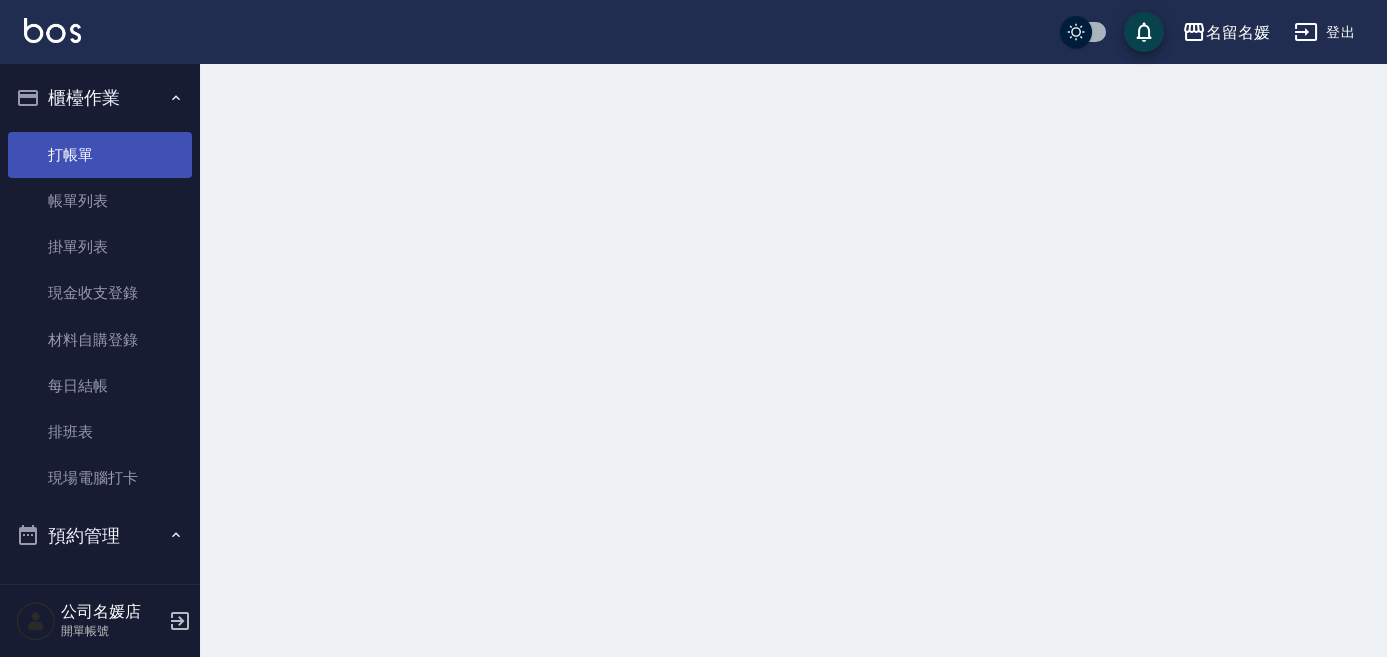 scroll, scrollTop: 0, scrollLeft: 0, axis: both 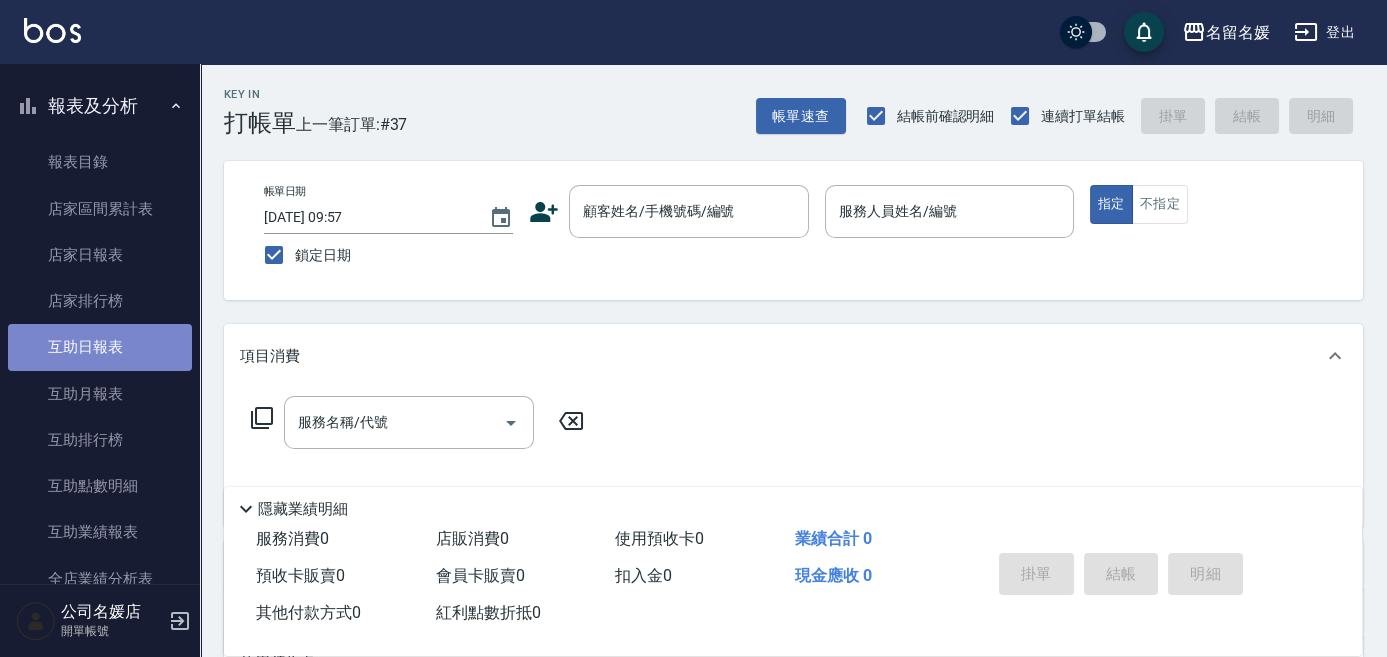 click on "互助日報表" at bounding box center [100, 347] 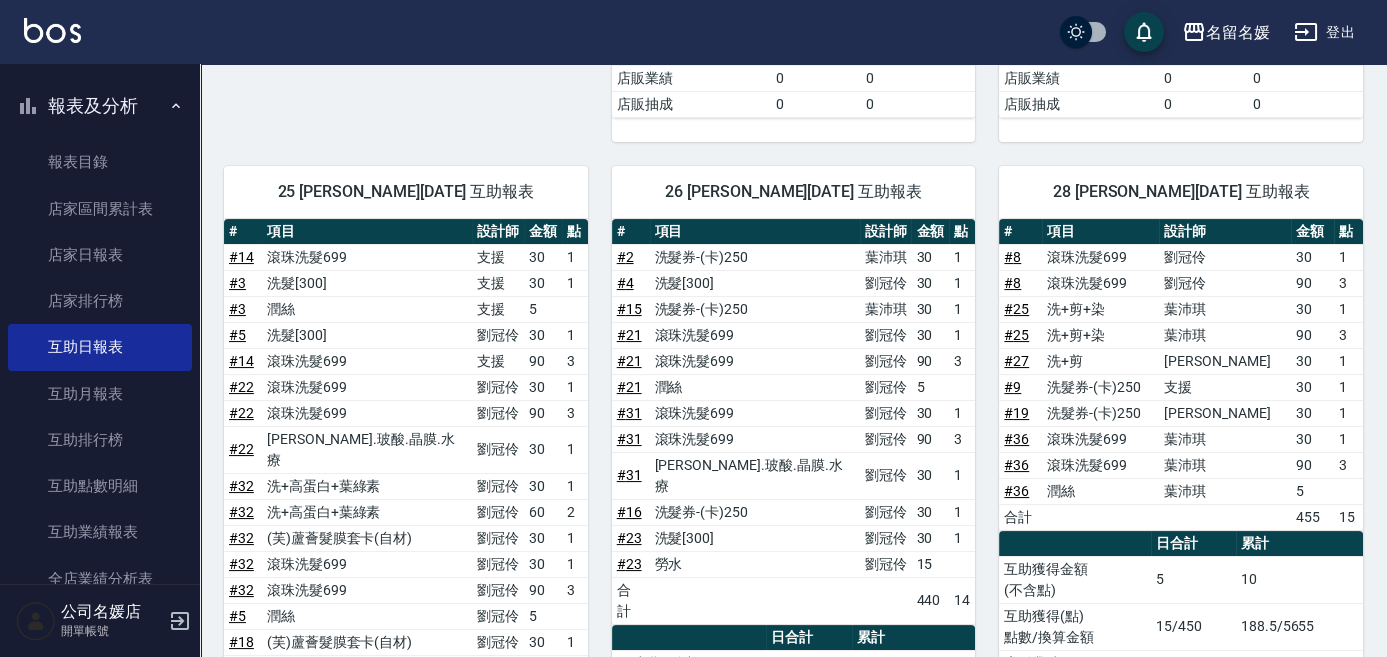 scroll, scrollTop: 909, scrollLeft: 0, axis: vertical 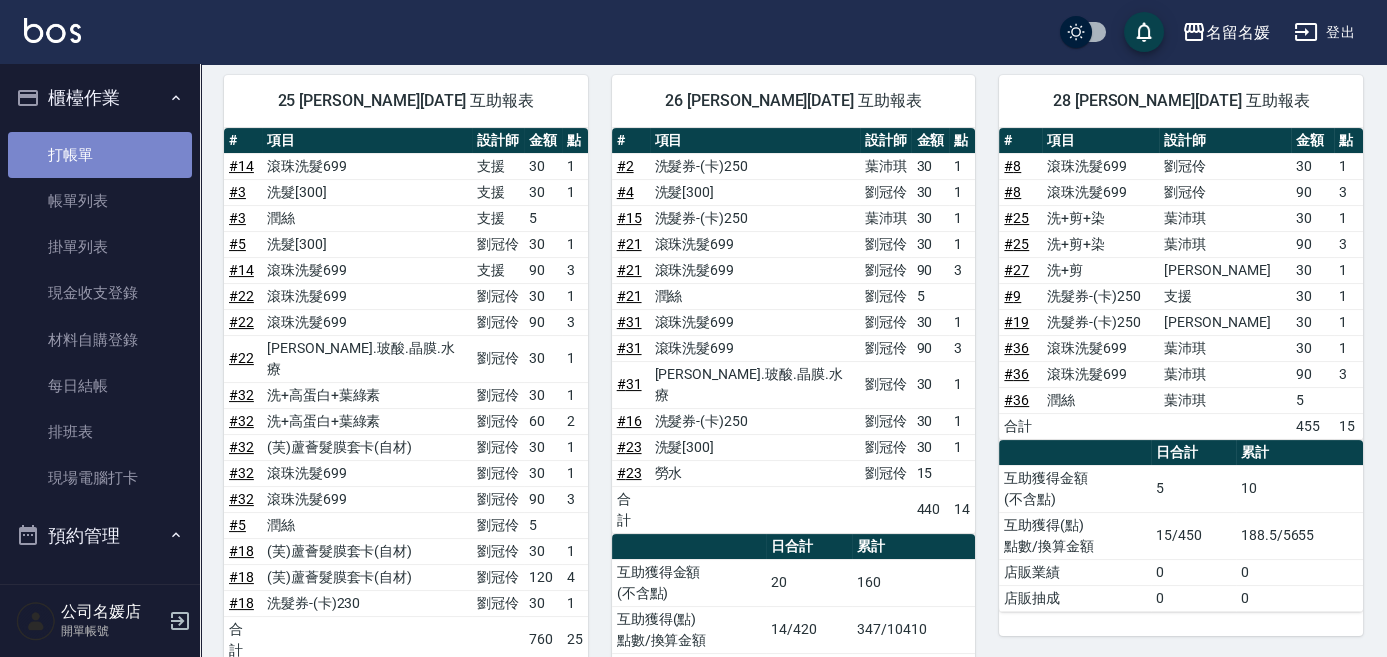 click on "打帳單" at bounding box center (100, 155) 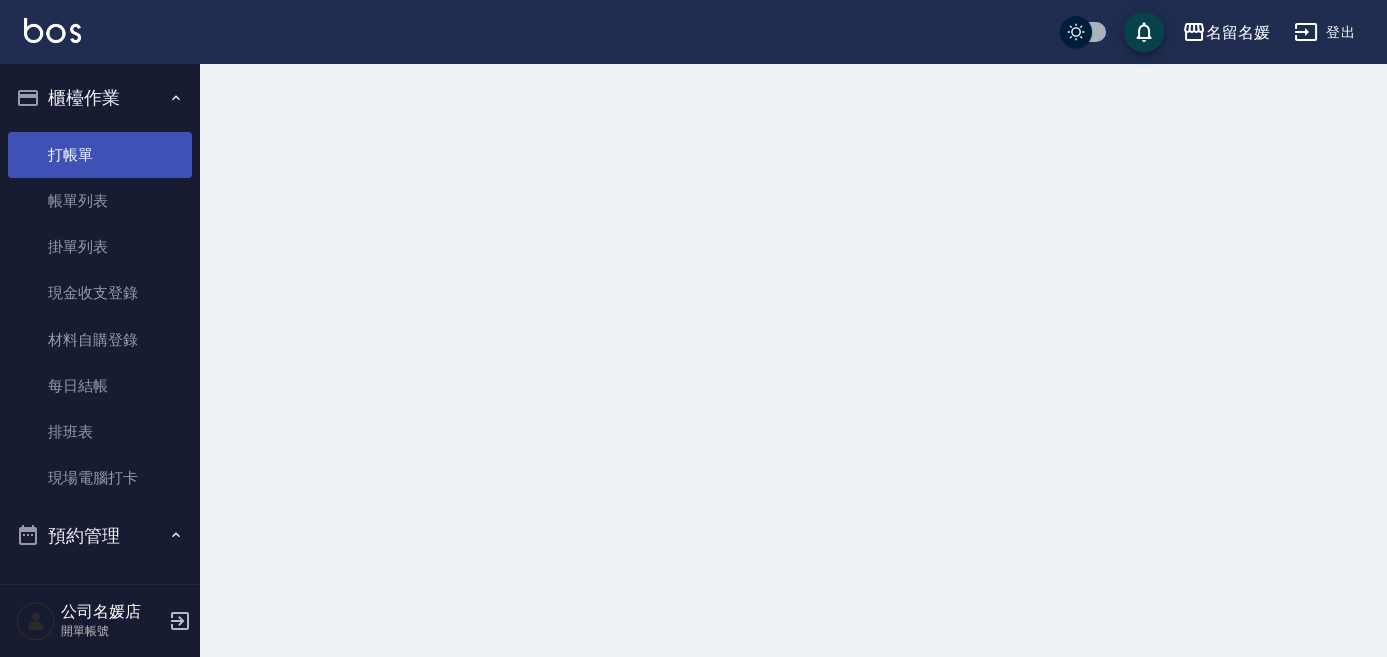 scroll, scrollTop: 0, scrollLeft: 0, axis: both 